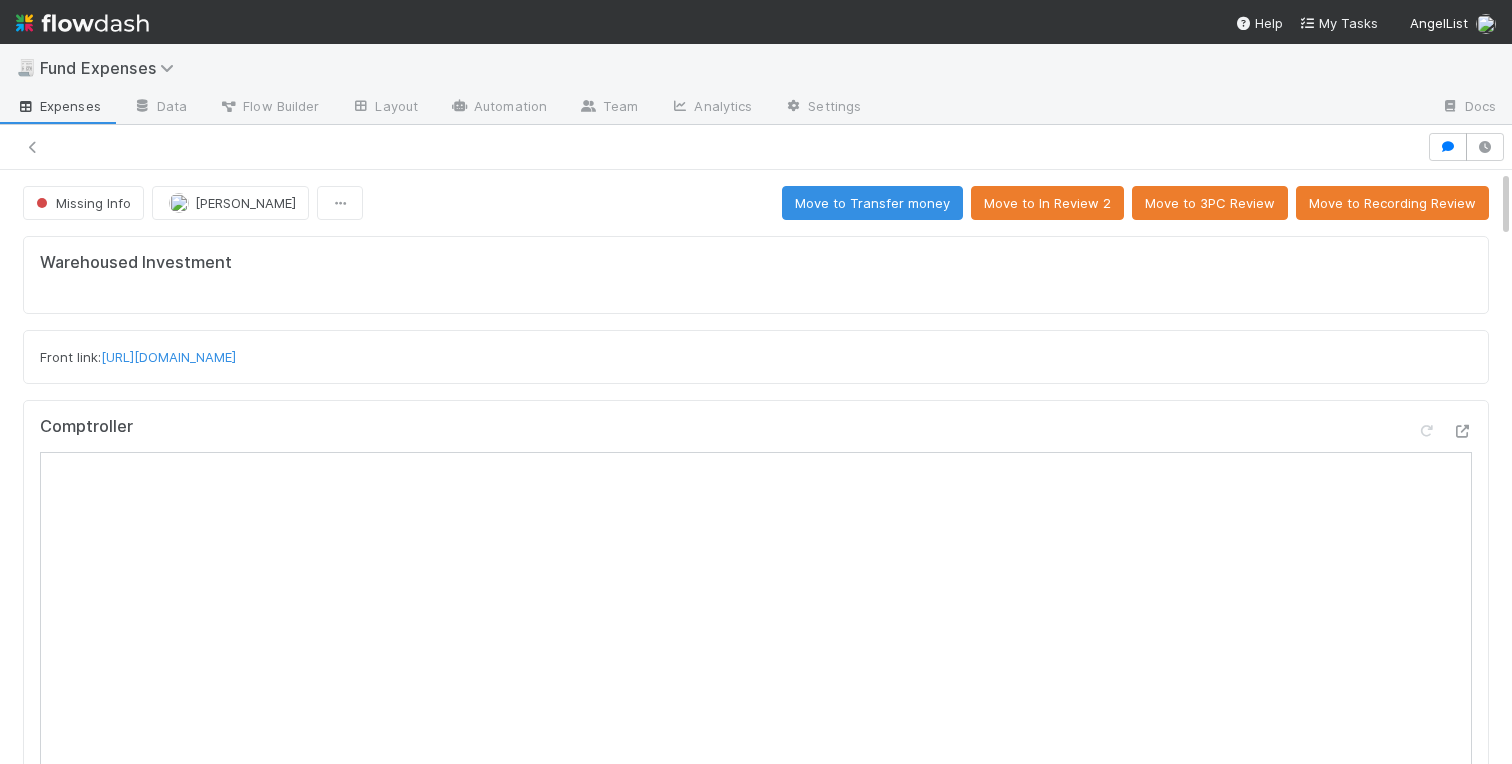 scroll, scrollTop: 0, scrollLeft: 0, axis: both 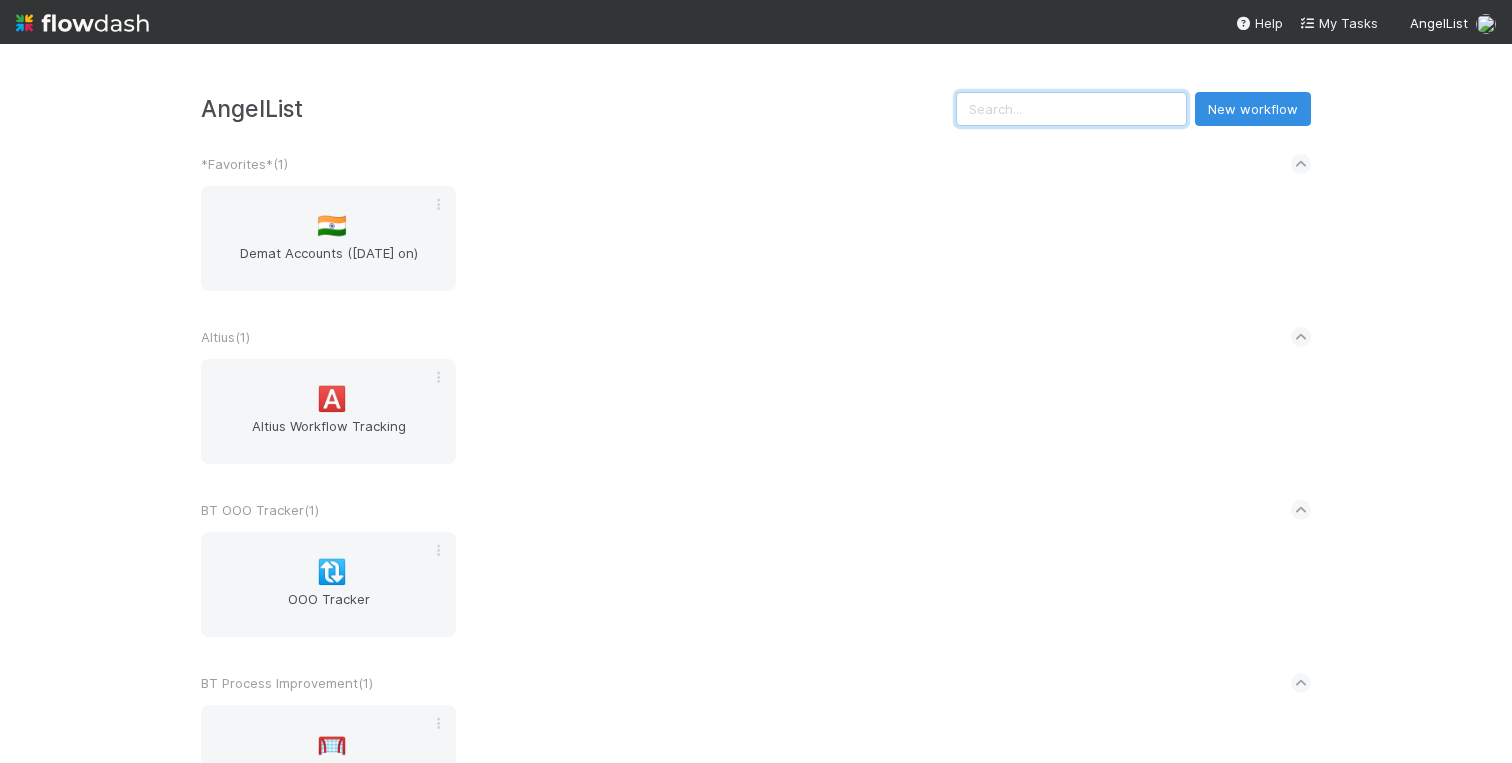 click at bounding box center (1071, 109) 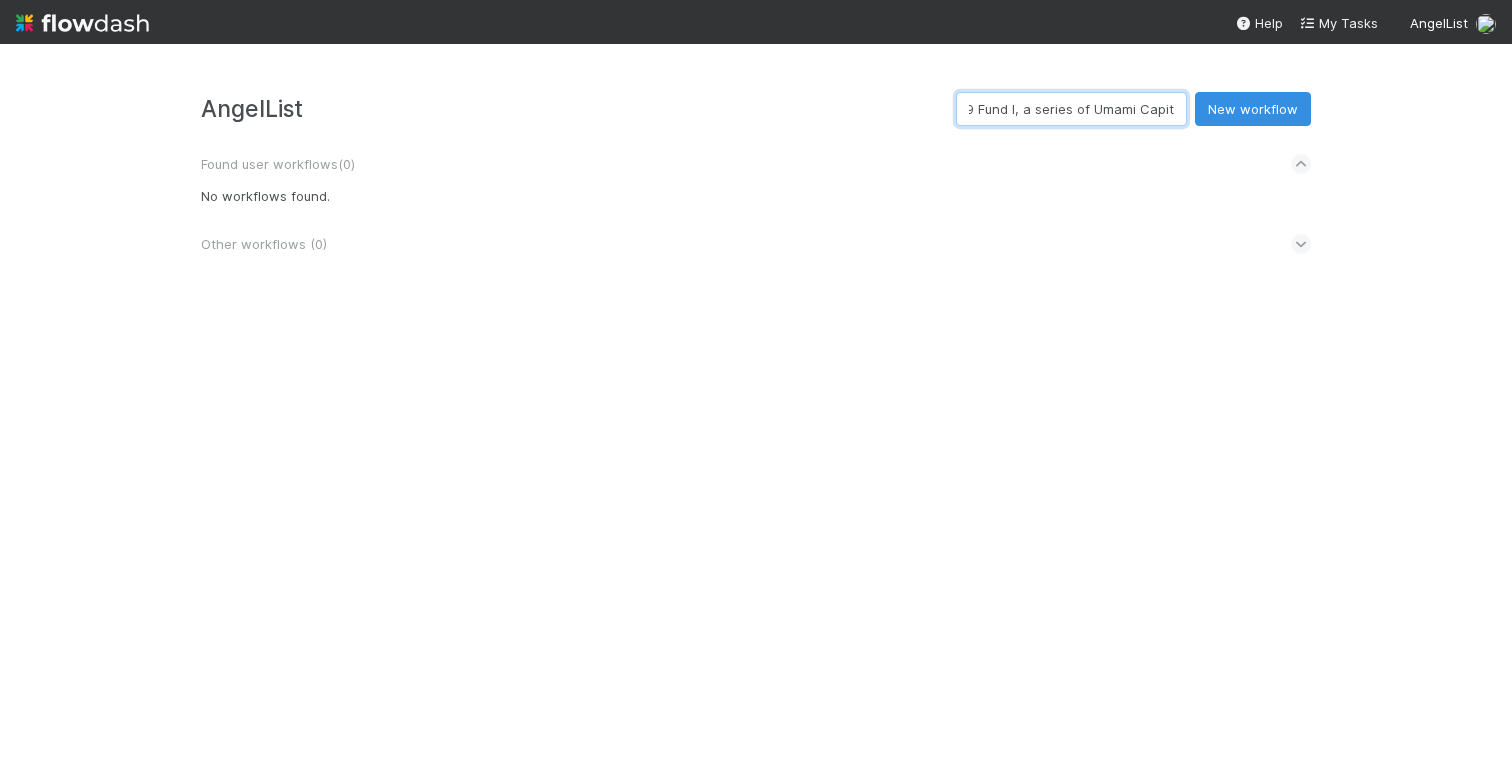 scroll, scrollTop: 0, scrollLeft: 105, axis: horizontal 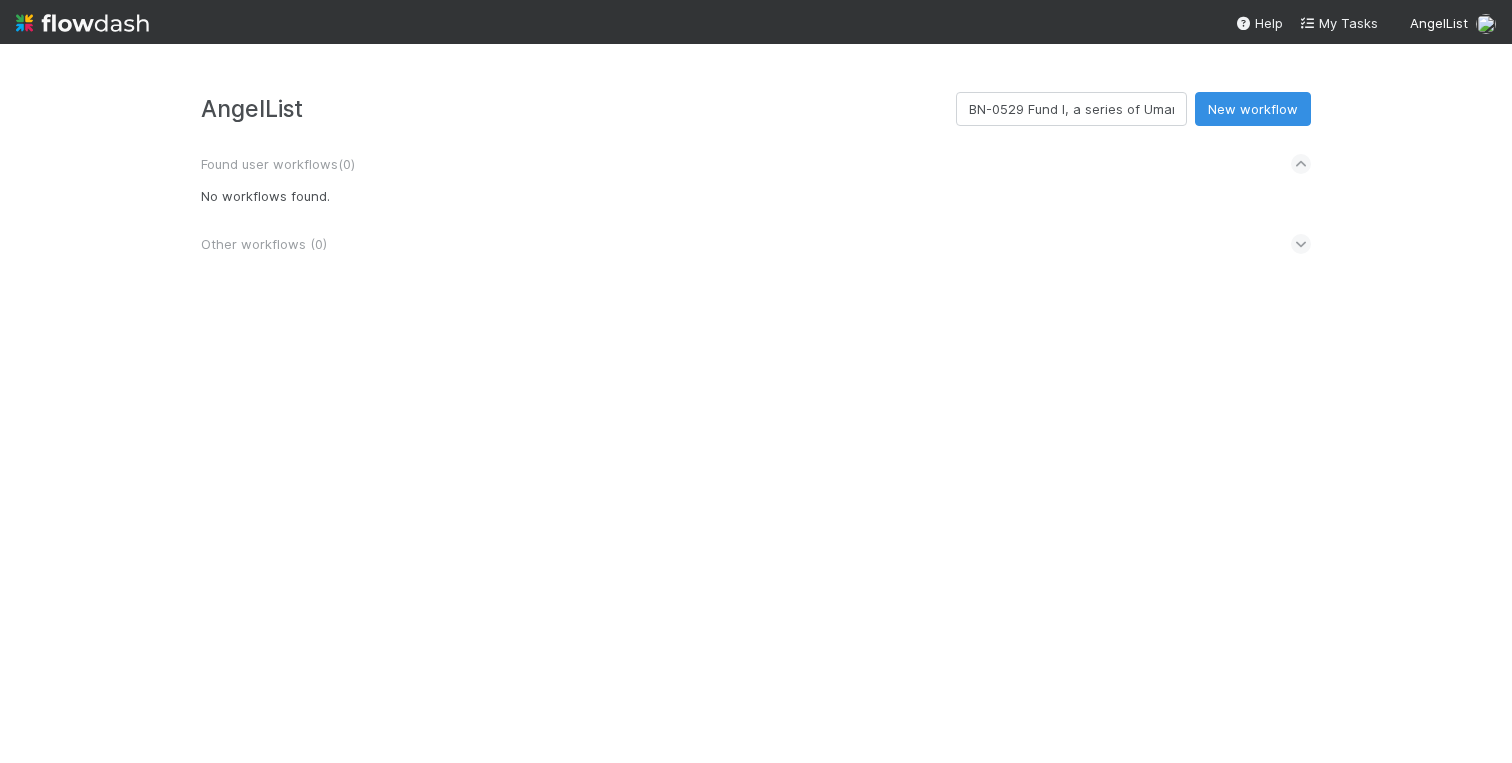 click at bounding box center (82, 23) 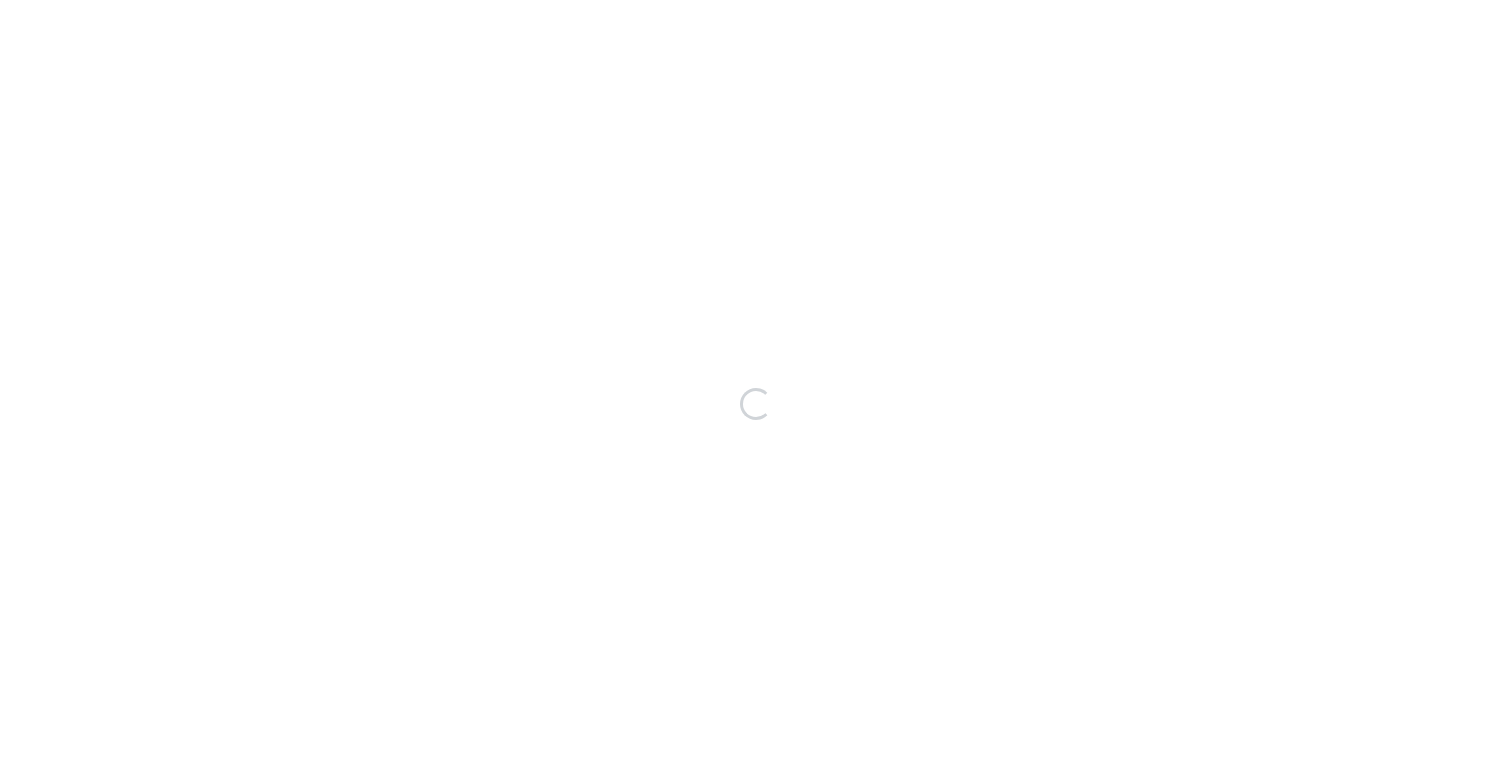 scroll, scrollTop: 0, scrollLeft: 0, axis: both 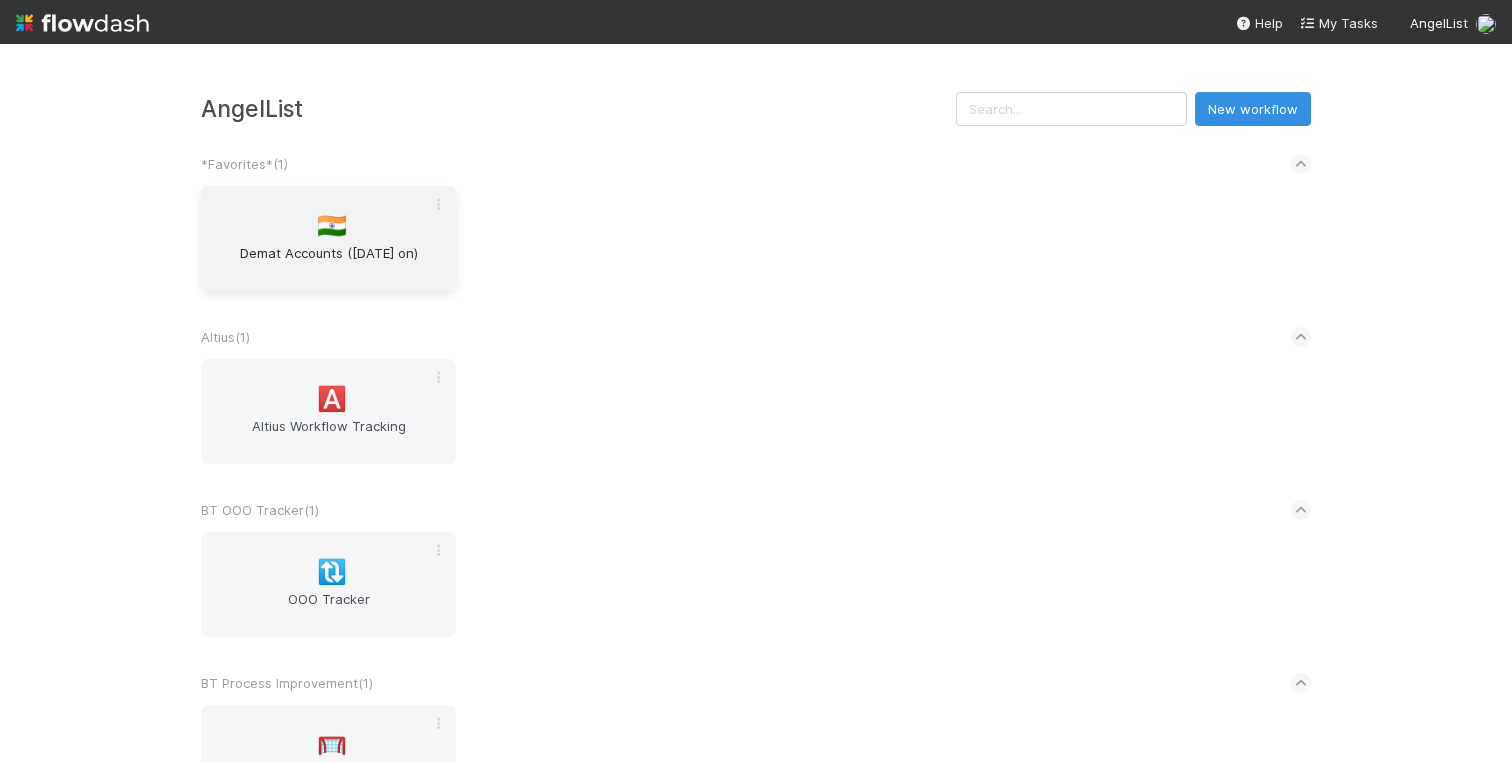 click on "🇮🇳" at bounding box center [332, 226] 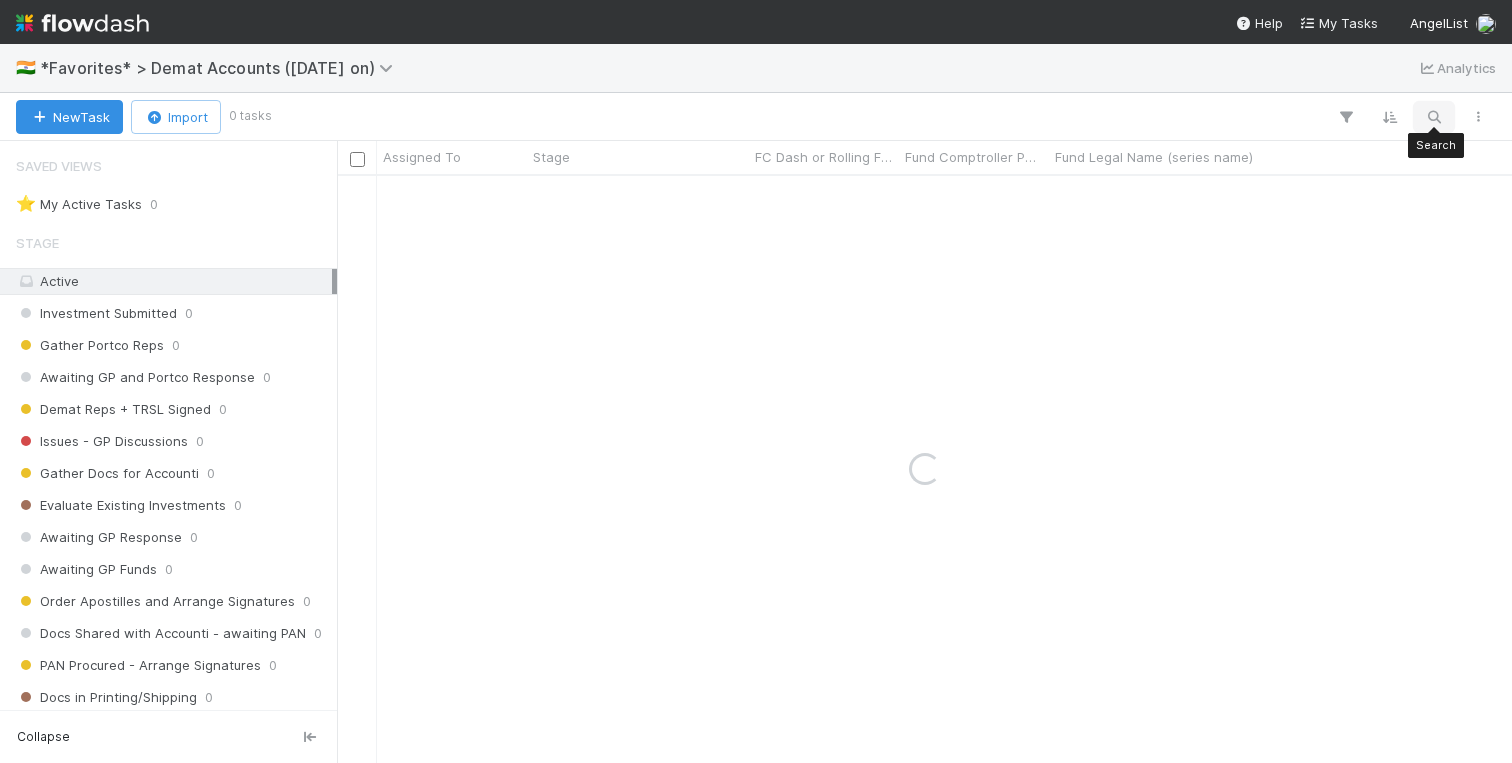 click at bounding box center (1434, 117) 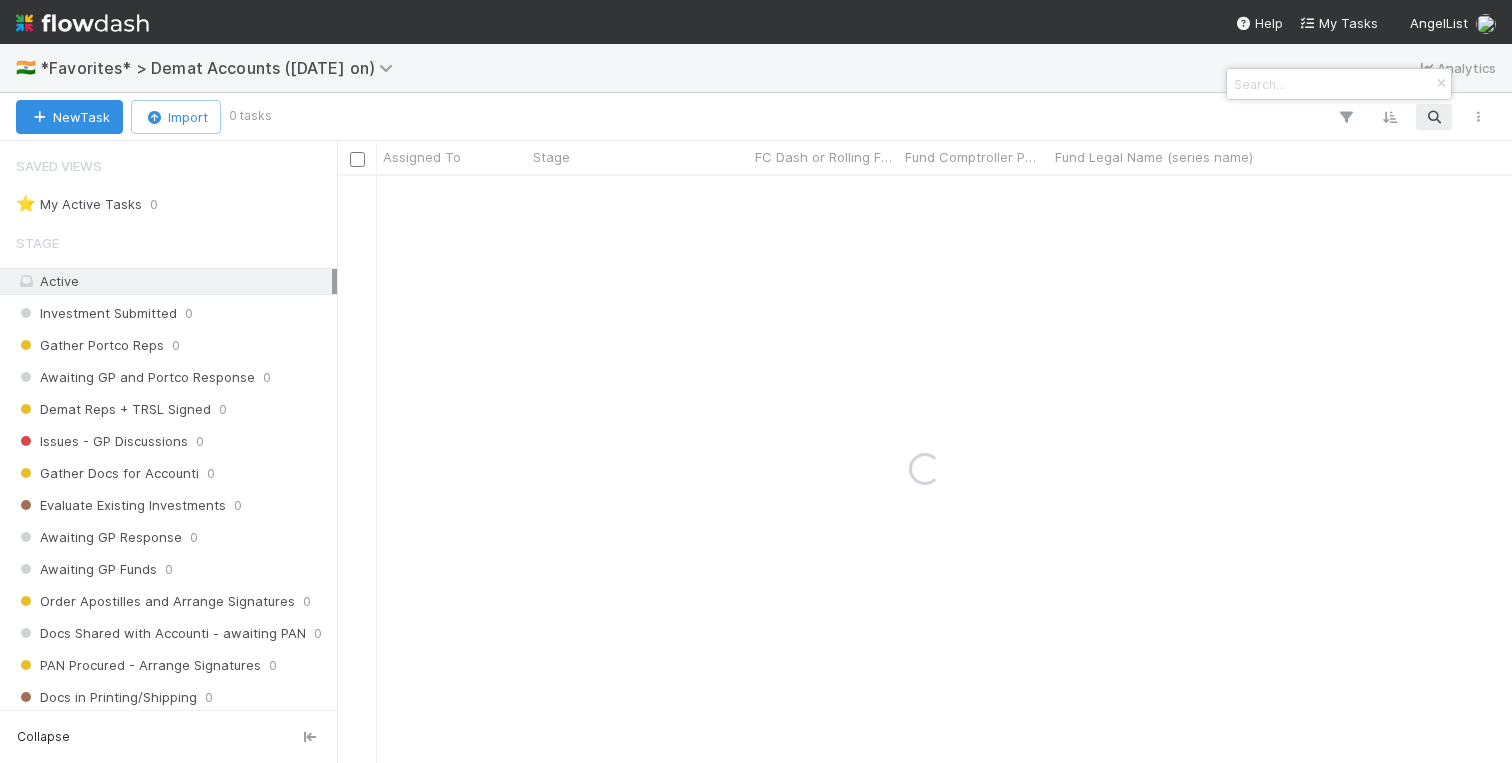 type on "BN-0529 Fund I, a series of Umami Capital, LP" 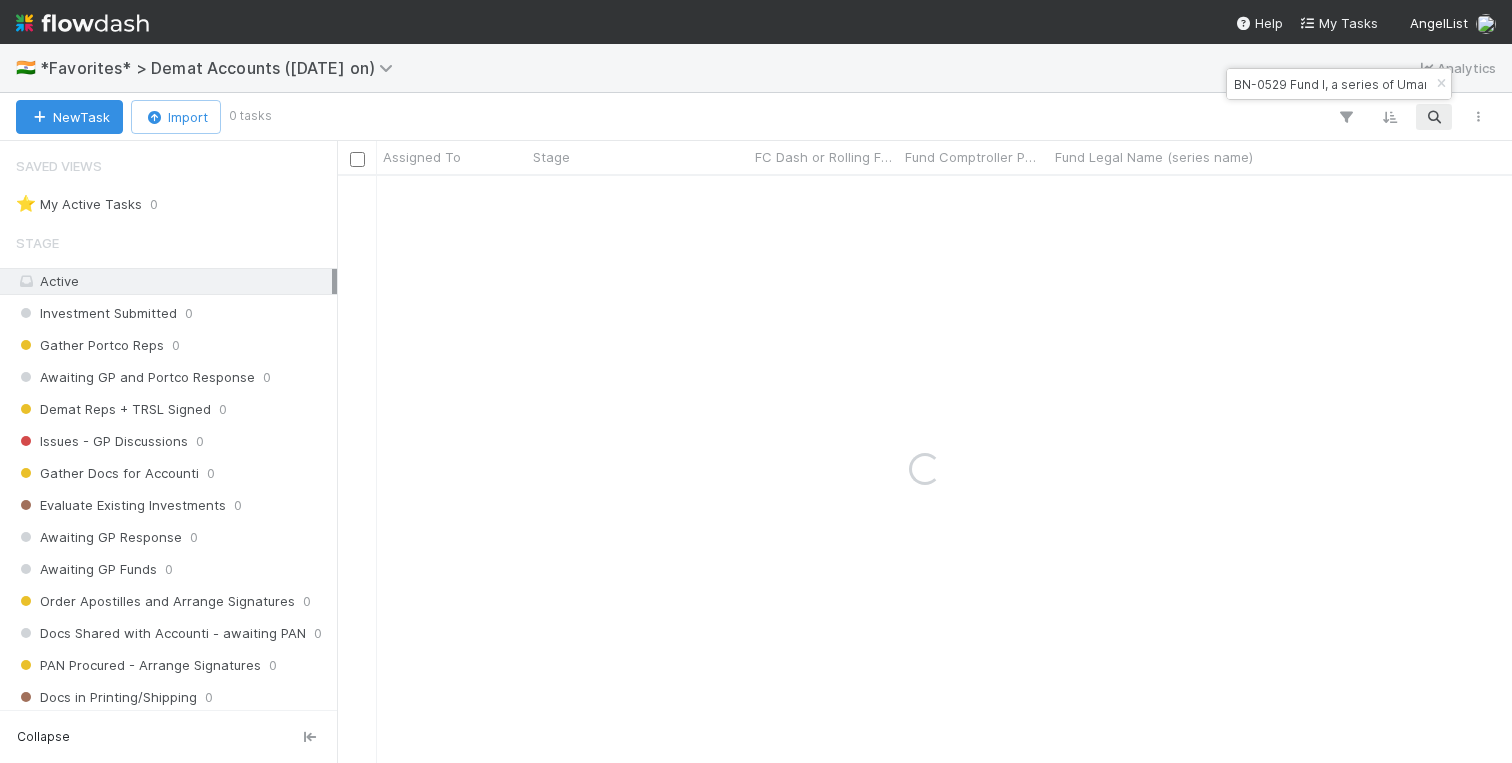 scroll, scrollTop: 0, scrollLeft: 127, axis: horizontal 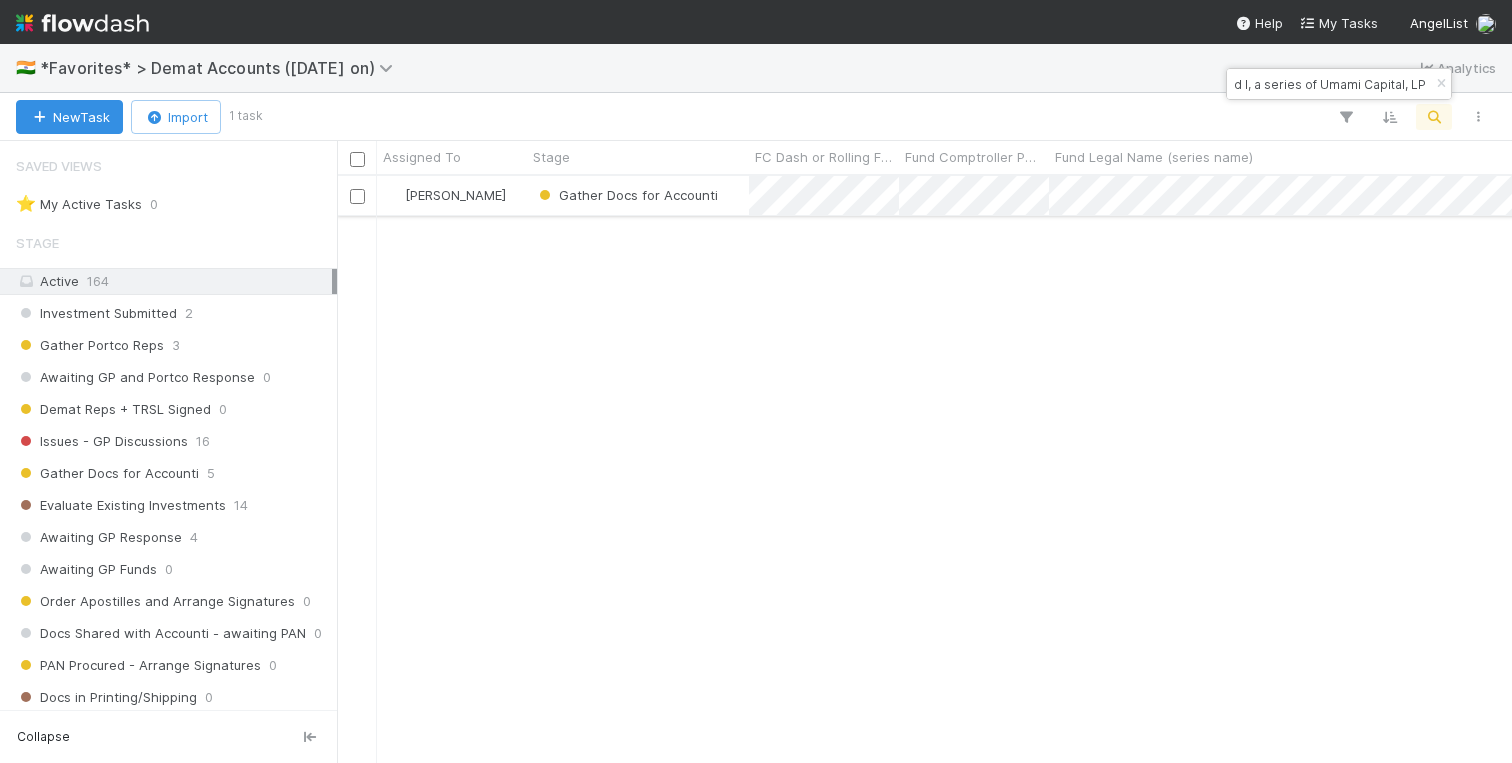 click on "Gather Docs for Accounti" at bounding box center (638, 195) 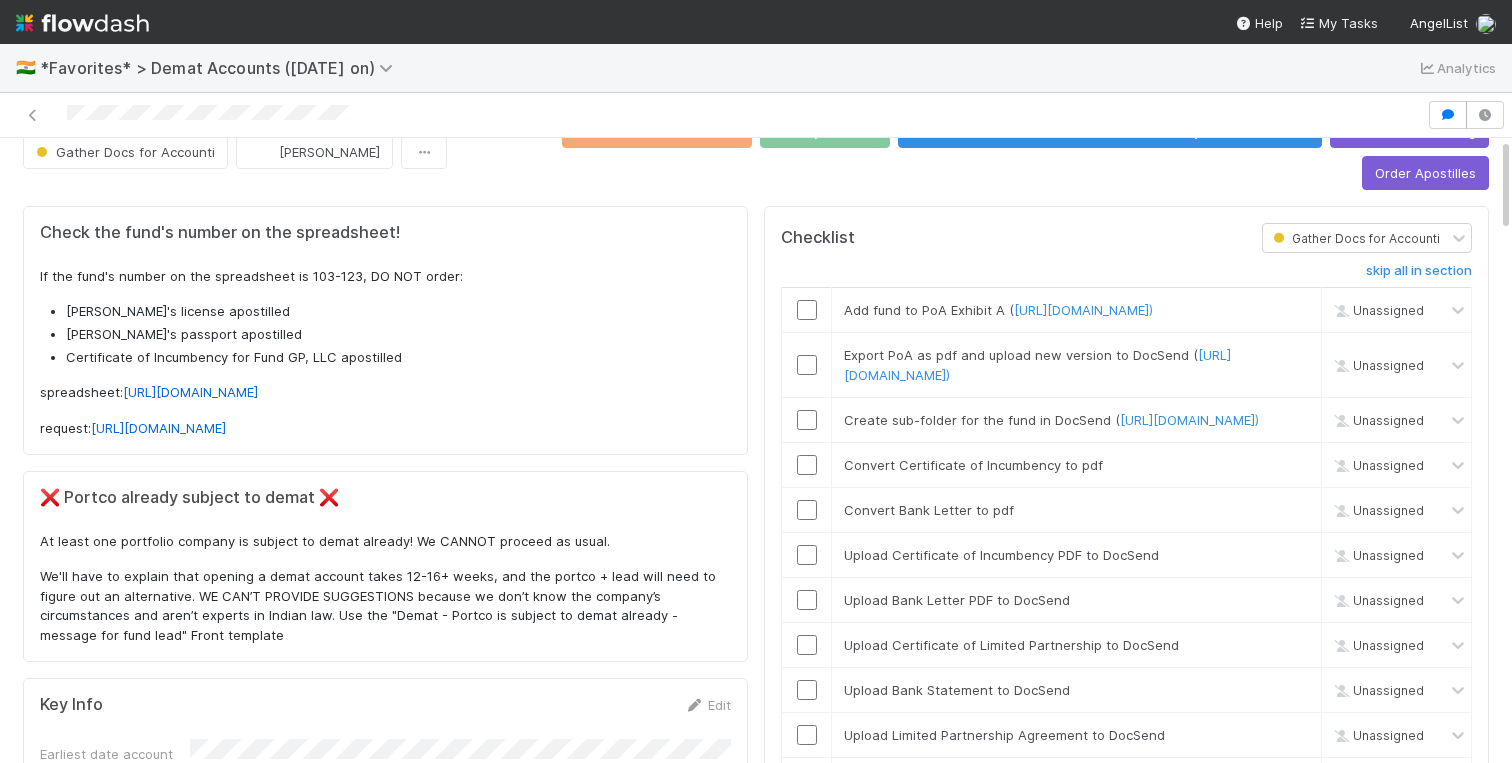 scroll, scrollTop: 0, scrollLeft: 0, axis: both 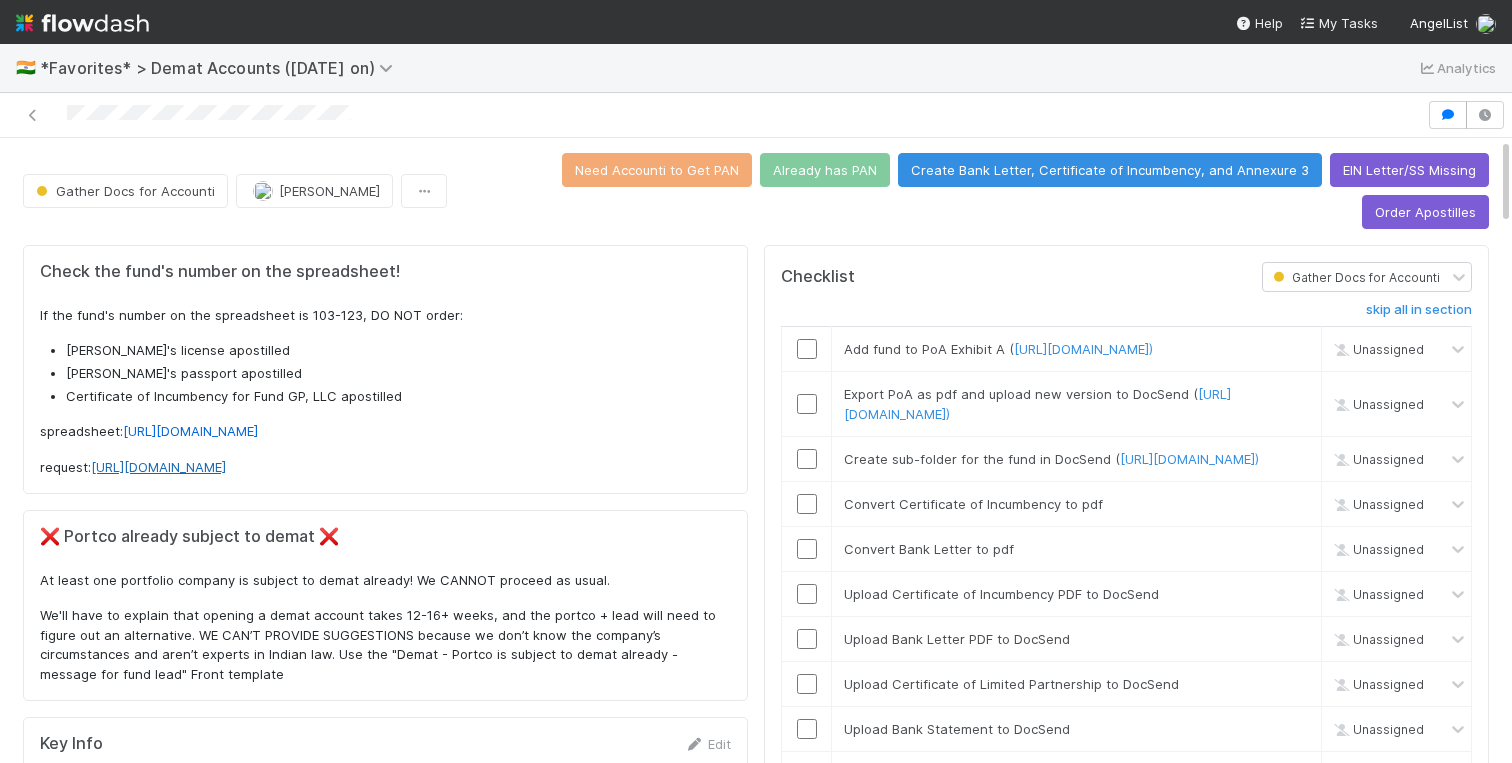 click on "https://app.frontapp.com/open/msg_1wv4qhc7" at bounding box center [158, 467] 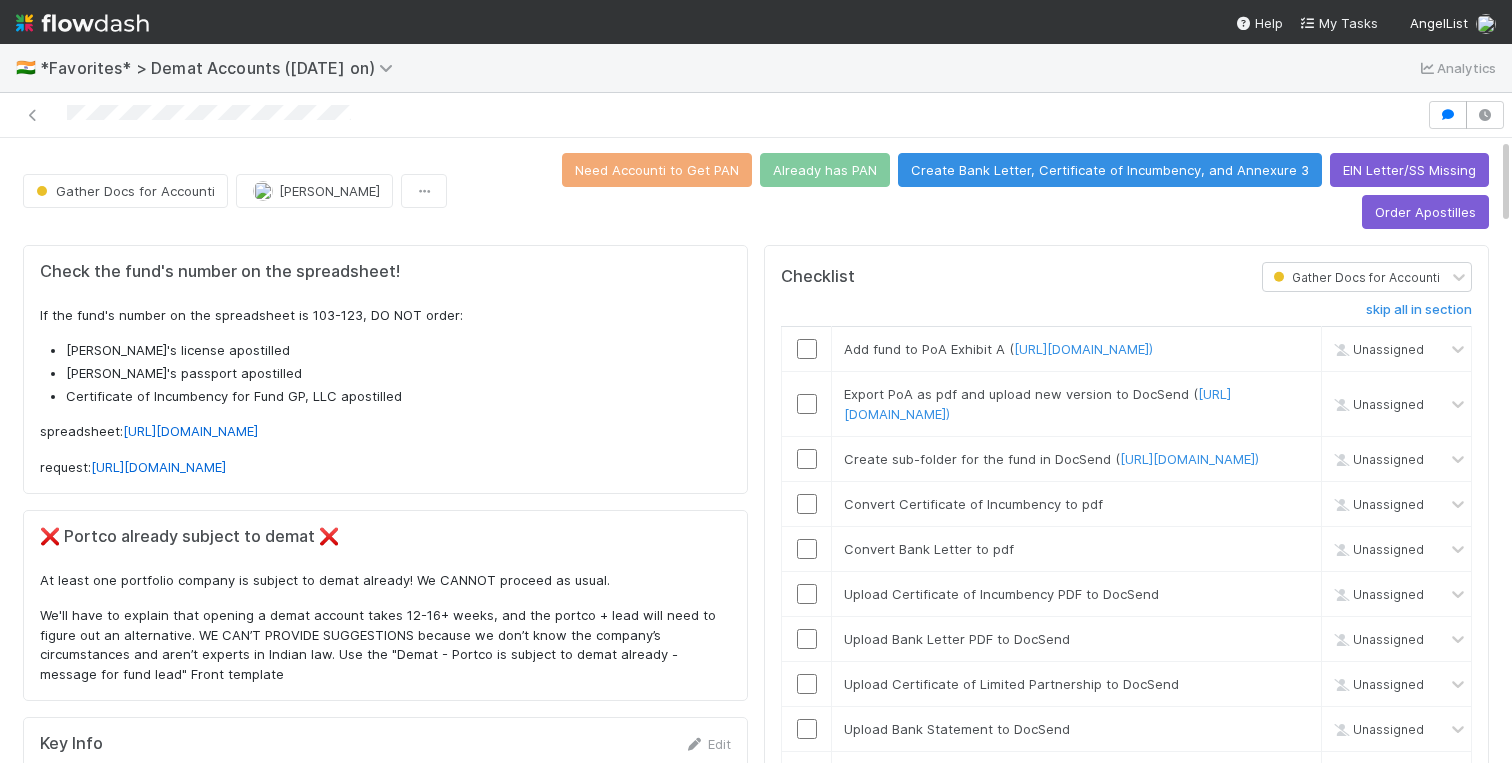 scroll, scrollTop: 0, scrollLeft: 0, axis: both 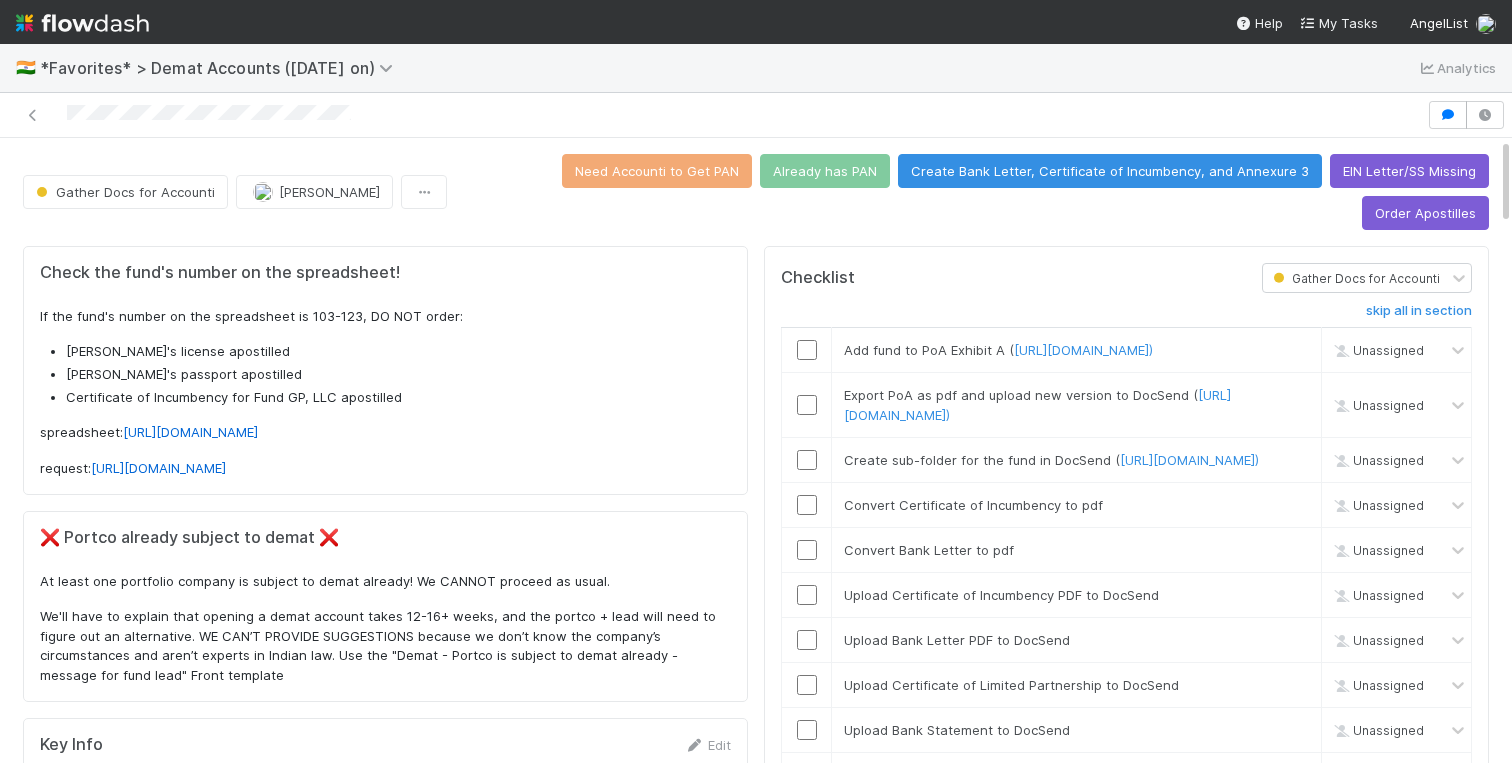 click on "Checklist    Gather Docs for Accounti   skip all in section Add fund to PoA Exhibit A ( https://docs.google.com/document/d/1dCjYvVHRRHvSSfkA-OPfC4_4sj-t_JDyjXDSKfIgjy0/edit?usp=sharing) Unassigned Export PoA as pdf and upload new version to DocSend ( https://docsend.com/spaces/1110907) Unassigned Create sub-folder for the fund in DocSend ( https://docsend.com/spaces/1110907) Unassigned Convert Certificate of Incumbency to pdf Unassigned Convert Bank Letter to pdf Unassigned Upload Certificate of Incumbency PDF to DocSend Unassigned Upload Bank Letter PDF to DocSend Unassigned Upload Certificate of Limited Partnership to DocSend Unassigned Upload Bank Statement to DocSend Unassigned Upload Limited Partnership Agreement to DocSend Unassigned Upload EIN screenshot/Letter to DocSend Unassigned If fund already has PAN, upload PAN card to DocSend Unassigned Add checklist item Fund Expenses Info Edit How is GP Paying?  GP's Funding Account URL  Management Fee Recipient's Treasury URL  Other Payment Method Notes" at bounding box center (1126, 2574) 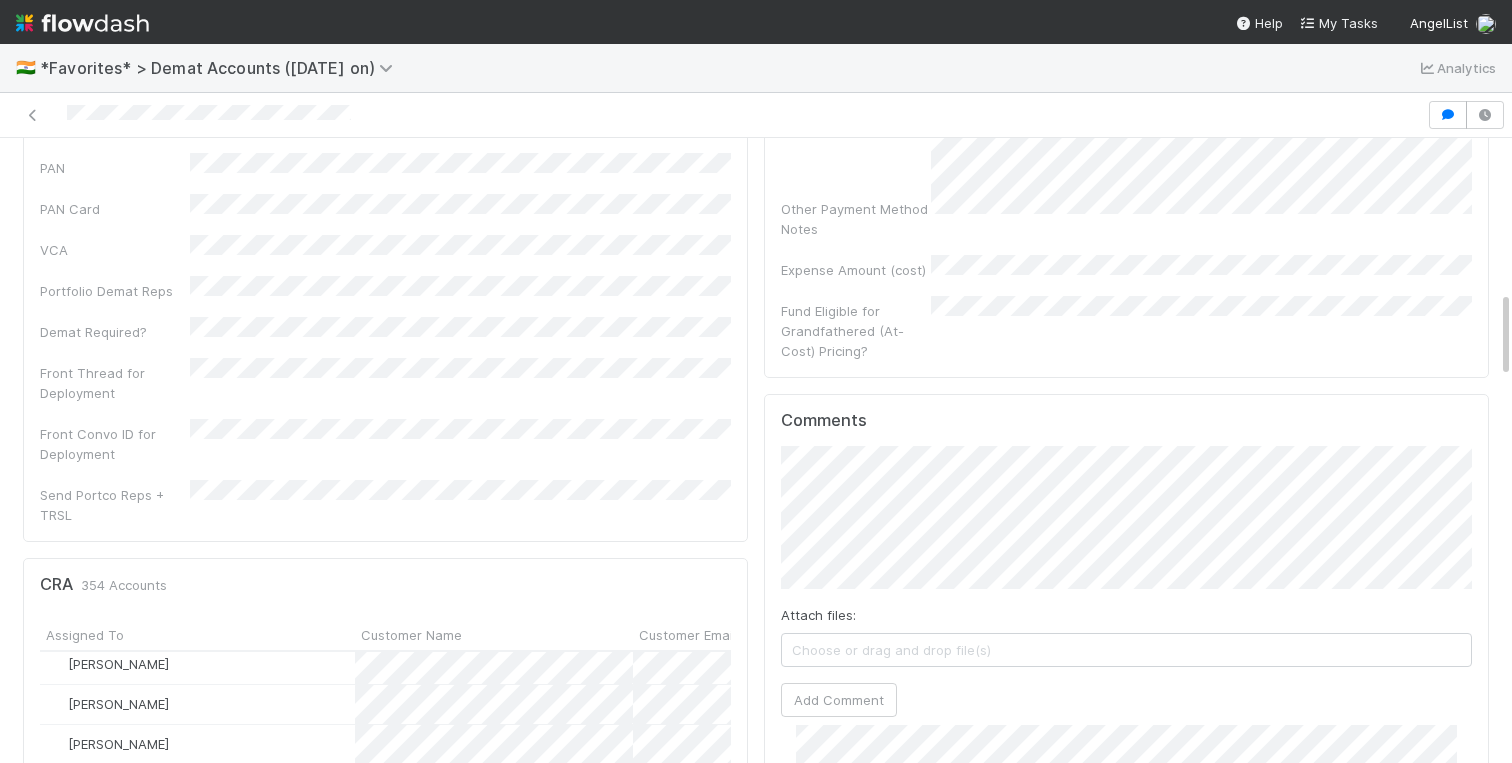 scroll, scrollTop: 1096, scrollLeft: 0, axis: vertical 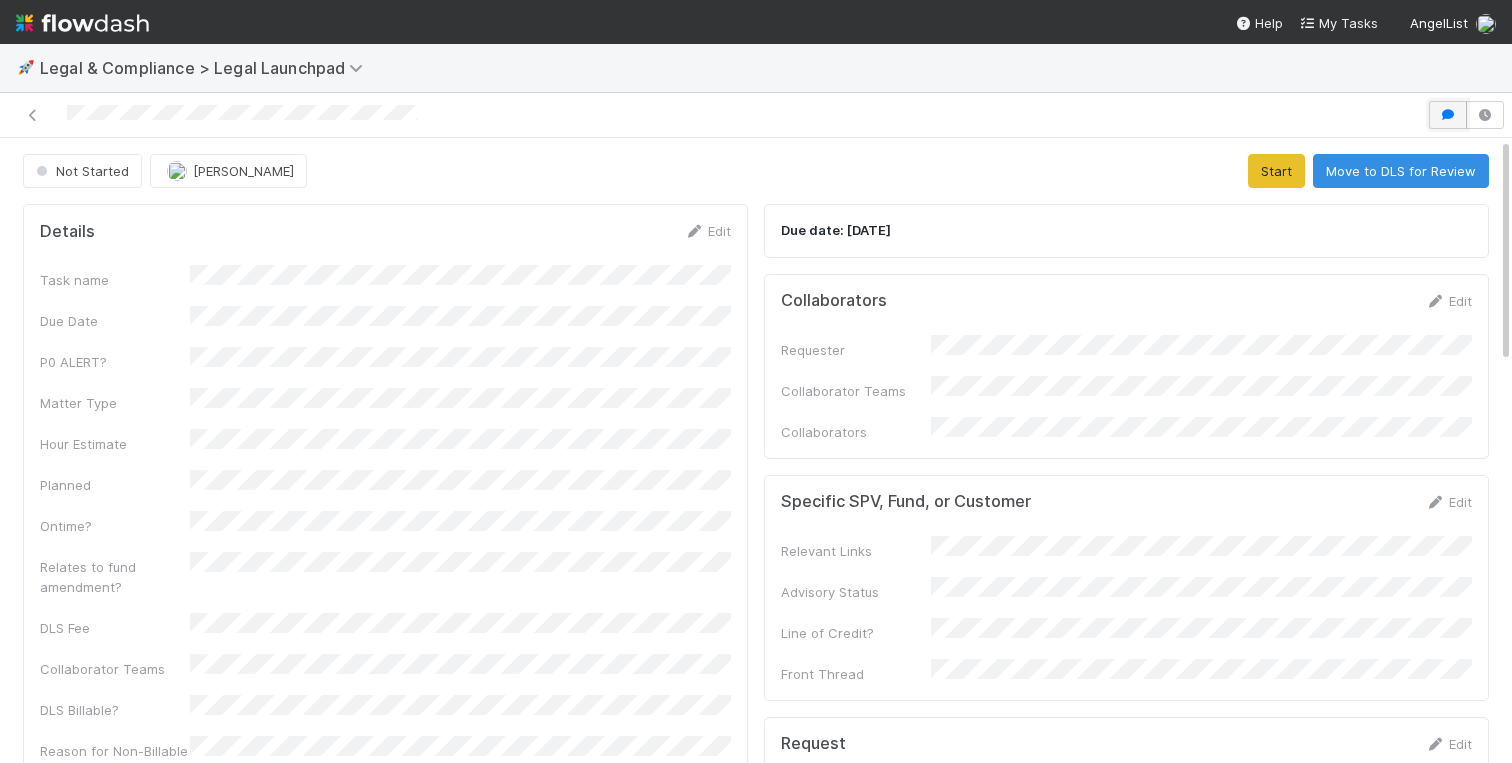 click at bounding box center (1448, 115) 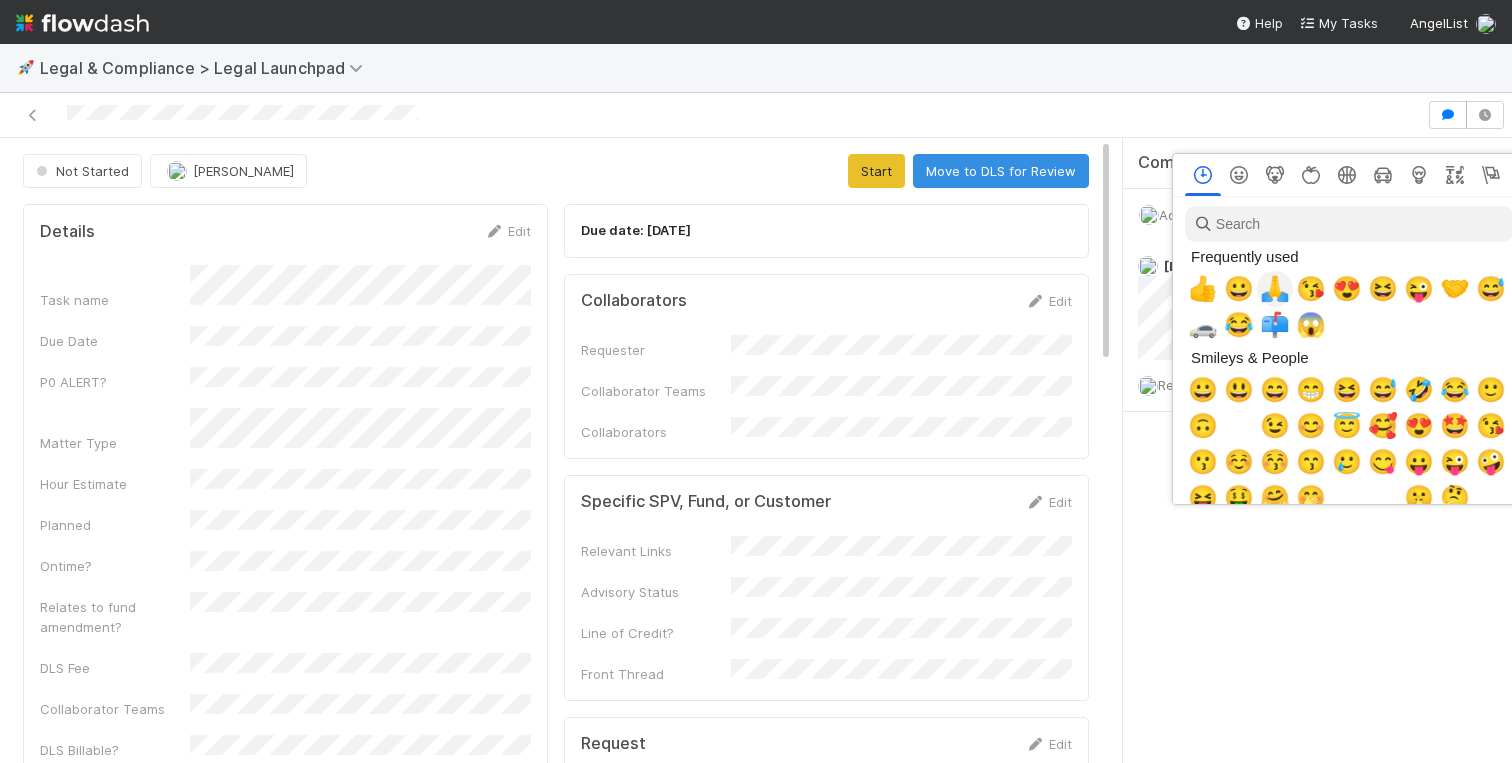click on "🙏" at bounding box center (1275, 289) 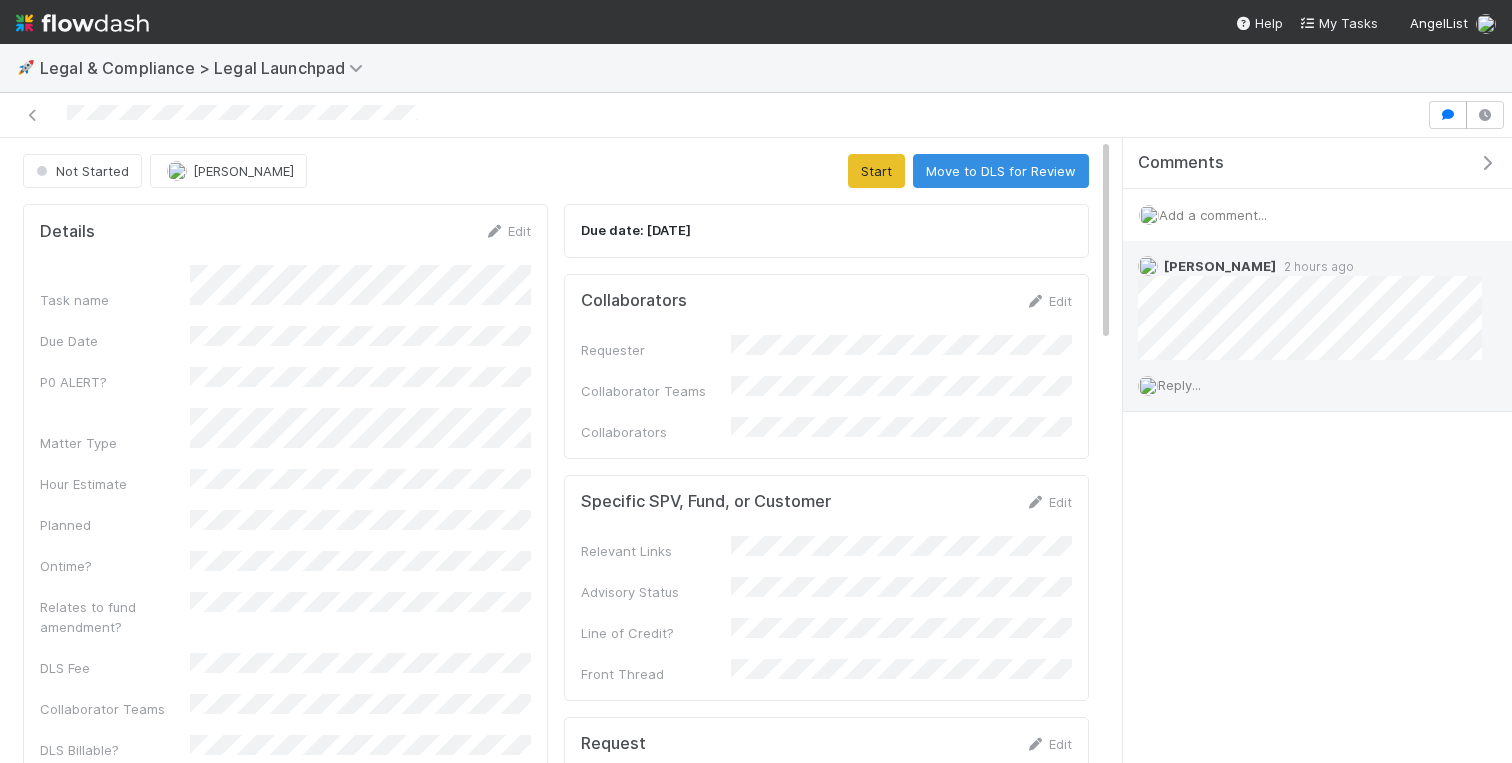 click at bounding box center (1148, 266) 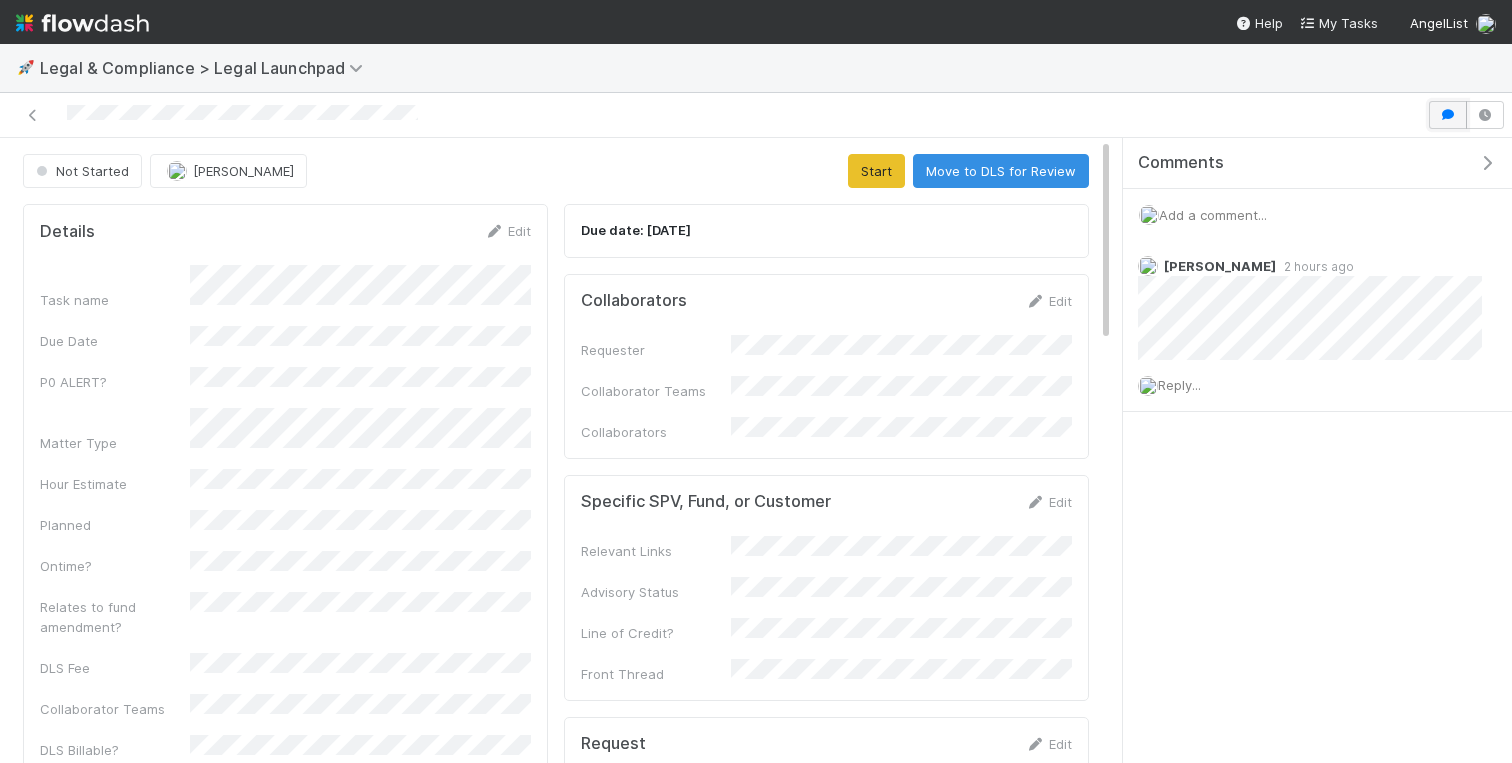 click at bounding box center (1448, 115) 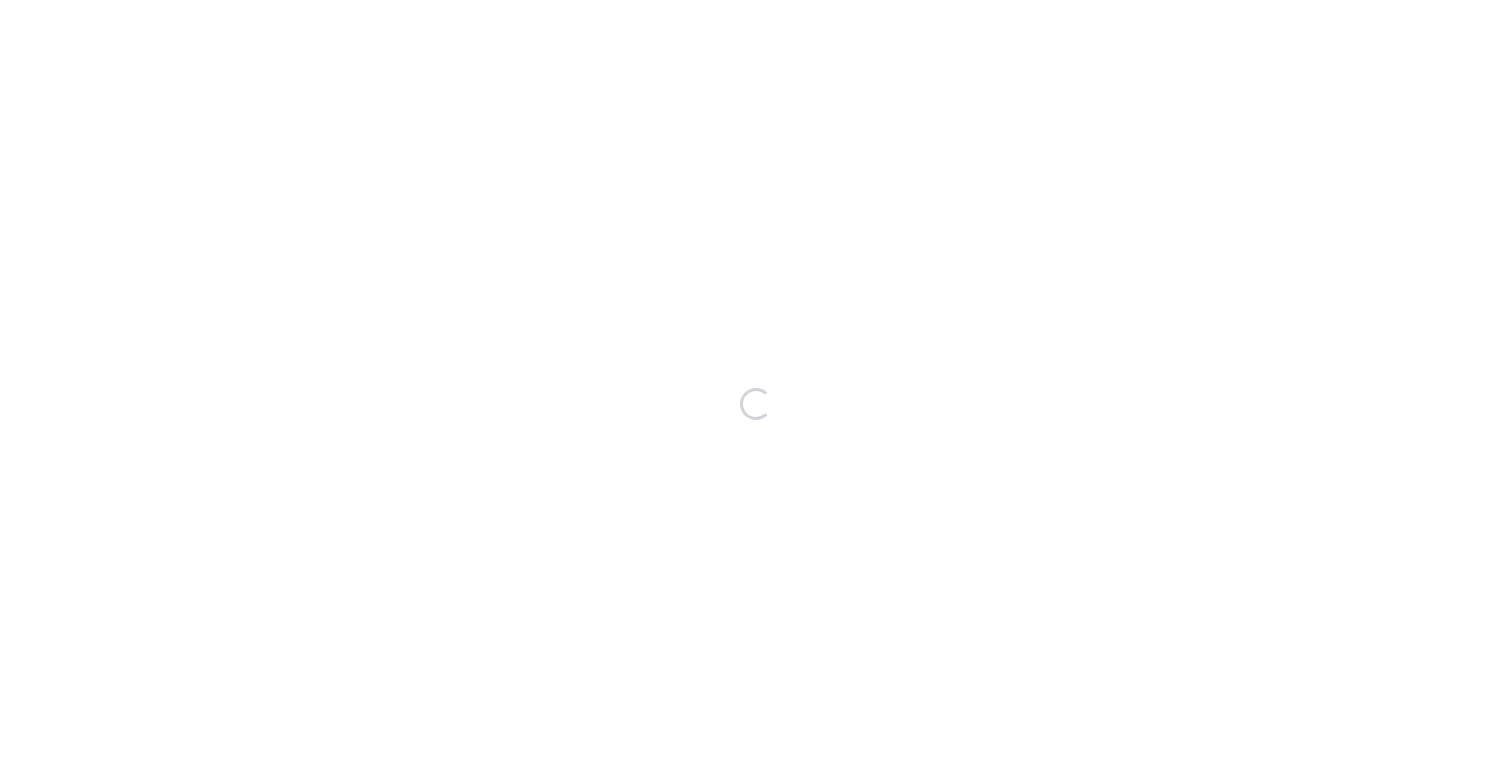 scroll, scrollTop: 0, scrollLeft: 0, axis: both 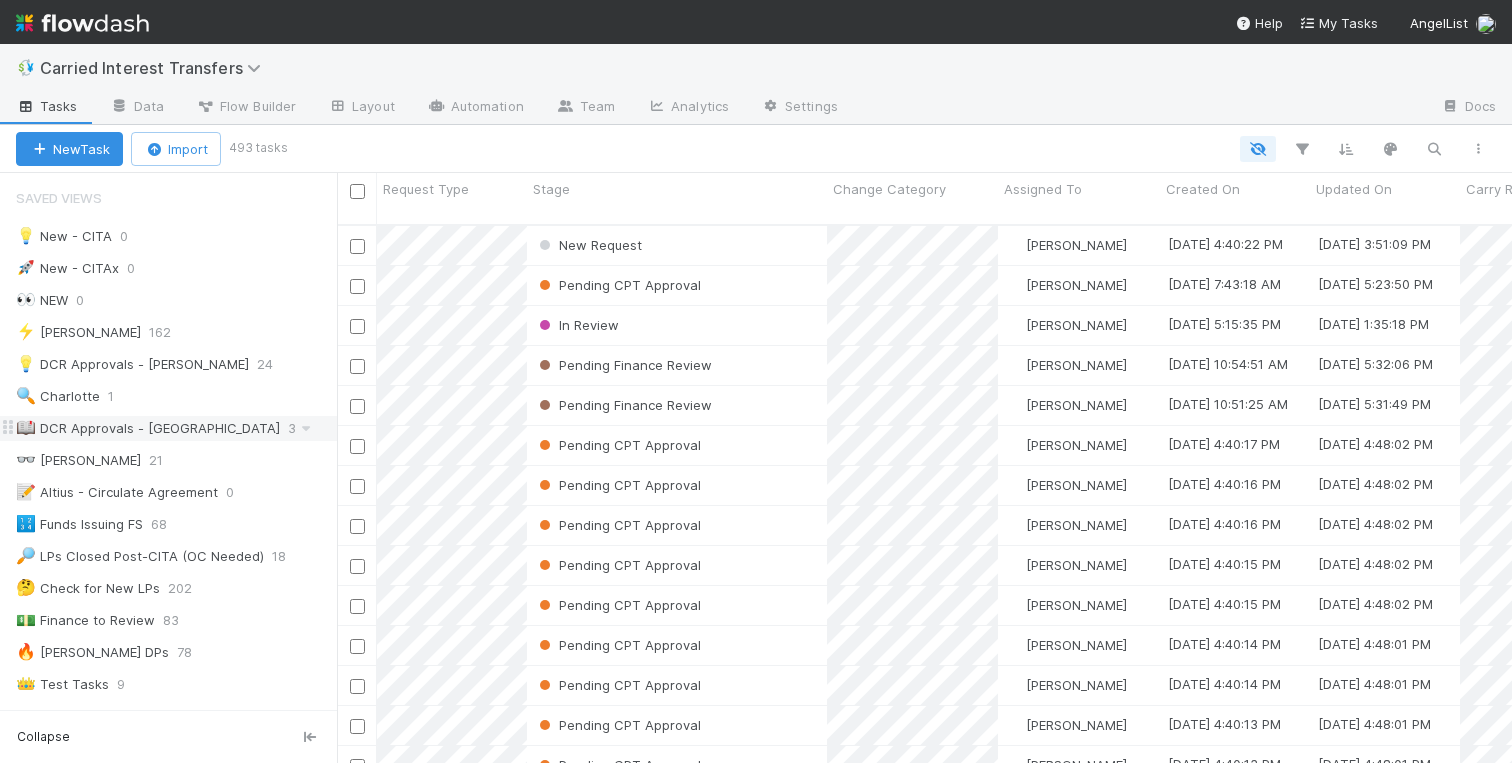 click on "📖 DCR Approvals - Charlotte" at bounding box center (148, 428) 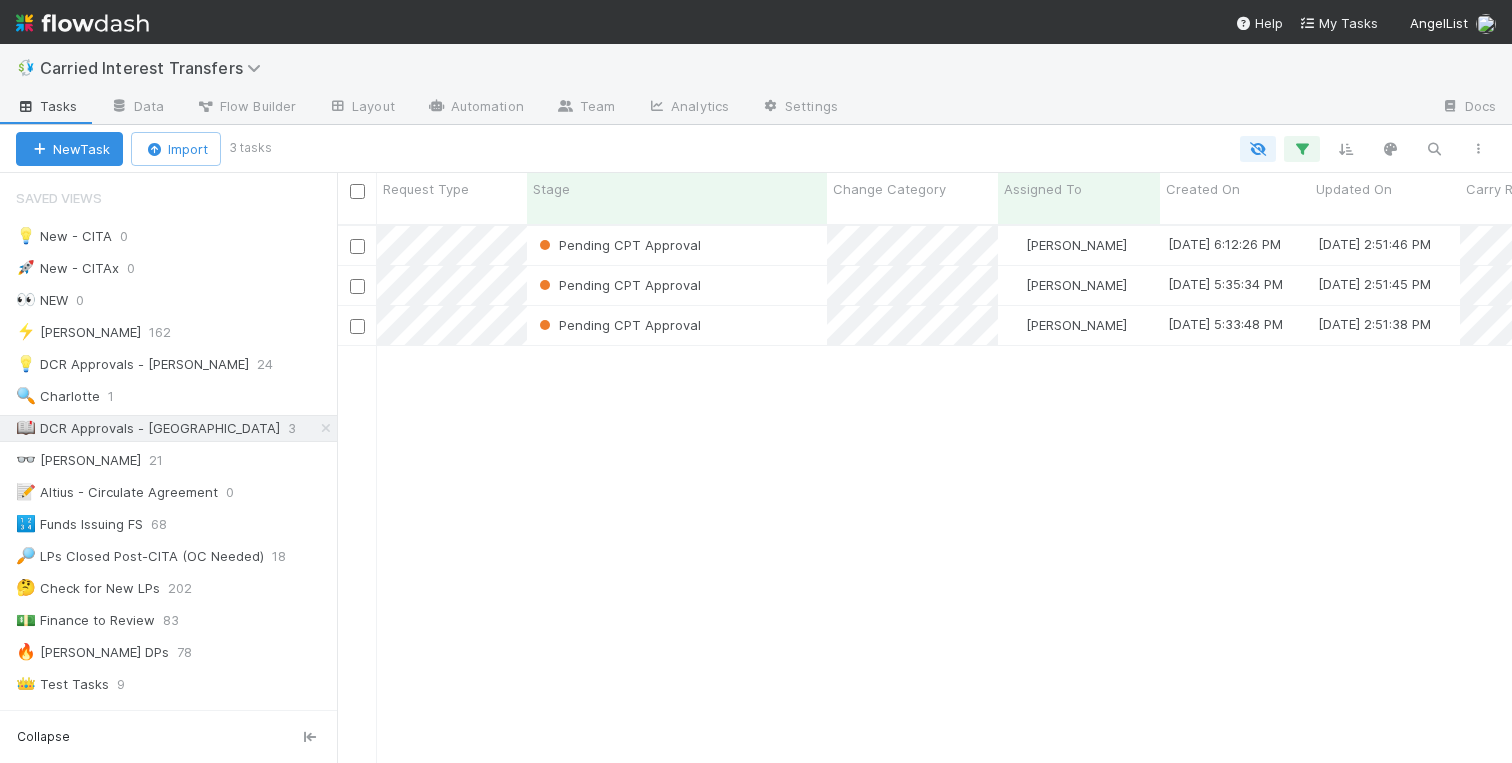 scroll, scrollTop: 0, scrollLeft: 1, axis: horizontal 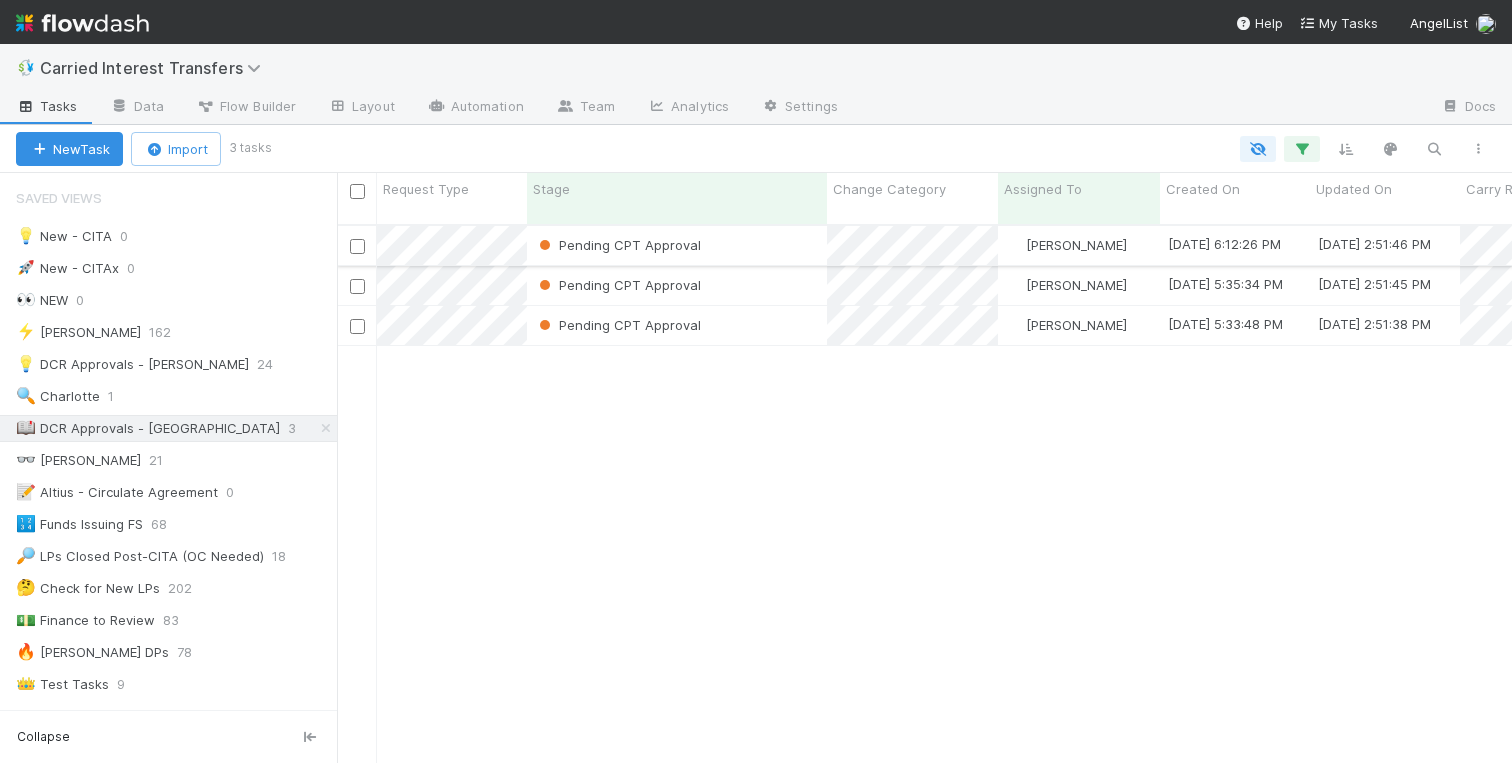 click on "Pending CPT Approval" at bounding box center [677, 245] 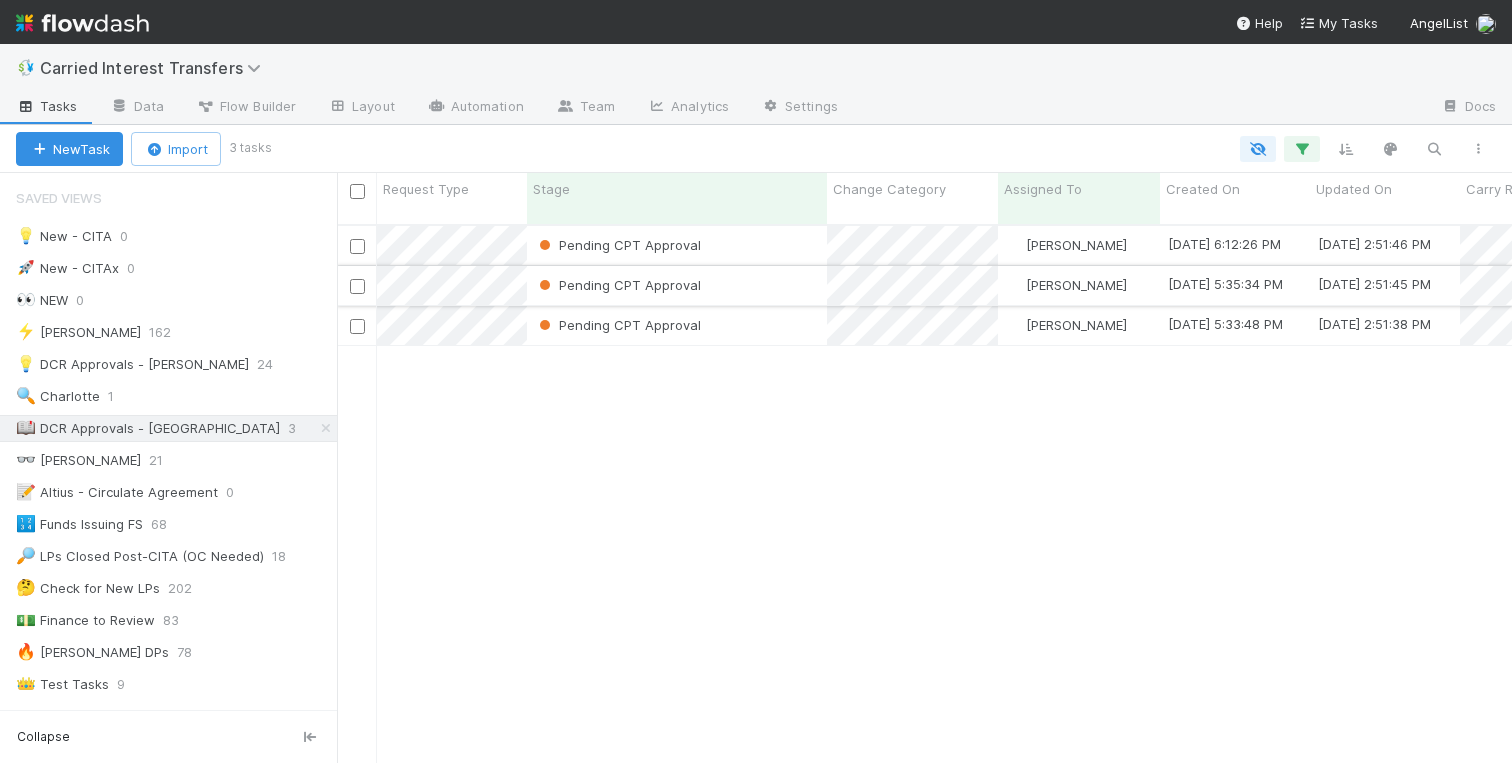 click on "Pending CPT Approval" at bounding box center [677, 285] 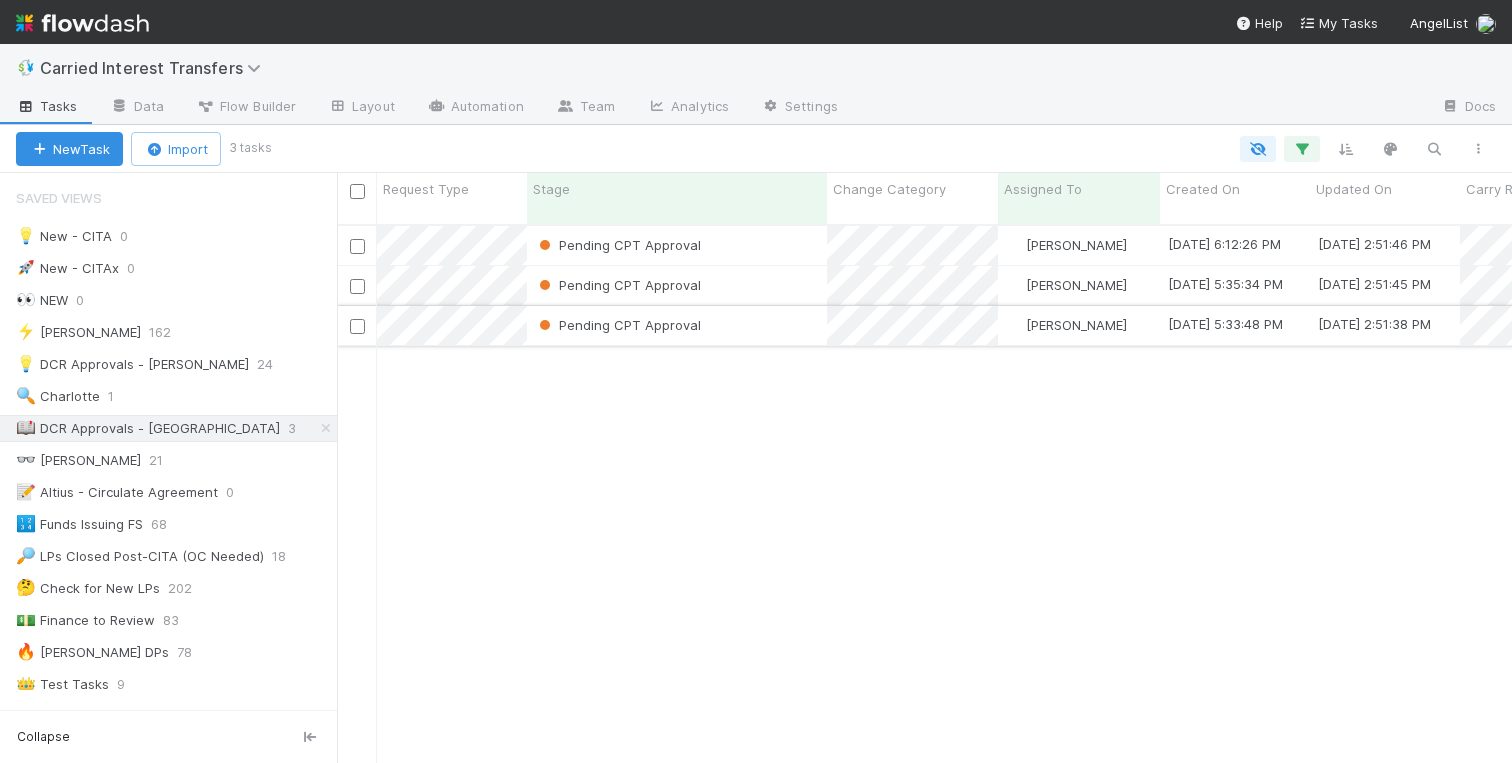 click on "Pending CPT Approval" at bounding box center [677, 325] 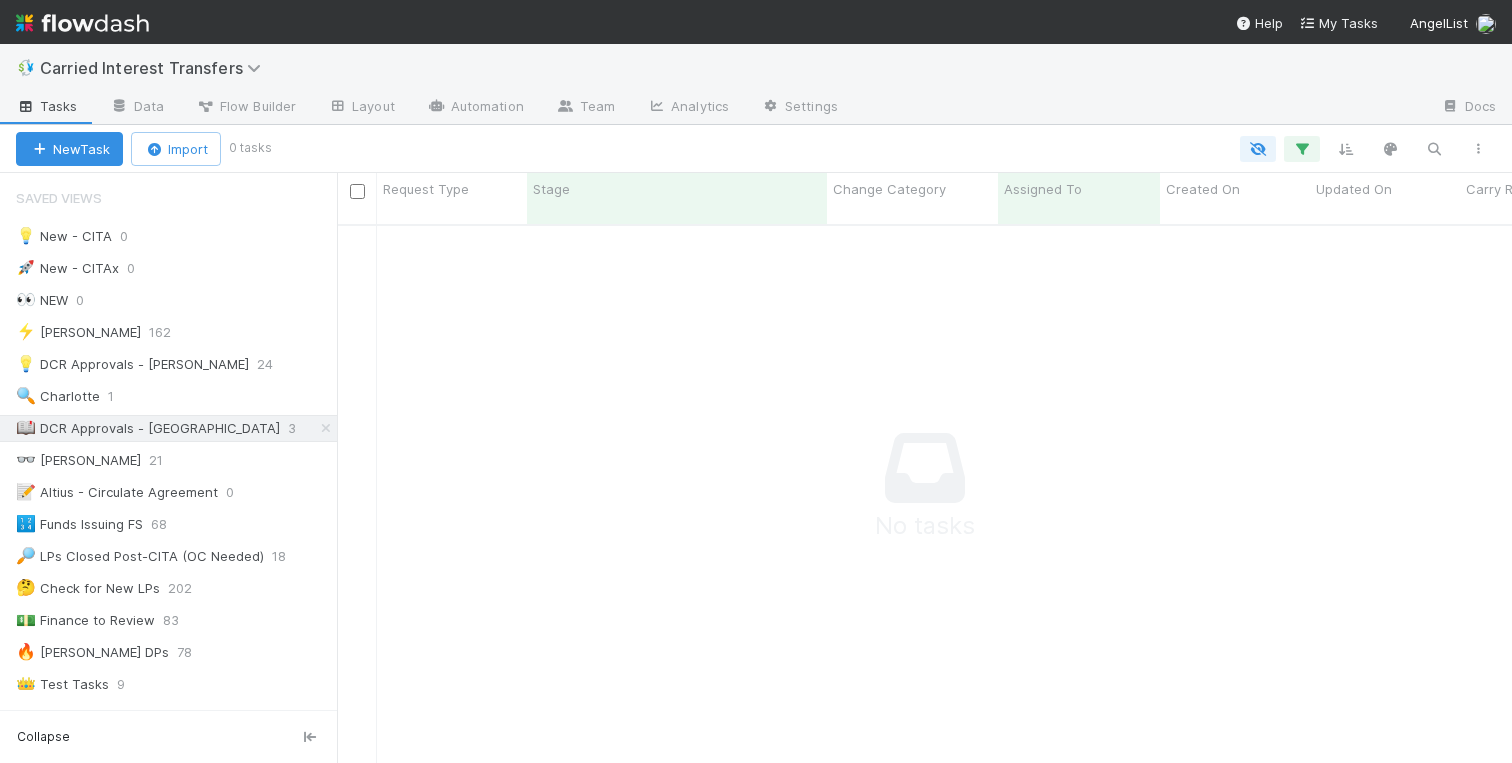 scroll, scrollTop: 0, scrollLeft: 1, axis: horizontal 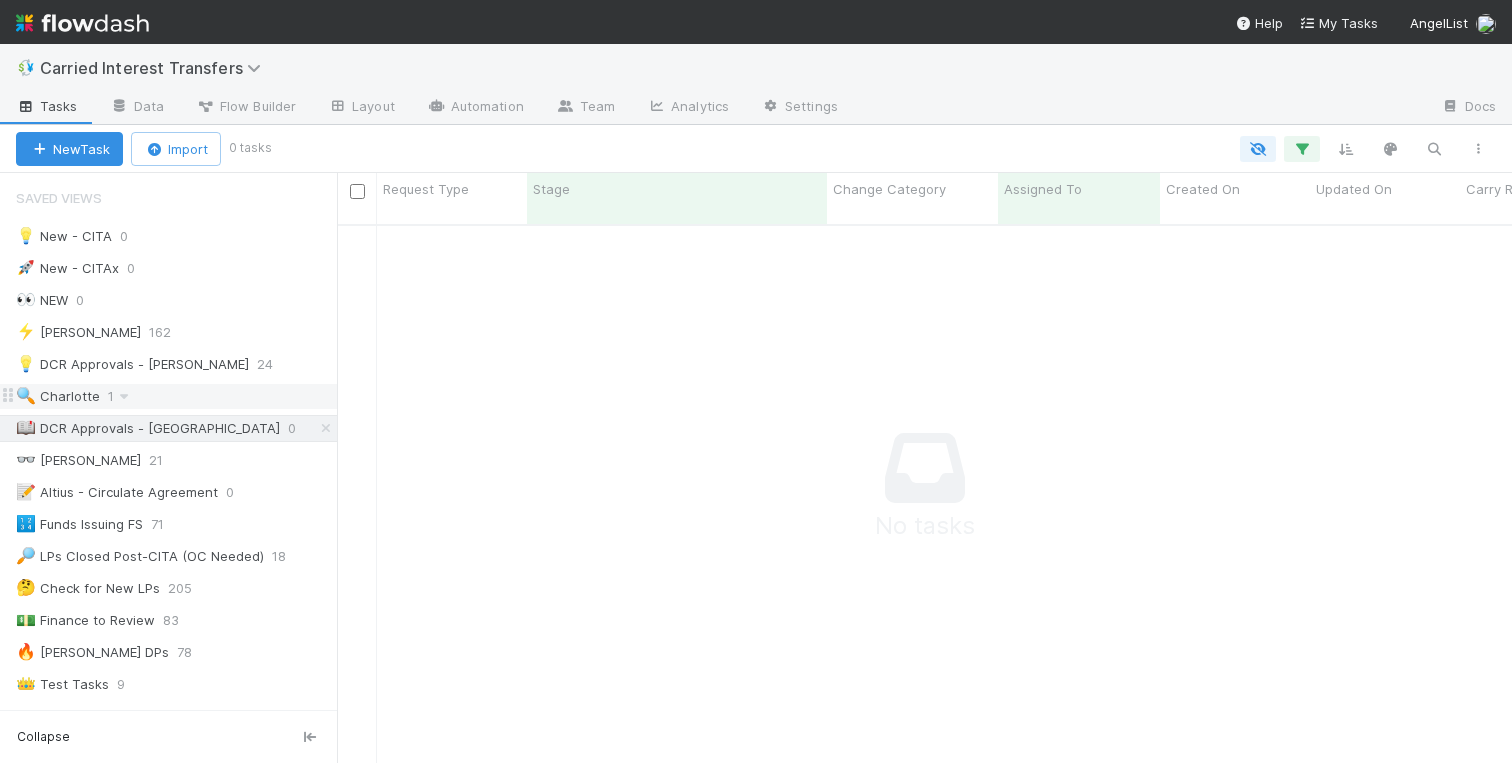 click on "🔍 Charlotte" at bounding box center [58, 396] 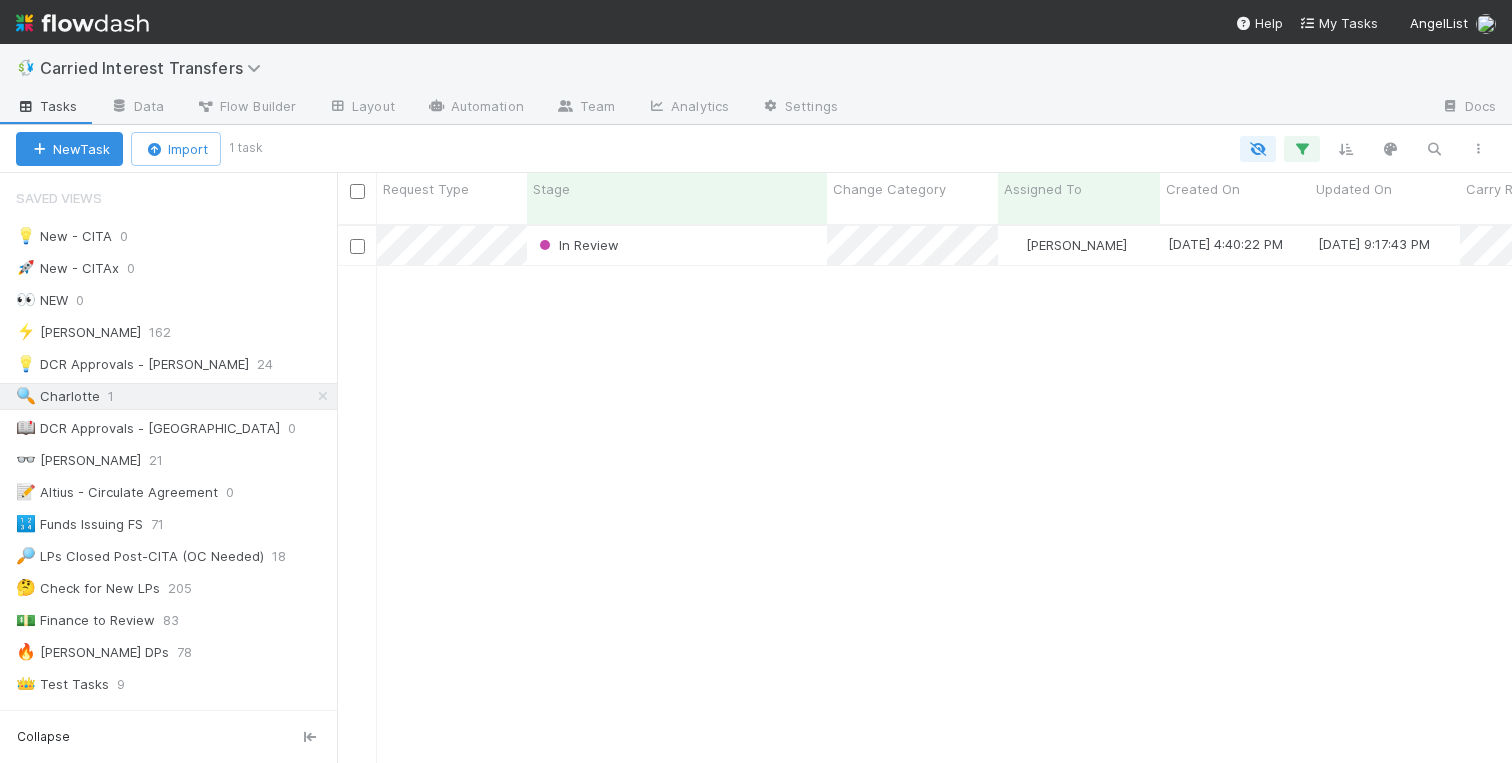 scroll, scrollTop: 0, scrollLeft: 1, axis: horizontal 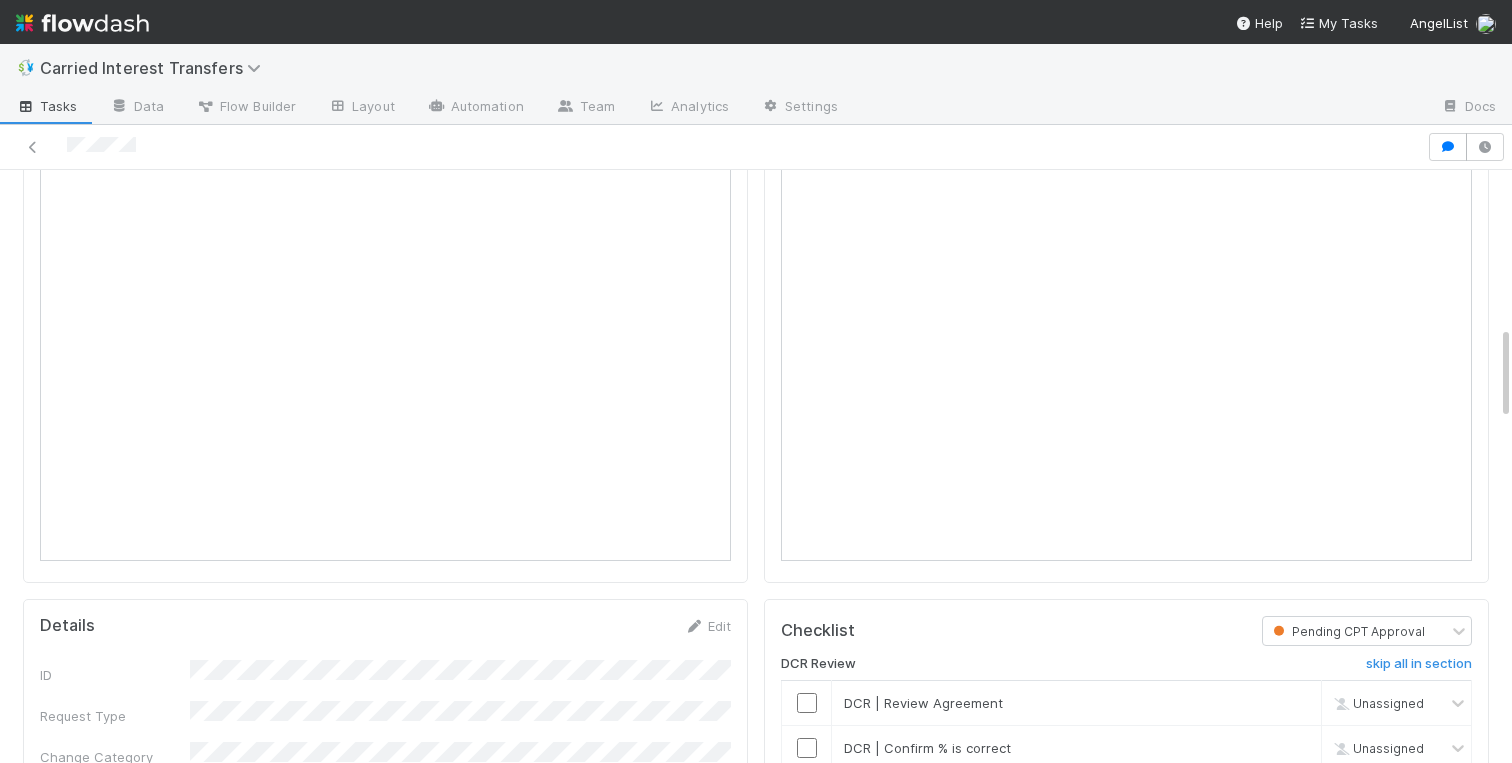 click on "Transferor Details Edit ID  Request Type  Change Category  Additional Context  Primary Front Thread  Fund(s)  BYOGP   BYOD  Carry Recipient: Entity Name  Carry Recipient: Signatory Name  Carry Recipient: Treasury Profile  Carry Recipient: Email Address  Transferee: Entity Name  Transferee: Signatory Name  Transferee: Treasury Profile  Transferee: Email Address  Carry Share (#)  Carry Share (text)  New CITA Draft  Signed Agreements  CITAx Draft  DocuSign URL  FC Dashboard  Link to Comptroller  Comptroller - QP  CRA  CRA Email  Date of Original Agreement  Appreciation  Date of last signature on agreement  Final Close Held  LPs Closed After CITA  Financial Statements Issued  OC Ticket  Tax Consult   Fund Formation or Legal Ticket   Member Ledger CSV   Data Change Request  DCR - QP  Multiple TE Tracker  IOS Owner Slack ID   New Carry Recipient: Name   New Carry Recipient: Treasury Profile  New Carry Recipient: Signatory  New Carry Recipient: Email  New Transferee: Name   New Transferee: Treasury Profile  Test?" at bounding box center (385, 1598) 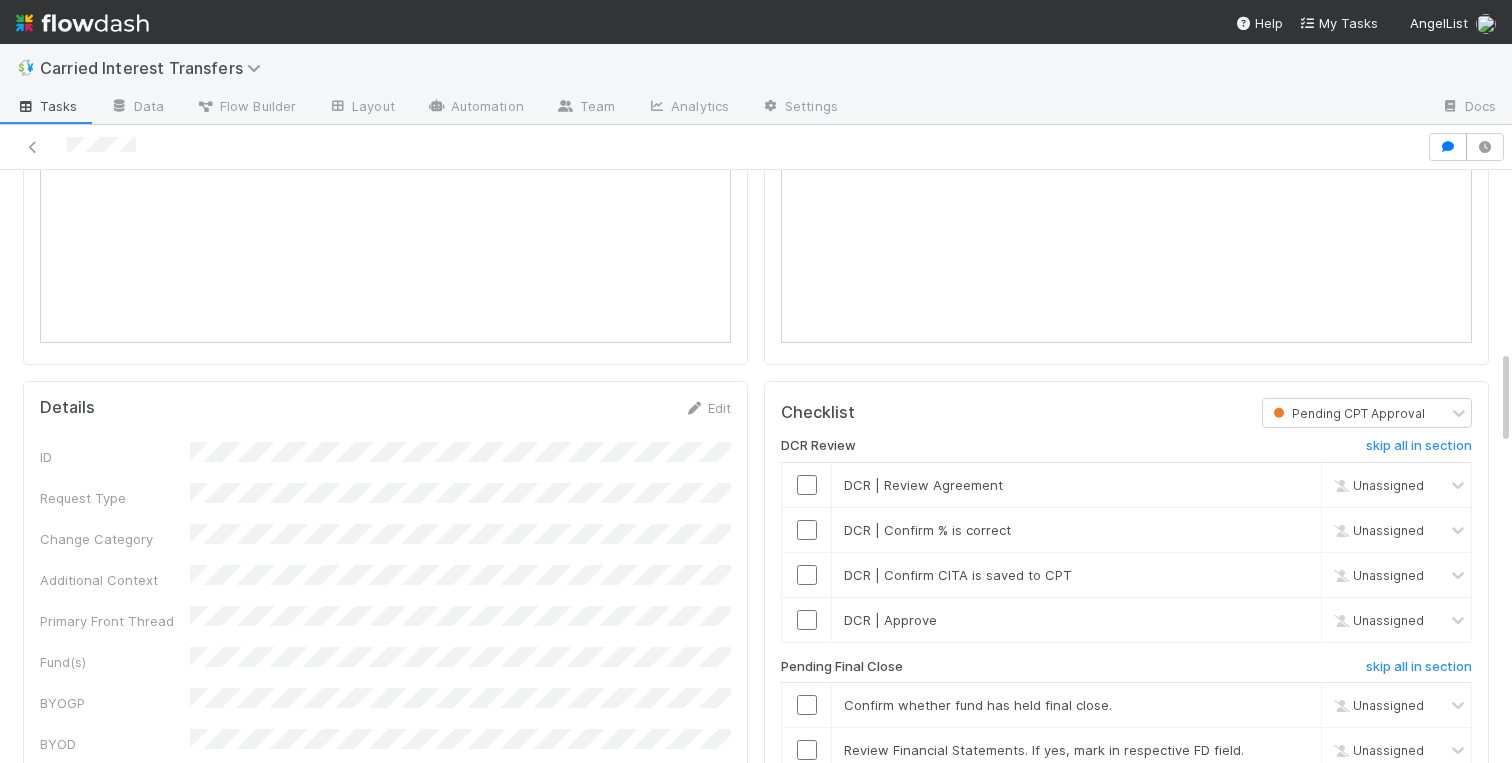 scroll, scrollTop: 1467, scrollLeft: 0, axis: vertical 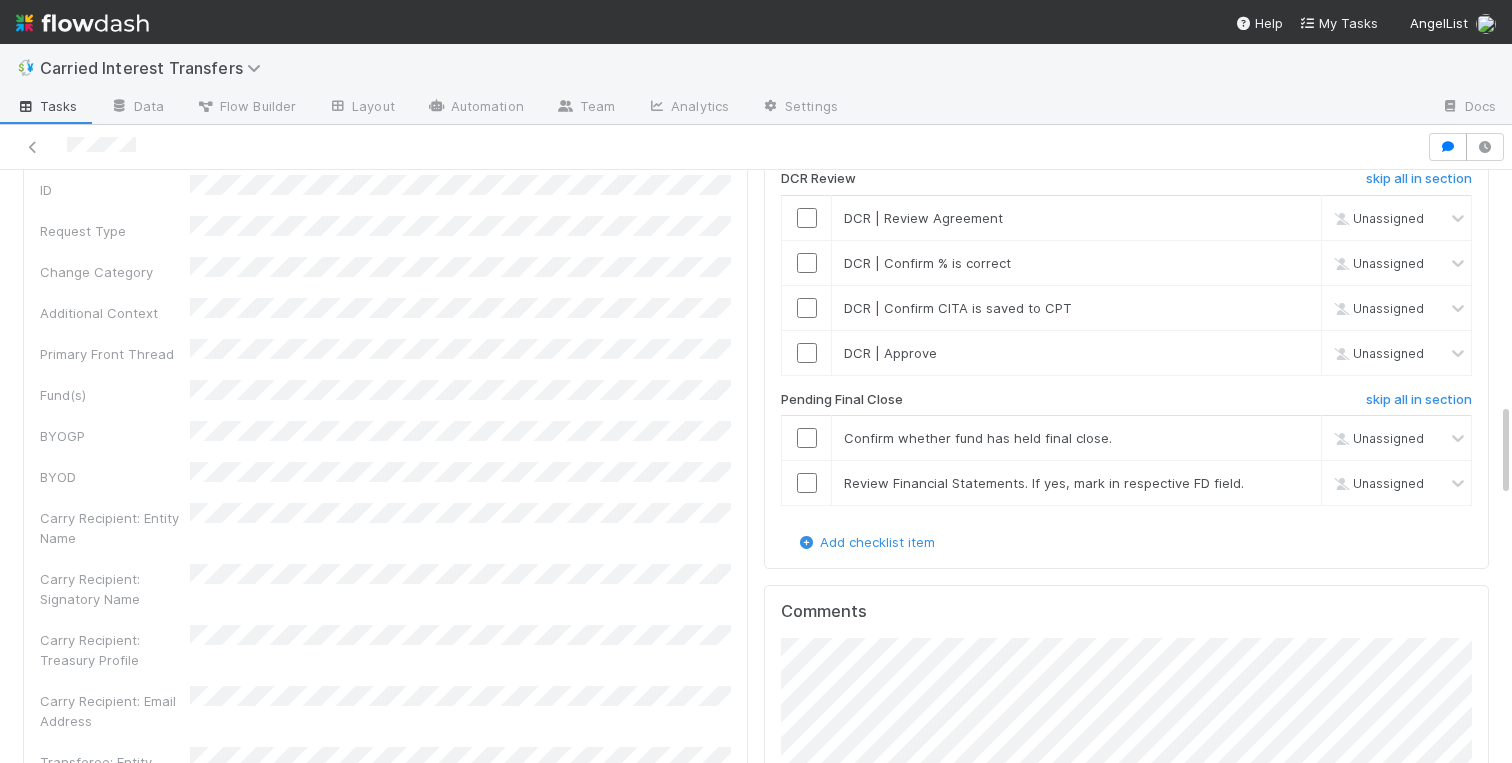 click on "Fund(s)" at bounding box center [385, 392] 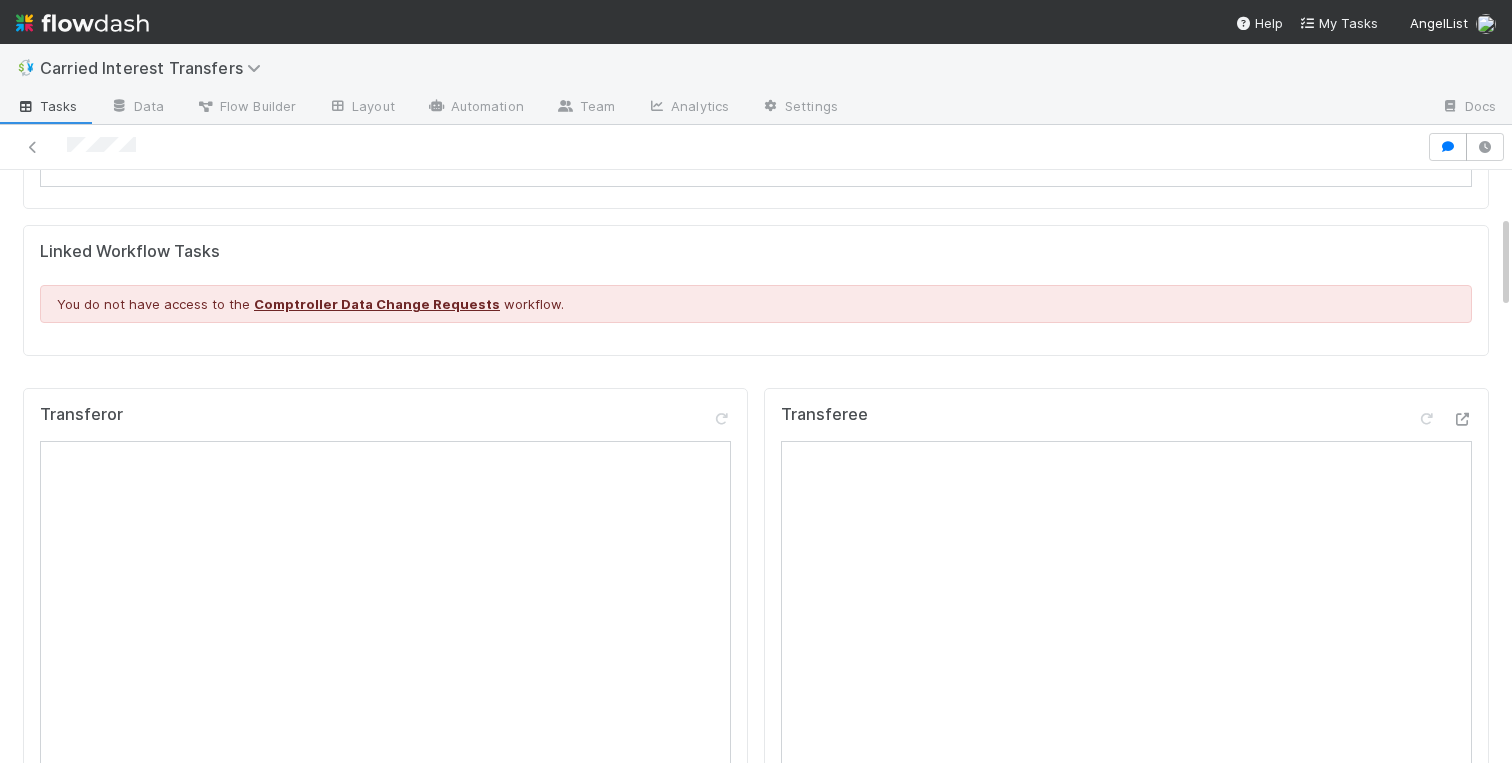 scroll, scrollTop: 0, scrollLeft: 0, axis: both 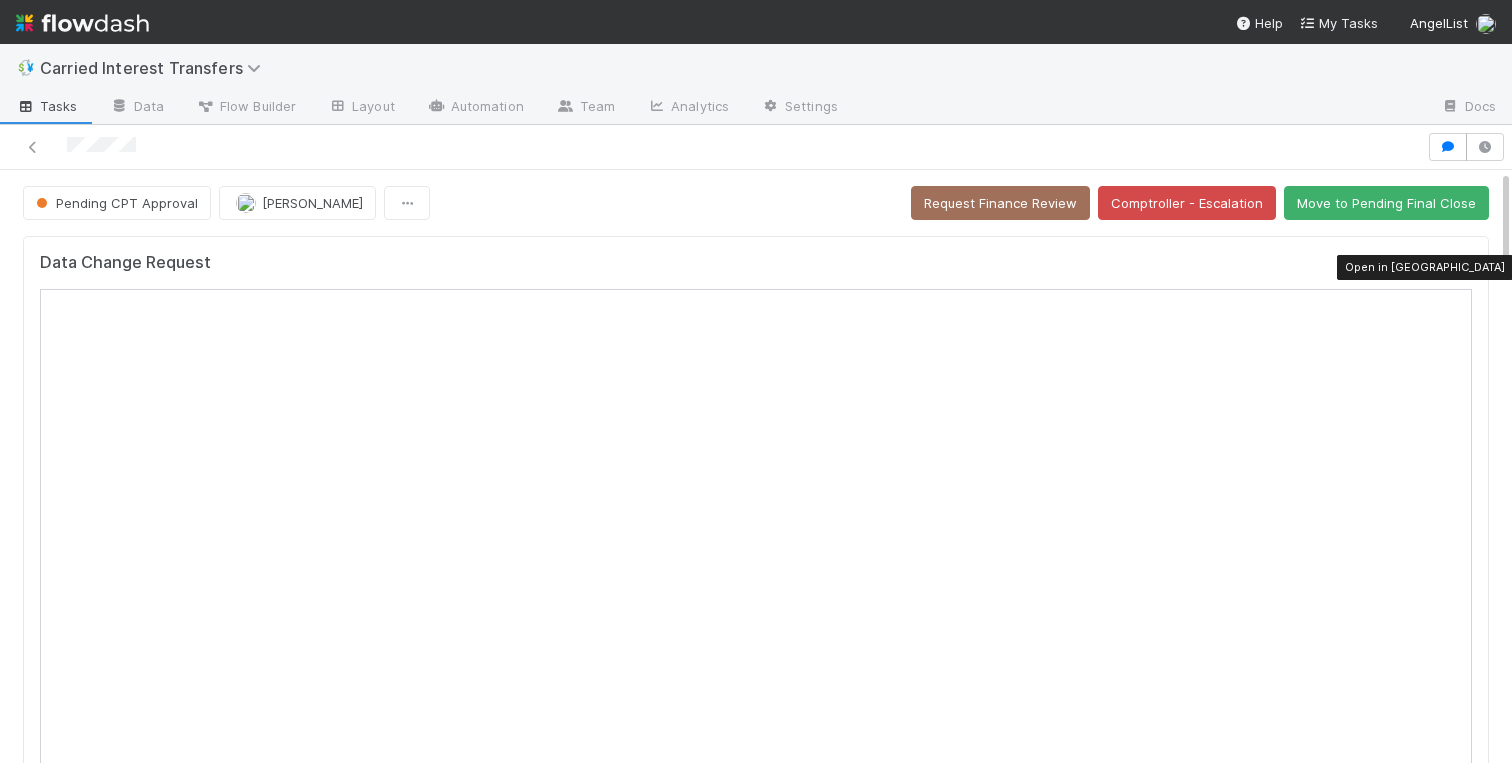 click at bounding box center (1462, 267) 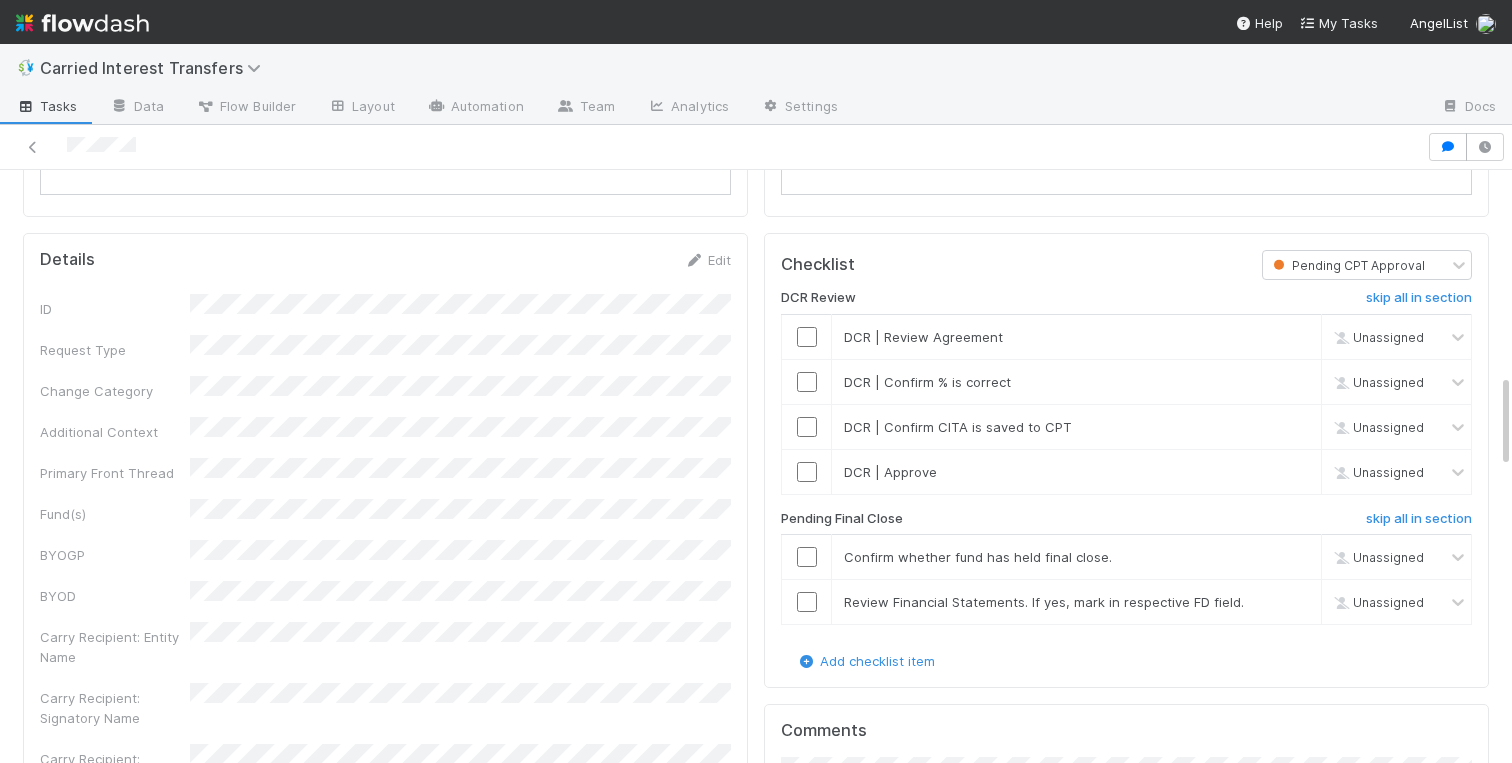 scroll, scrollTop: 1353, scrollLeft: 0, axis: vertical 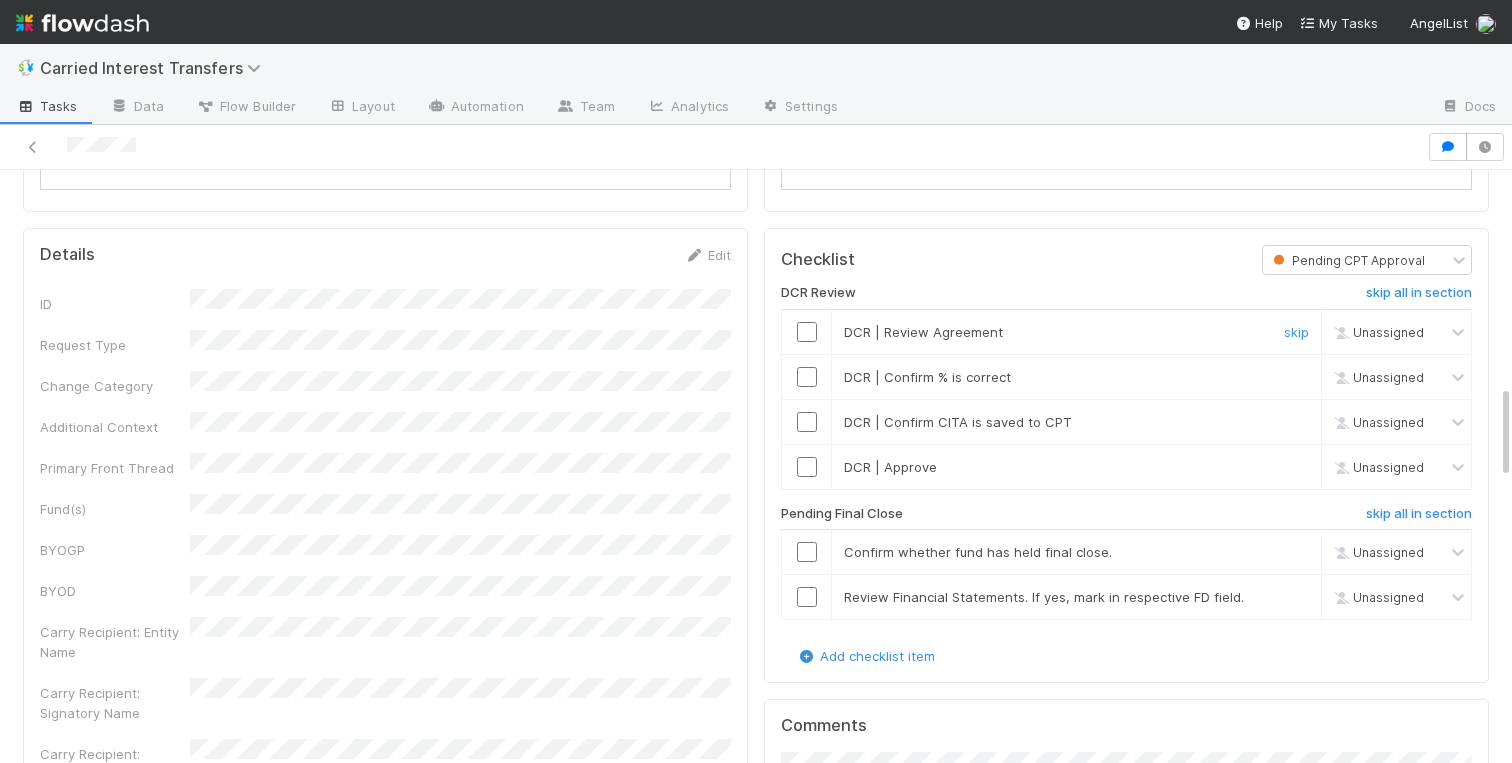 click at bounding box center [807, 332] 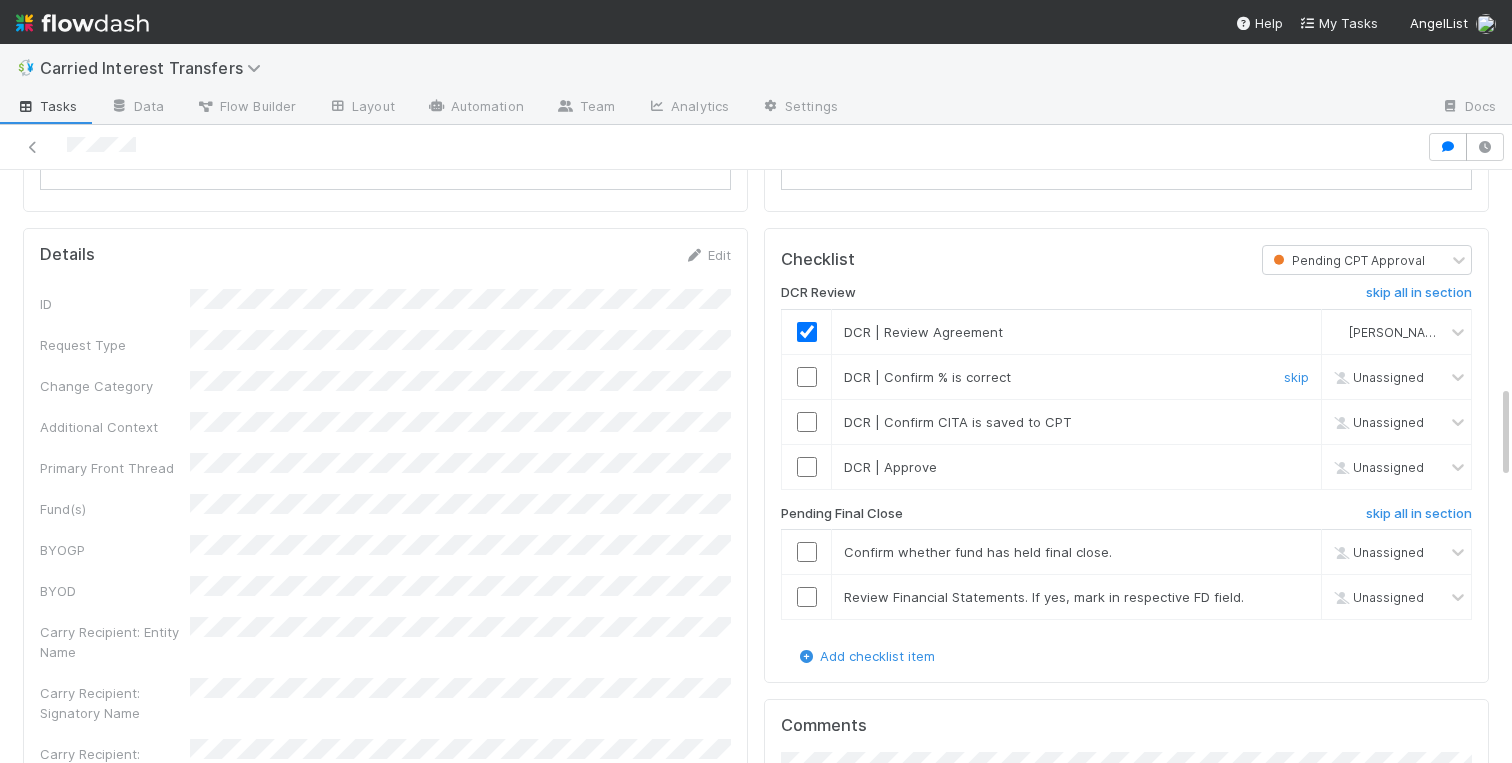 click at bounding box center (807, 377) 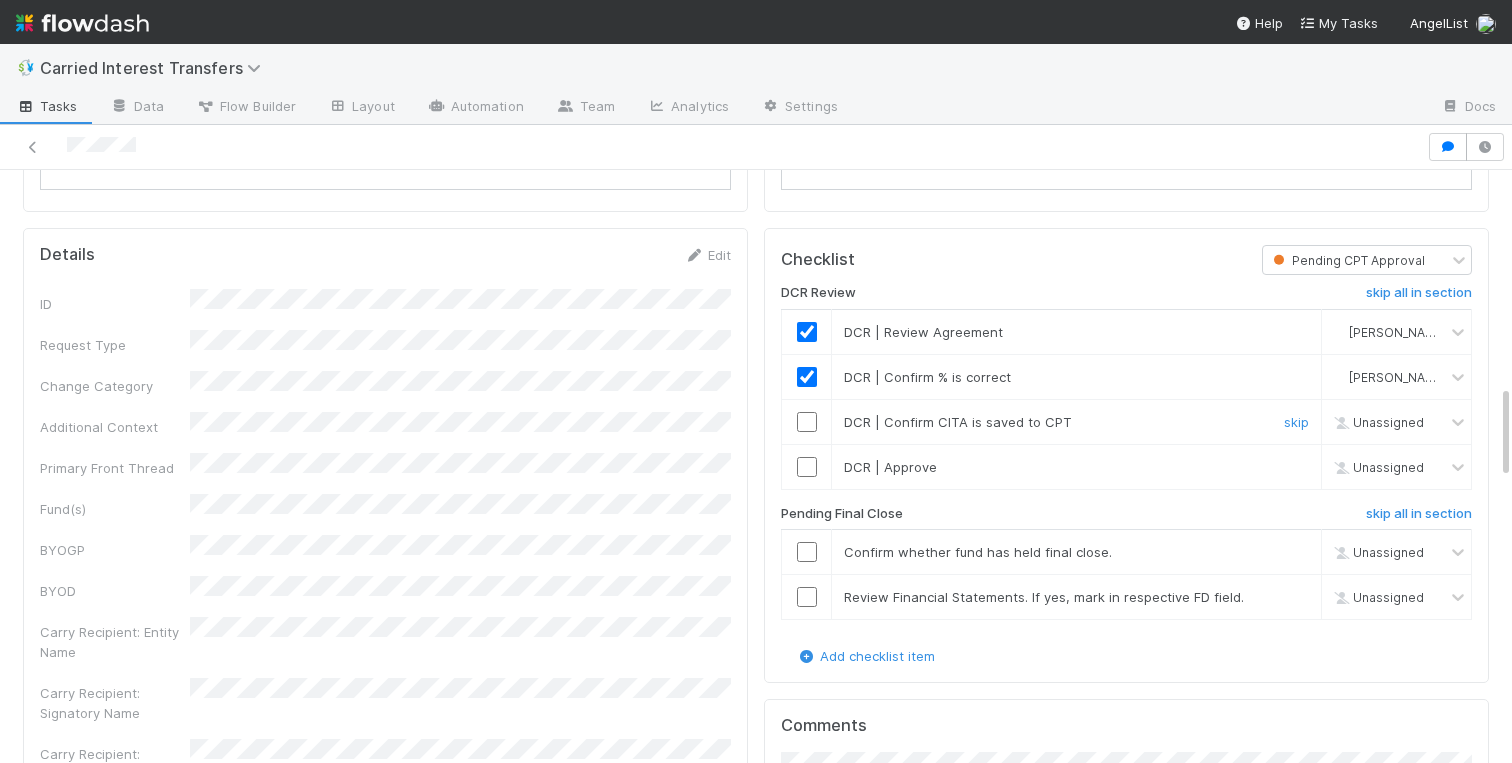 click at bounding box center [807, 421] 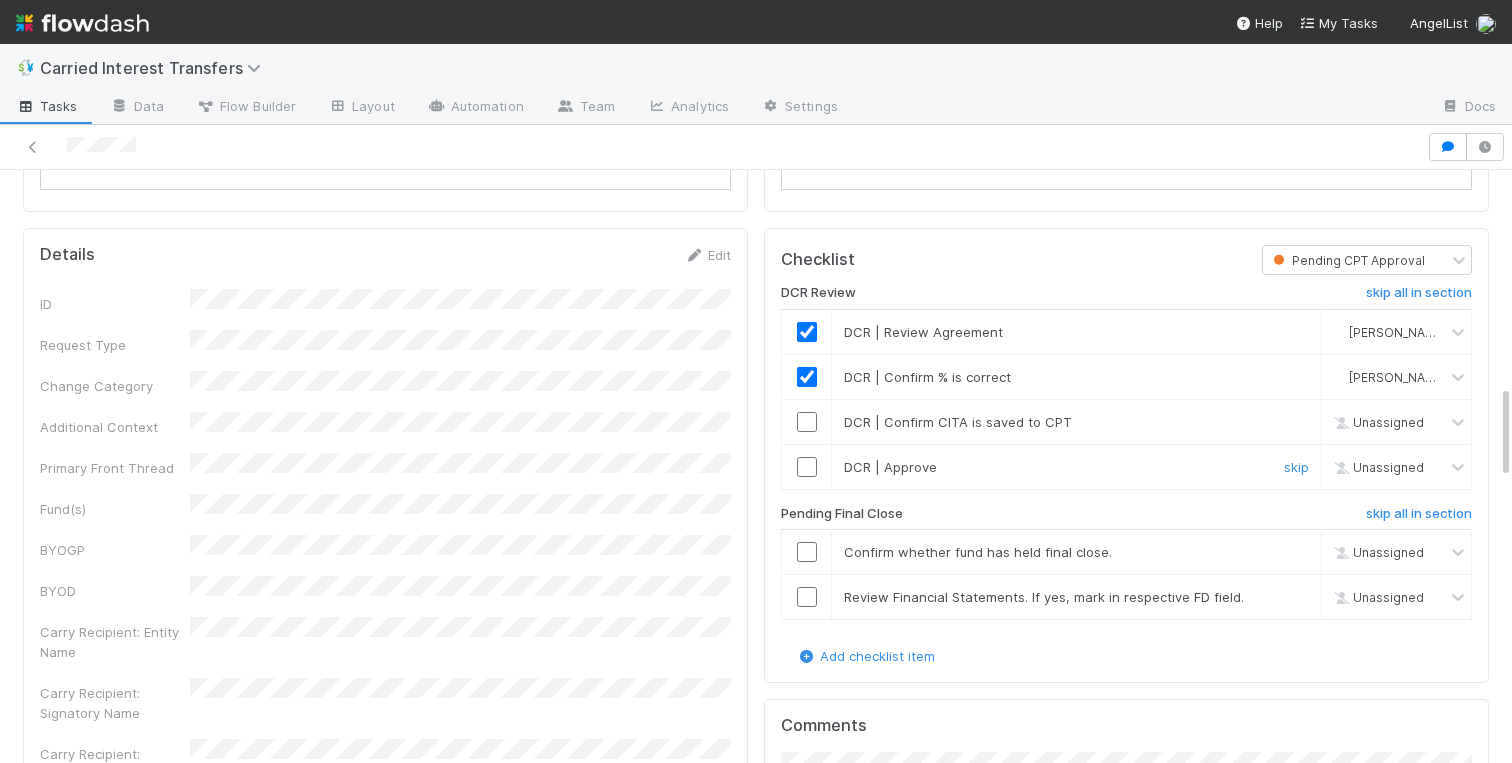 click at bounding box center (807, 467) 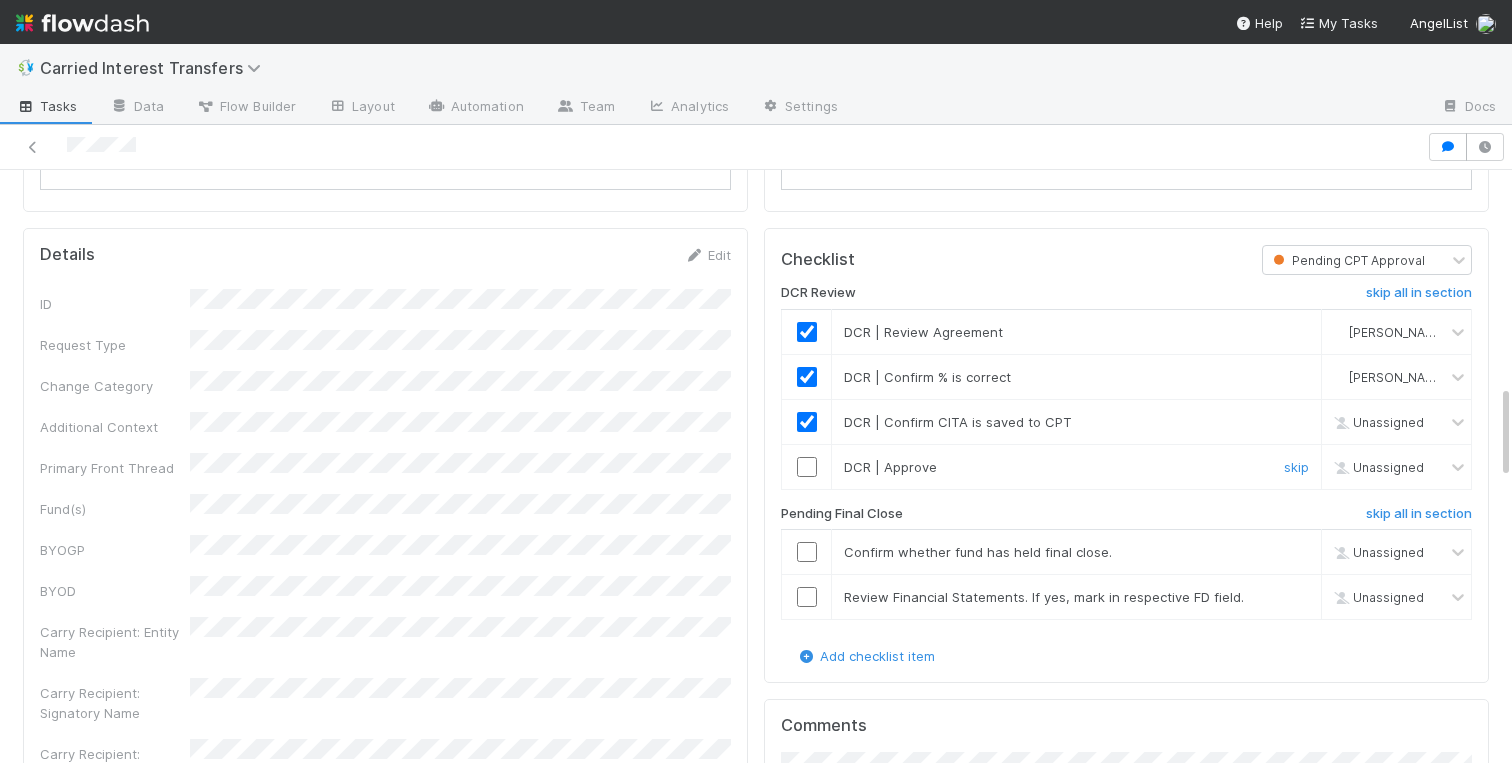 checkbox on "true" 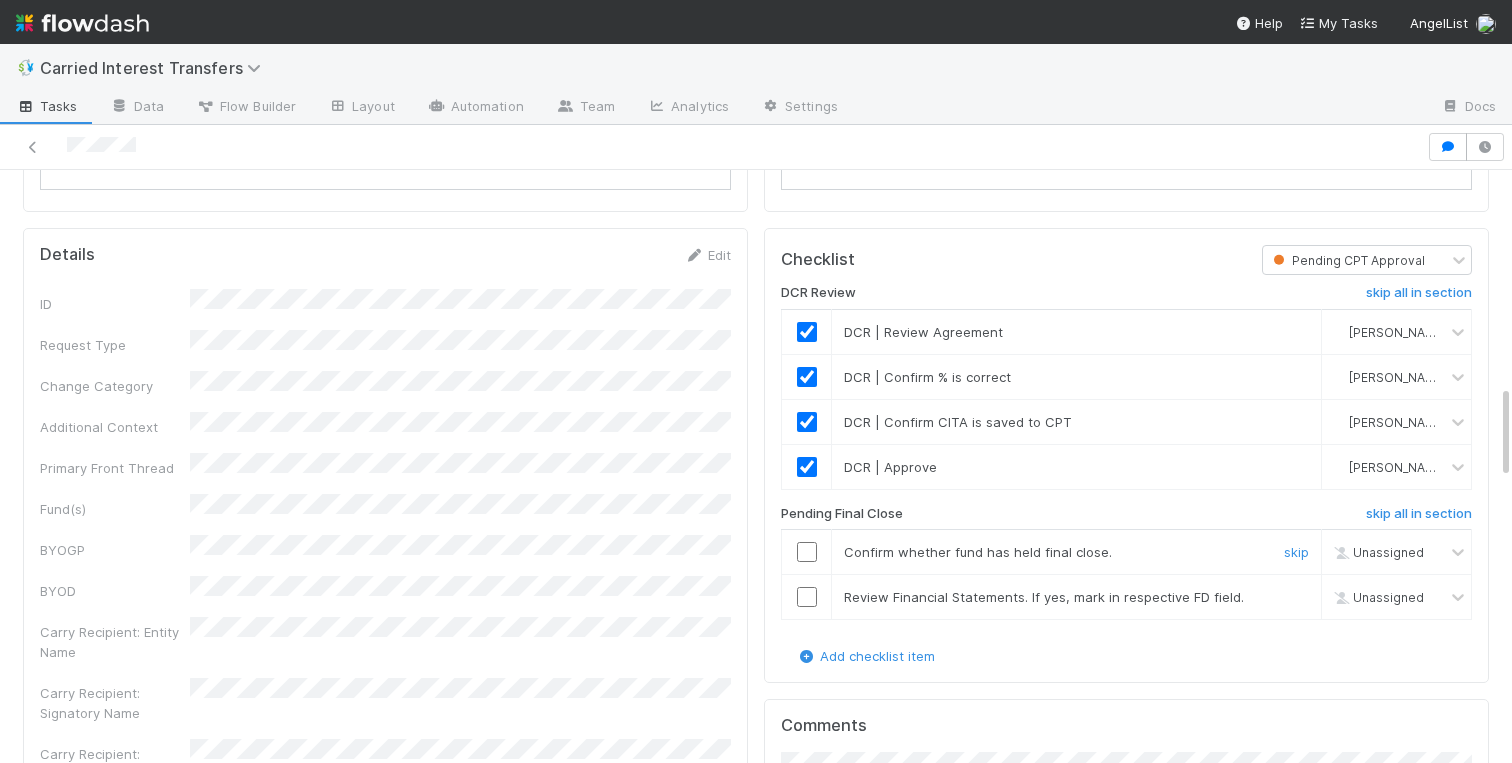 click at bounding box center [807, 552] 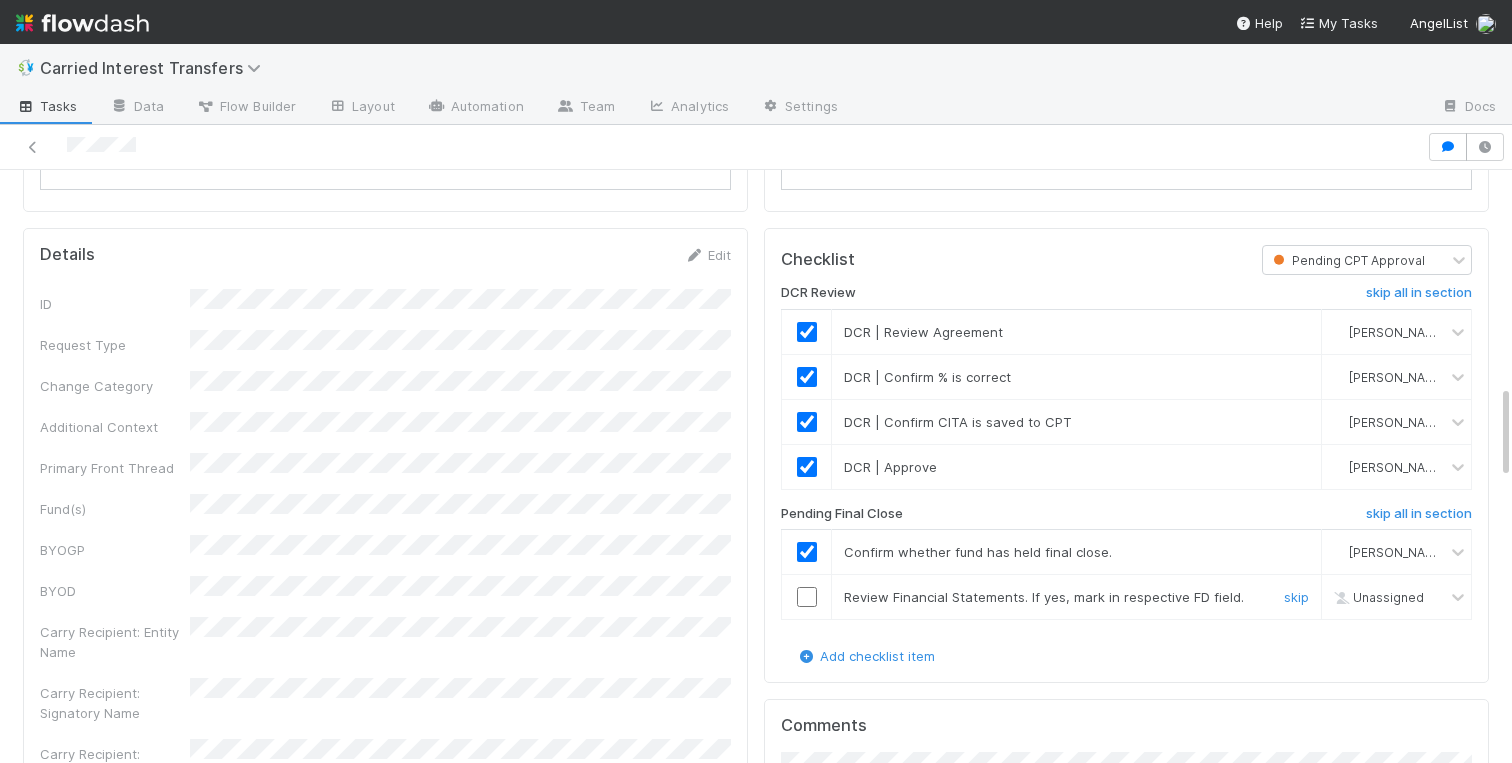 click at bounding box center (807, 597) 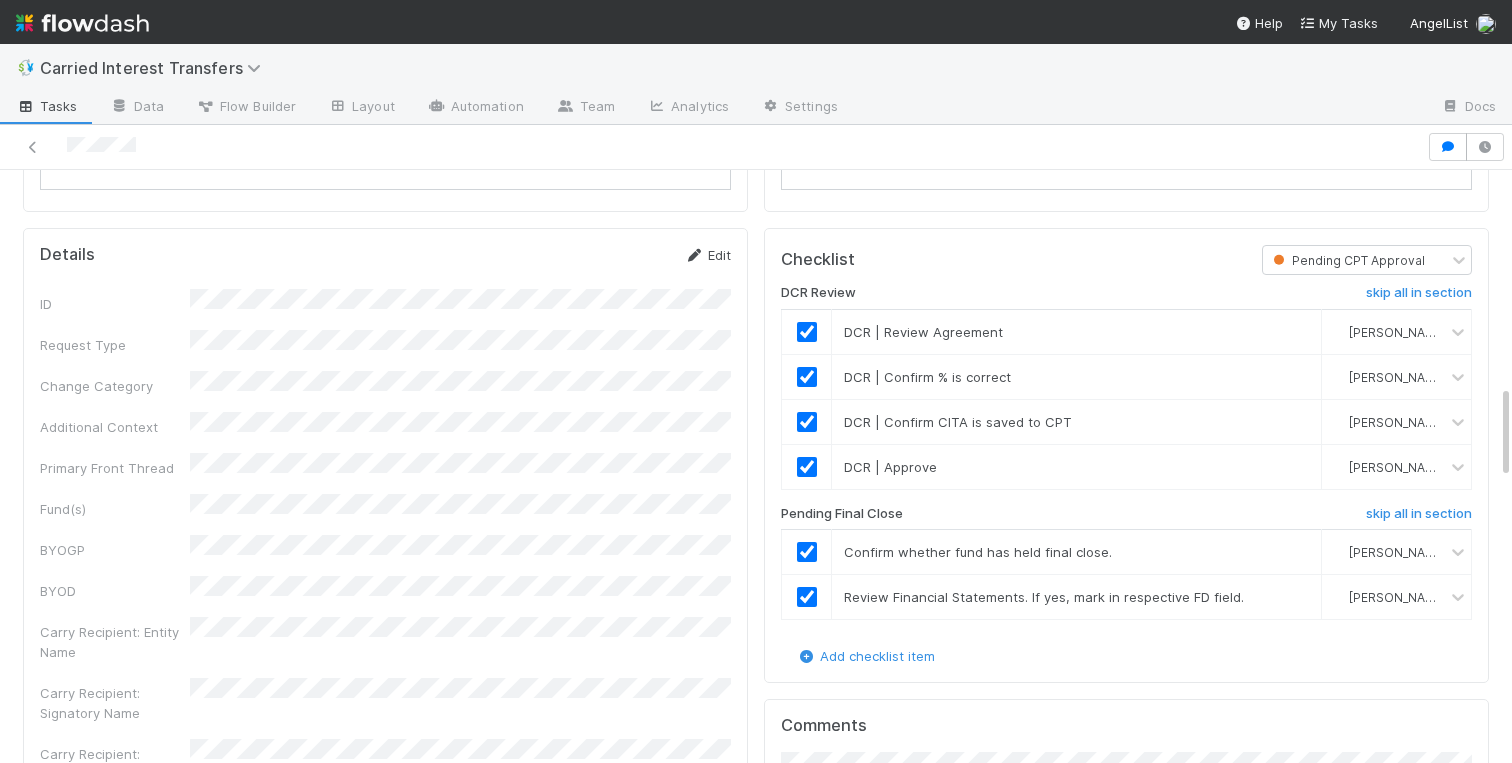 click on "Edit" at bounding box center [707, 255] 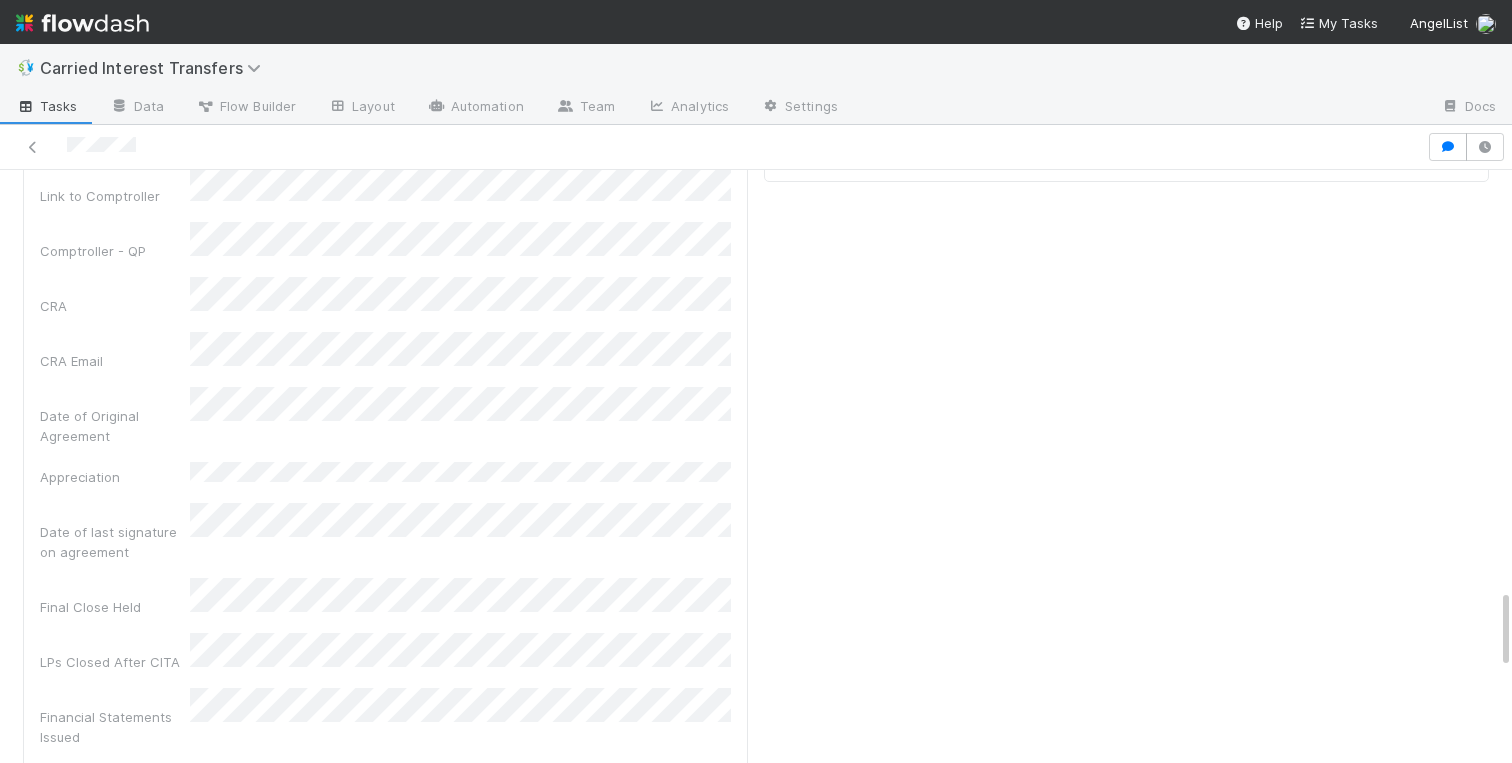 scroll, scrollTop: 3069, scrollLeft: 0, axis: vertical 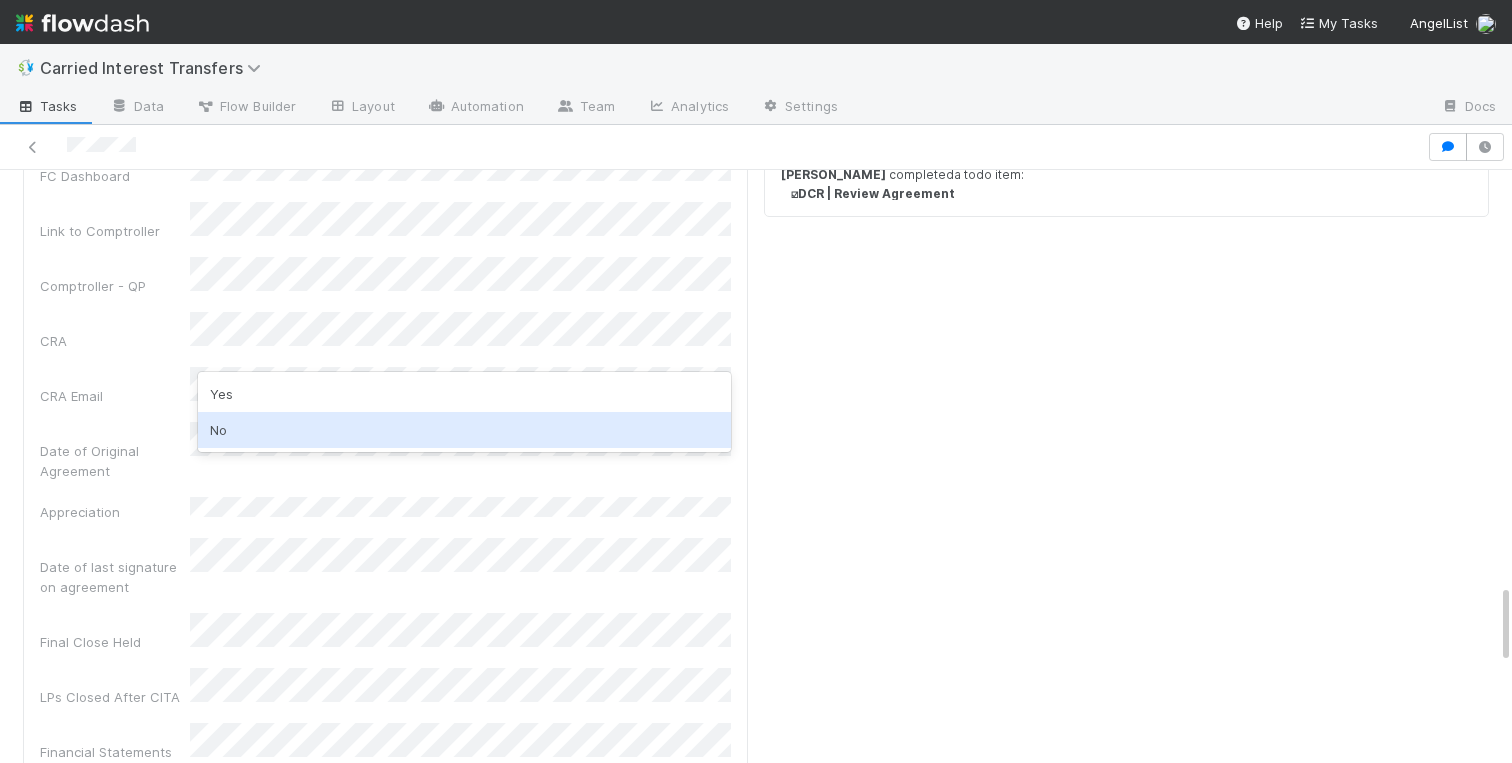 click on "No" at bounding box center [464, 430] 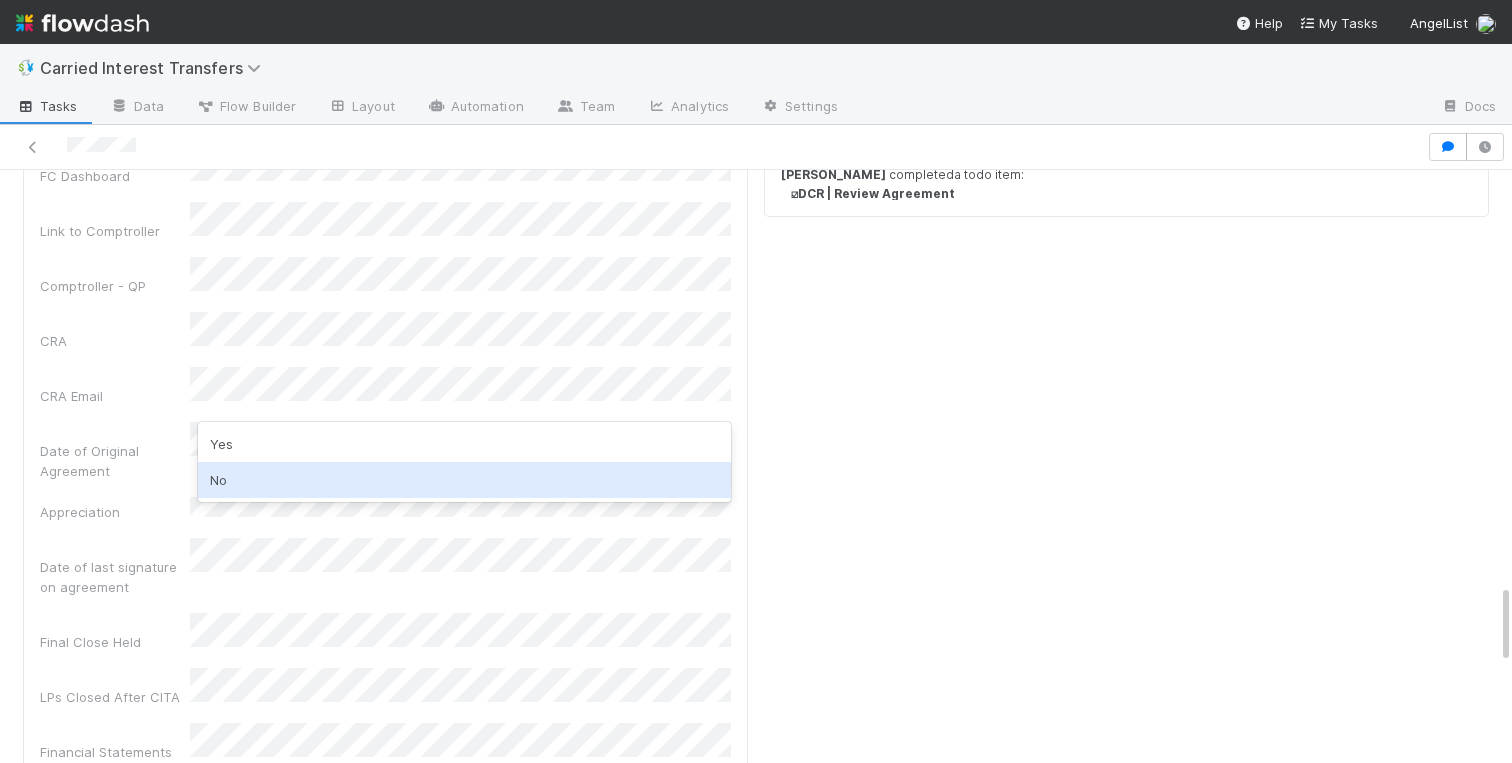 click on "No" at bounding box center [464, 480] 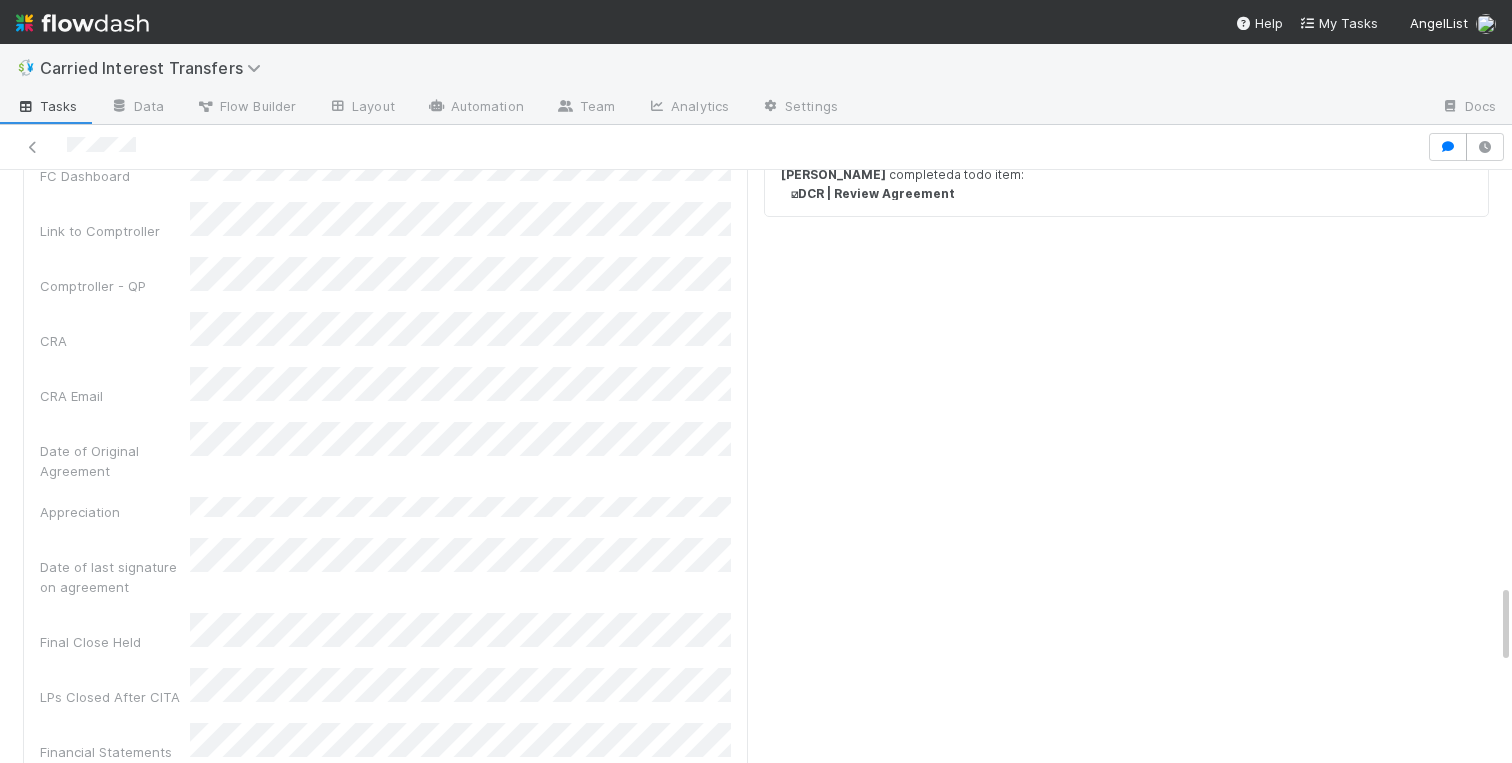 click on "Financial Statements Issued" at bounding box center [385, 752] 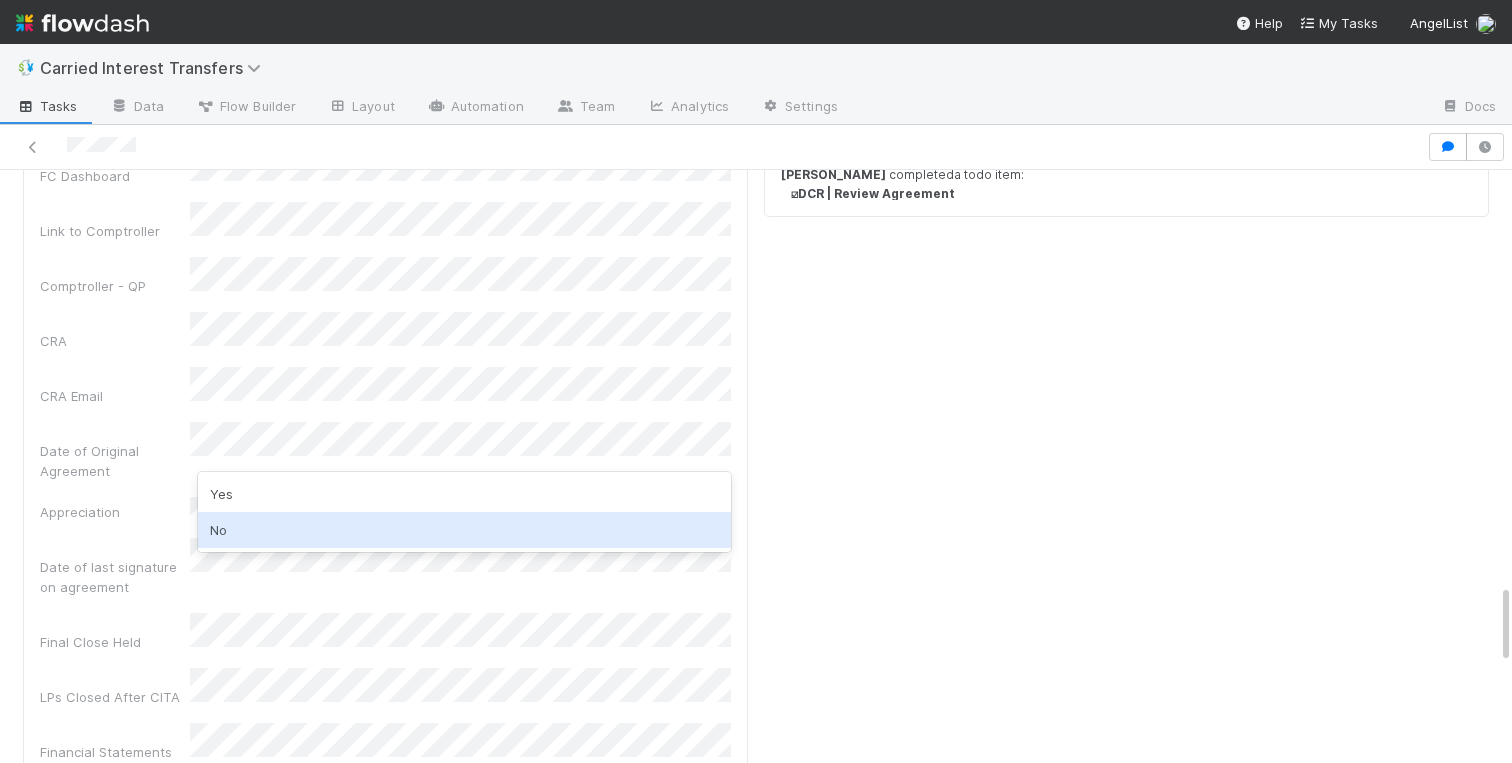 click on "Yes" at bounding box center (464, 494) 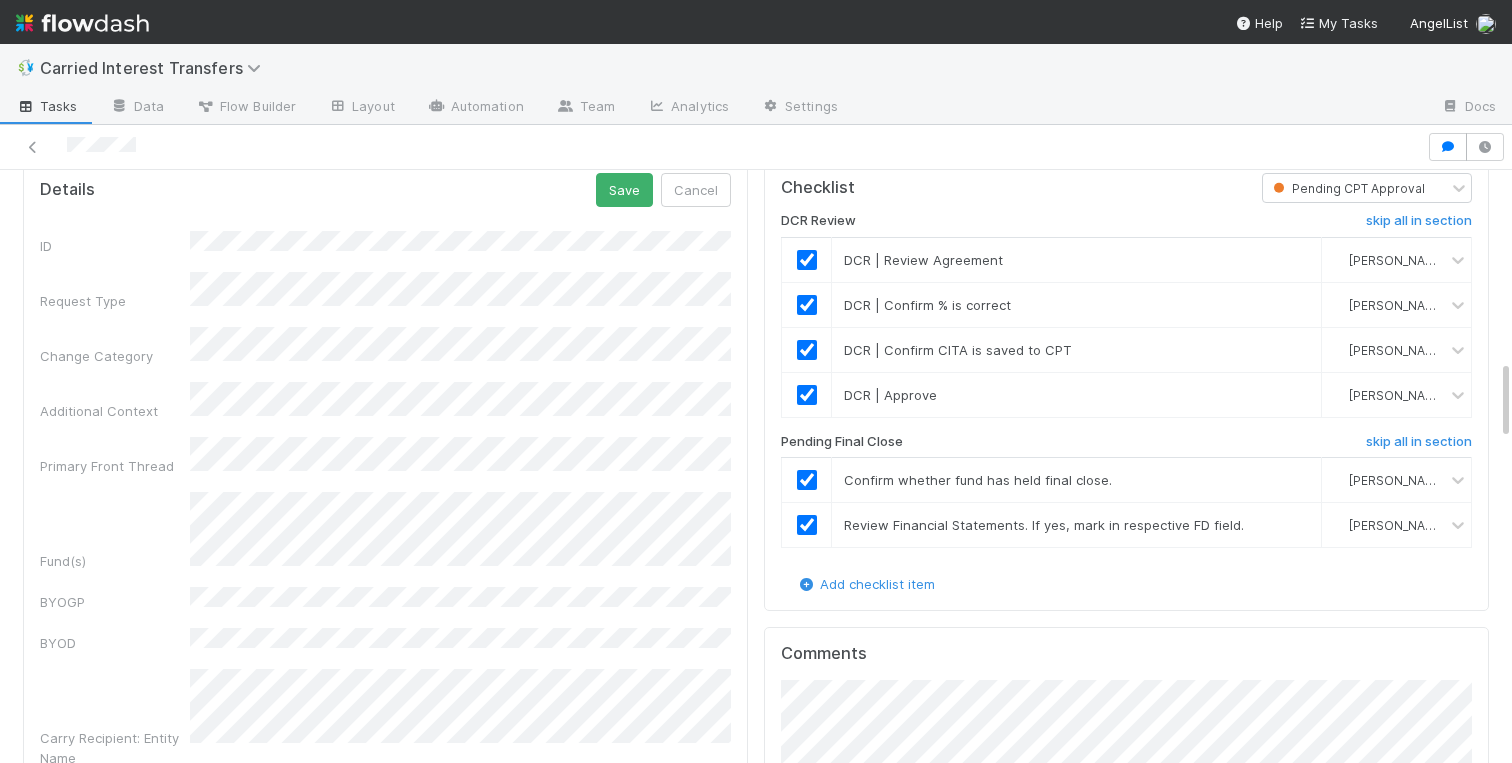 scroll, scrollTop: 1333, scrollLeft: 0, axis: vertical 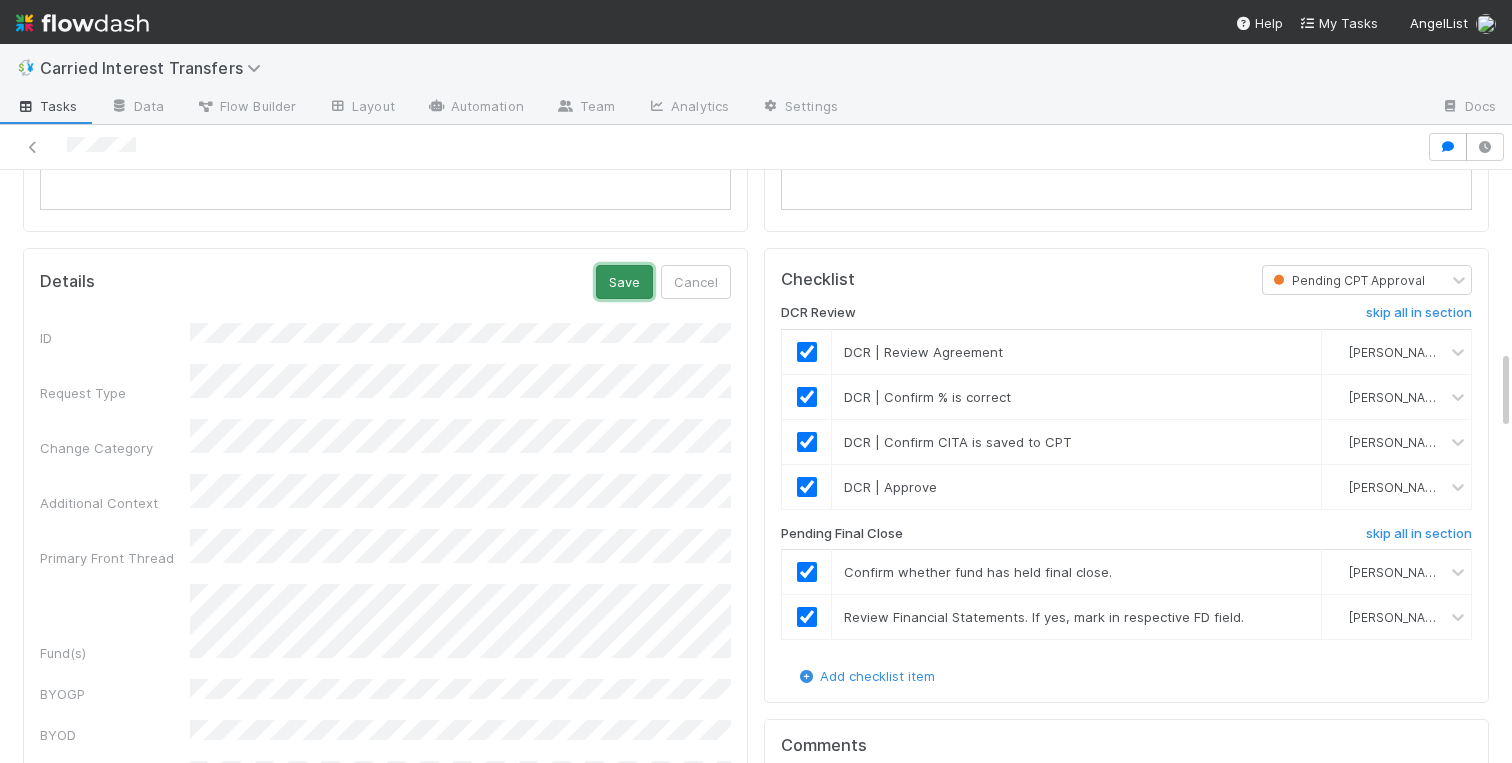 click on "Save" at bounding box center (624, 282) 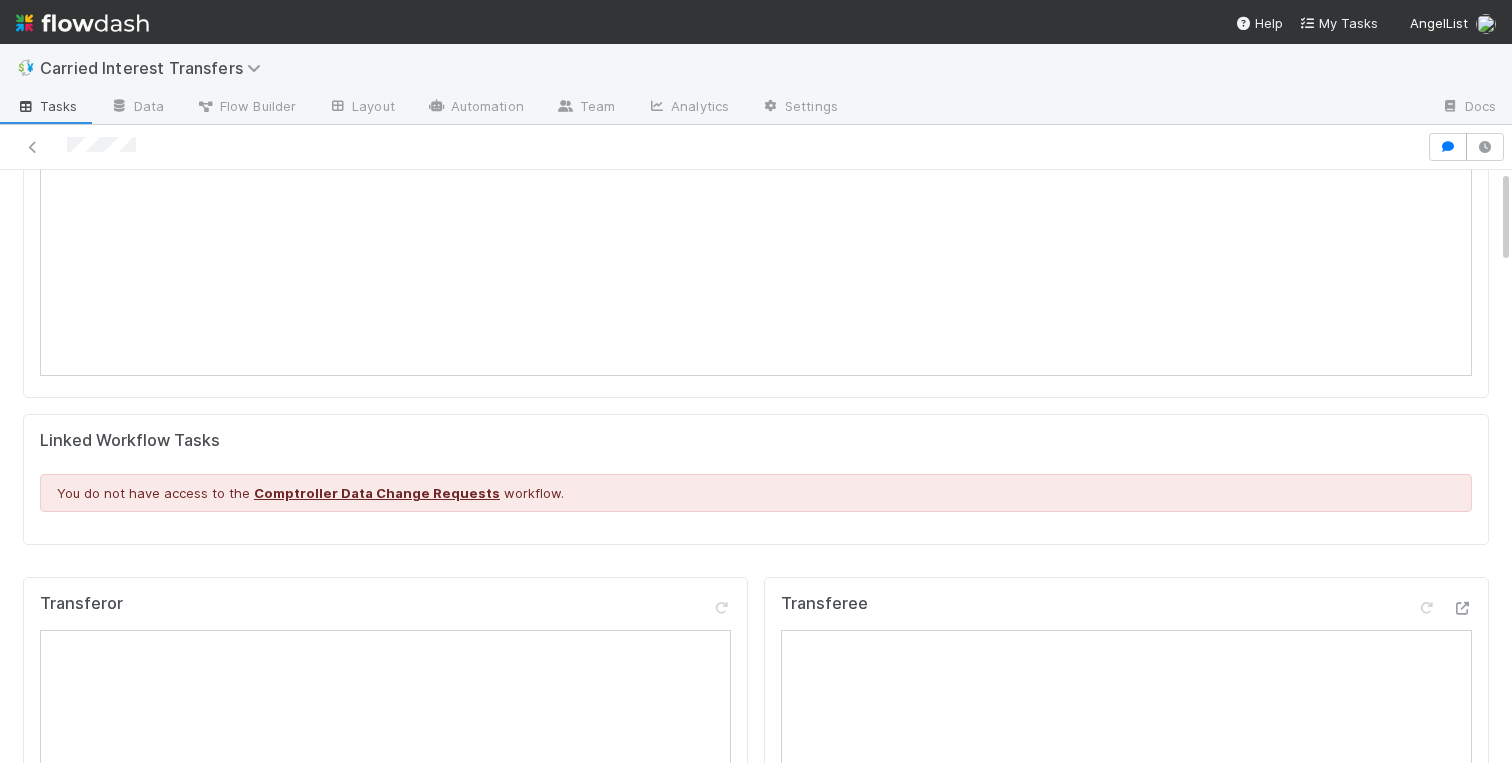 scroll, scrollTop: 0, scrollLeft: 0, axis: both 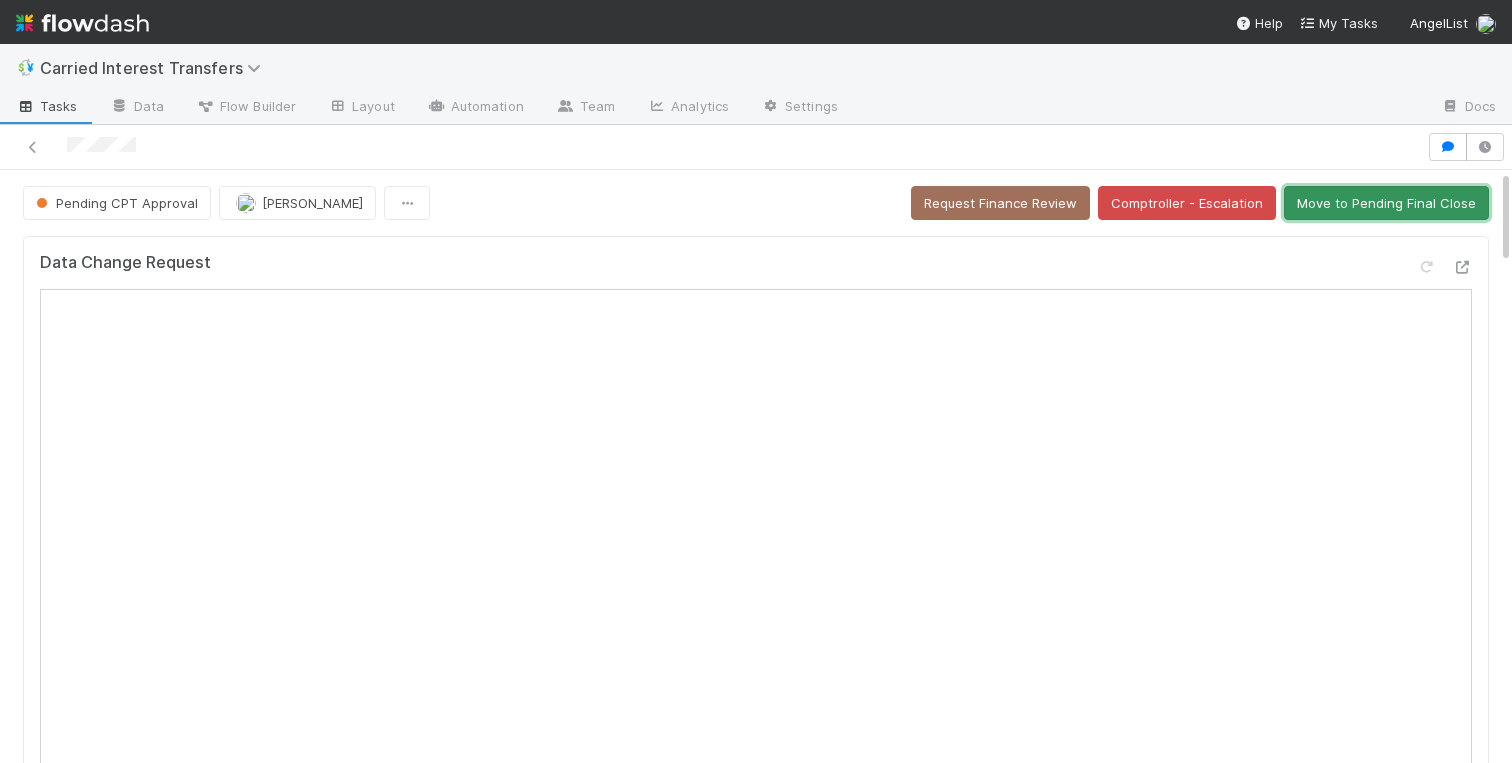 click on "Move to Pending Final Close" at bounding box center [1386, 203] 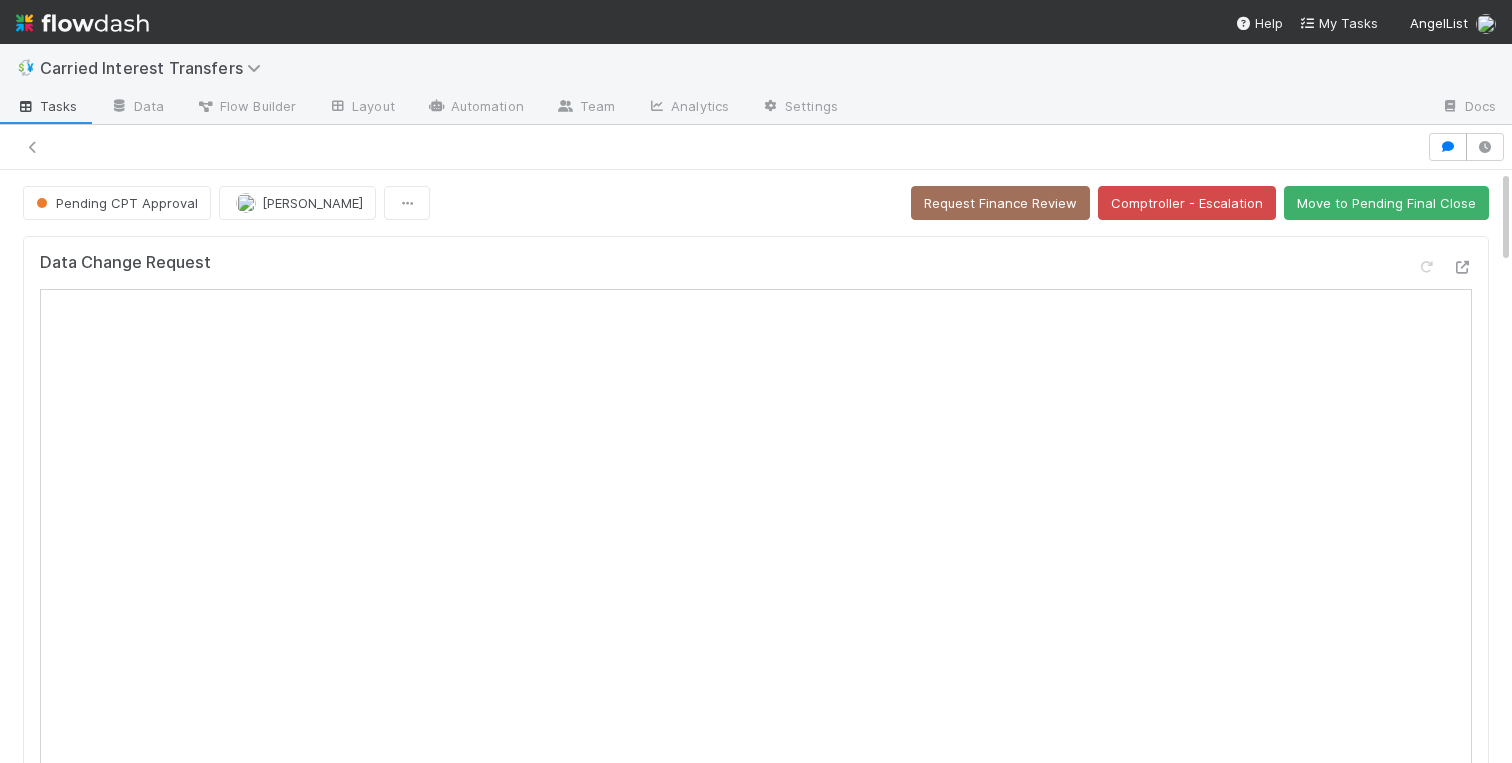 scroll, scrollTop: 0, scrollLeft: 0, axis: both 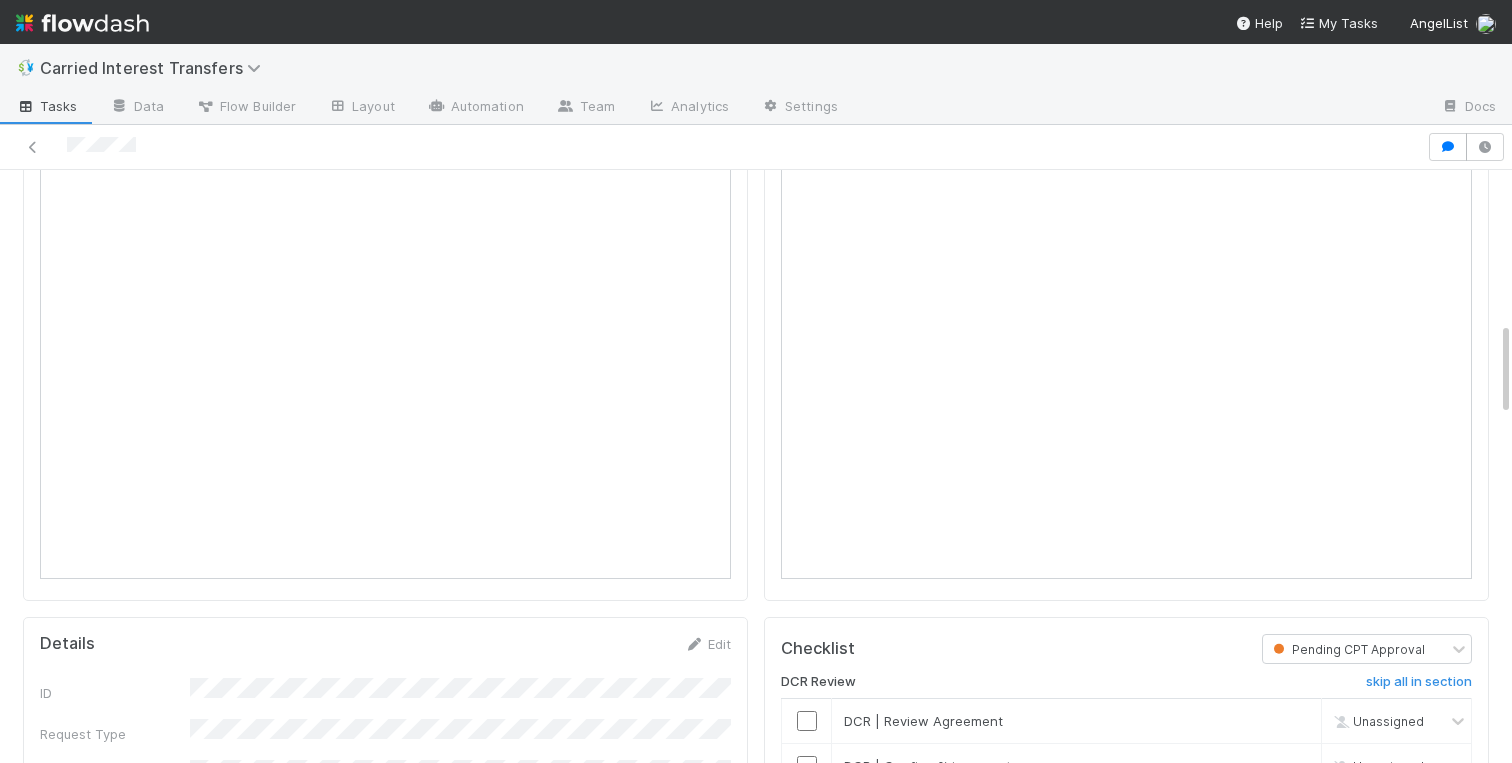 click on "Transferor Details Edit ID  Request Type  Change Category  Additional Context  Primary Front Thread  Fund(s)  BYOGP   BYOD  Carry Recipient: Entity Name  Carry Recipient: Signatory Name  Carry Recipient: Treasury Profile  Carry Recipient: Email Address  Transferee: Entity Name  Transferee: Signatory Name  Transferee: Treasury Profile  Transferee: Email Address  Carry Share (#)  Carry Share (text)  New CITA Draft  Signed Agreements  CITAx Draft  DocuSign URL  FC Dashboard  Link to Comptroller  Comptroller - QP  CRA  CRA Email  Date of Original Agreement  Appreciation  Date of last signature on agreement  Final Close Held  LPs Closed After CITA  Financial Statements Issued  OC Ticket  Tax Consult   Fund Formation or Legal Ticket   Member Ledger CSV   Data Change Request  DCR - QP  Multiple TE Tracker  IOS Owner Slack ID   New Carry Recipient: Name   New Carry Recipient: Treasury Profile  New Carry Recipient: Signatory  New Carry Recipient: Email  New Transferee: Name   New Transferee: Treasury Profile  Test?" at bounding box center (385, 1626) 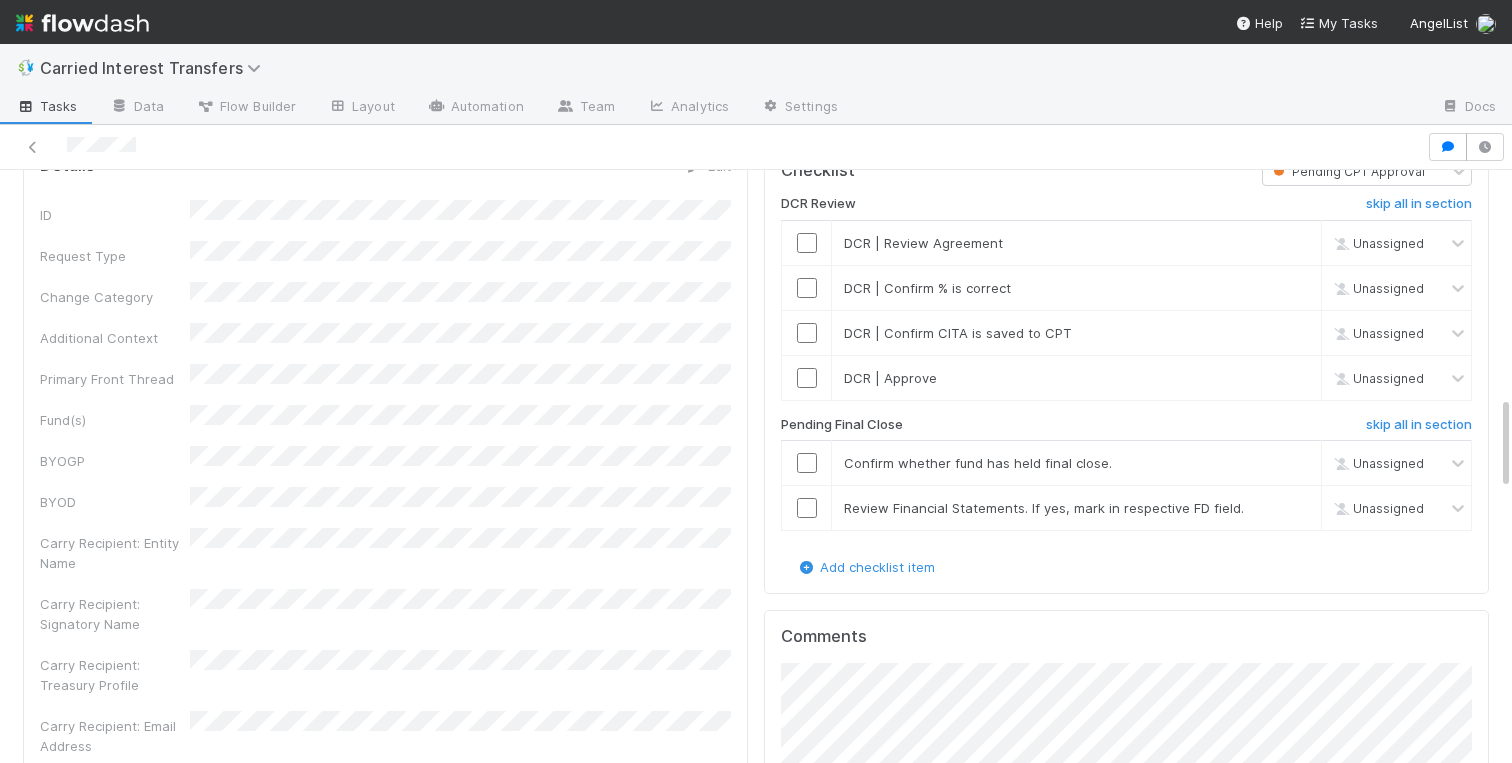 scroll, scrollTop: 1431, scrollLeft: 0, axis: vertical 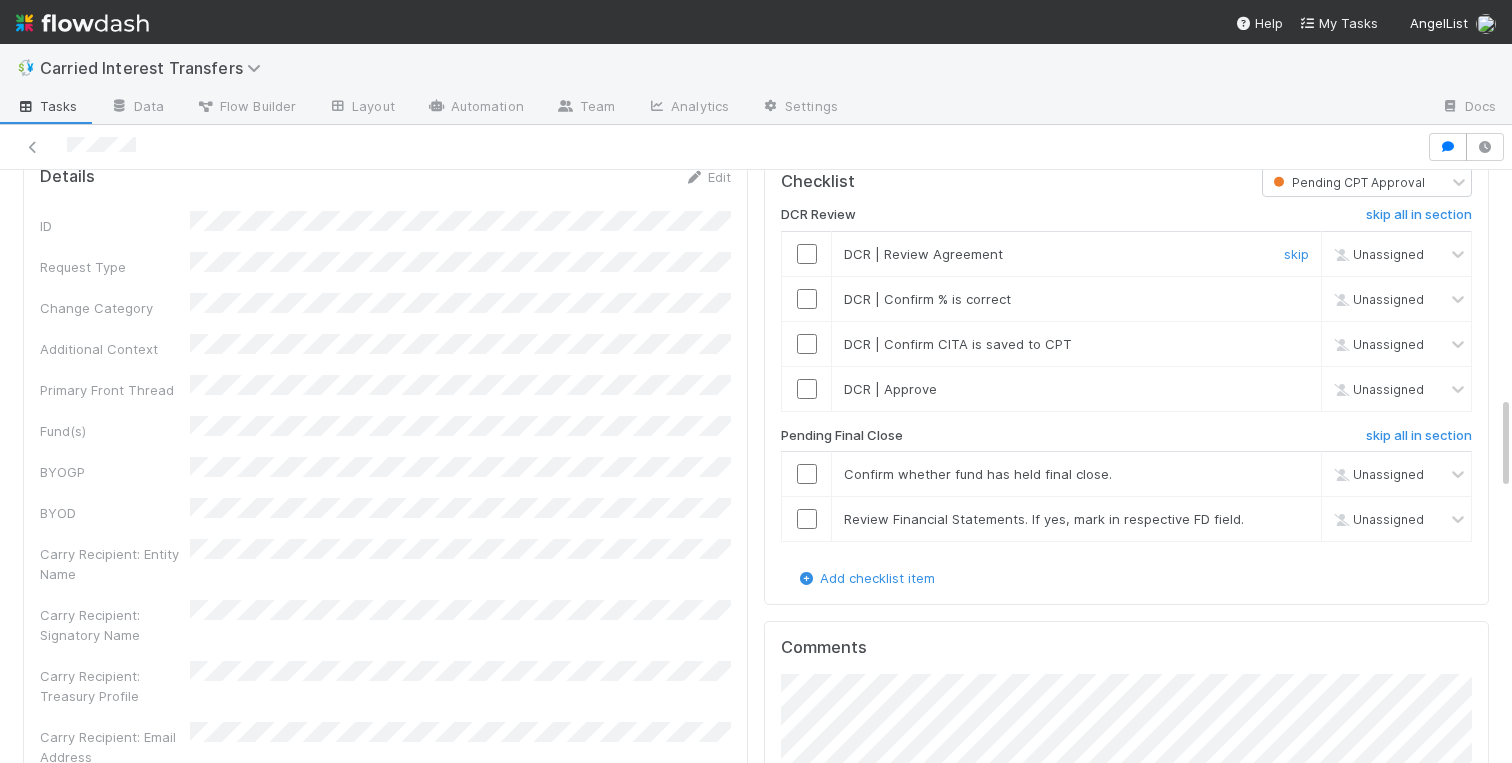 click at bounding box center (807, 254) 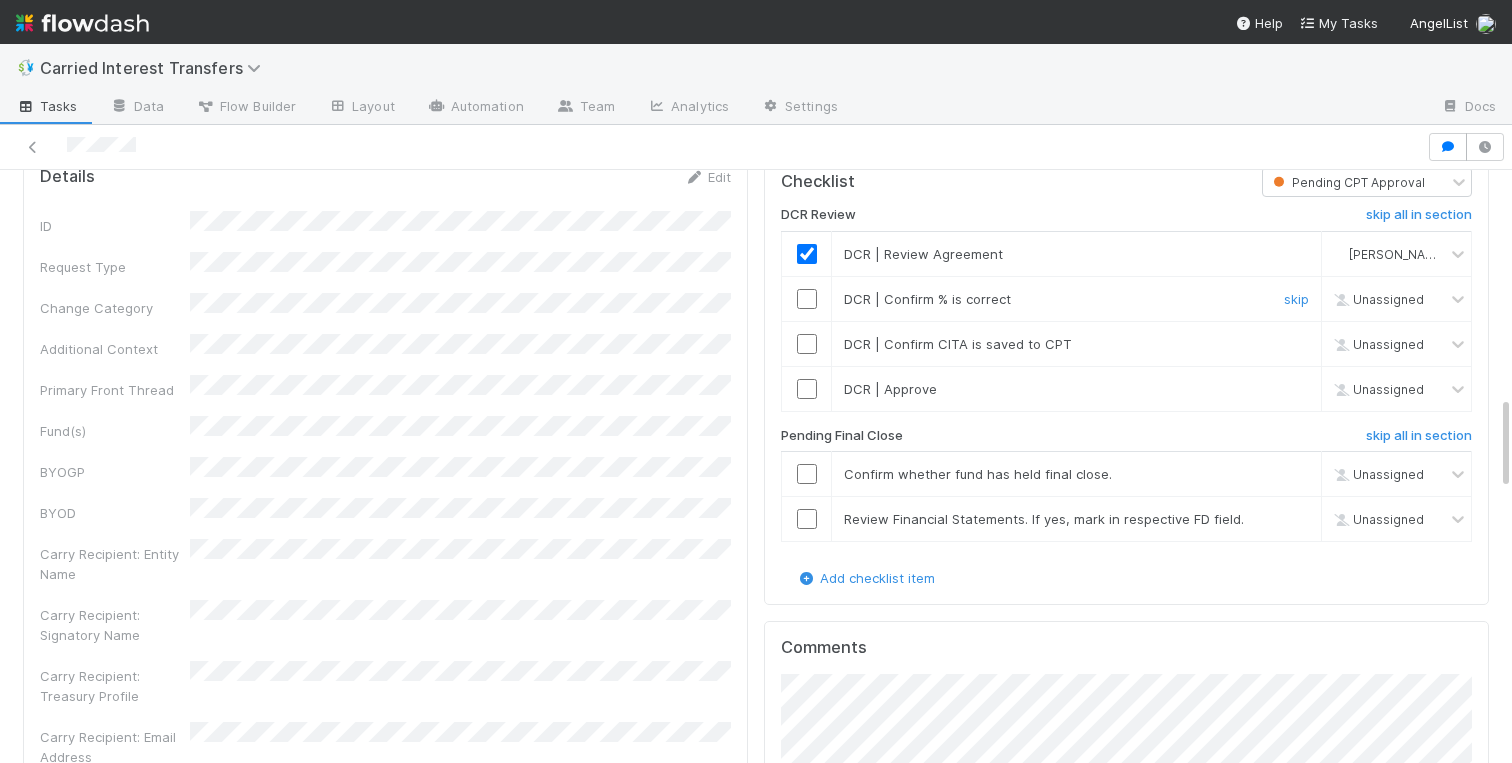 click at bounding box center (807, 299) 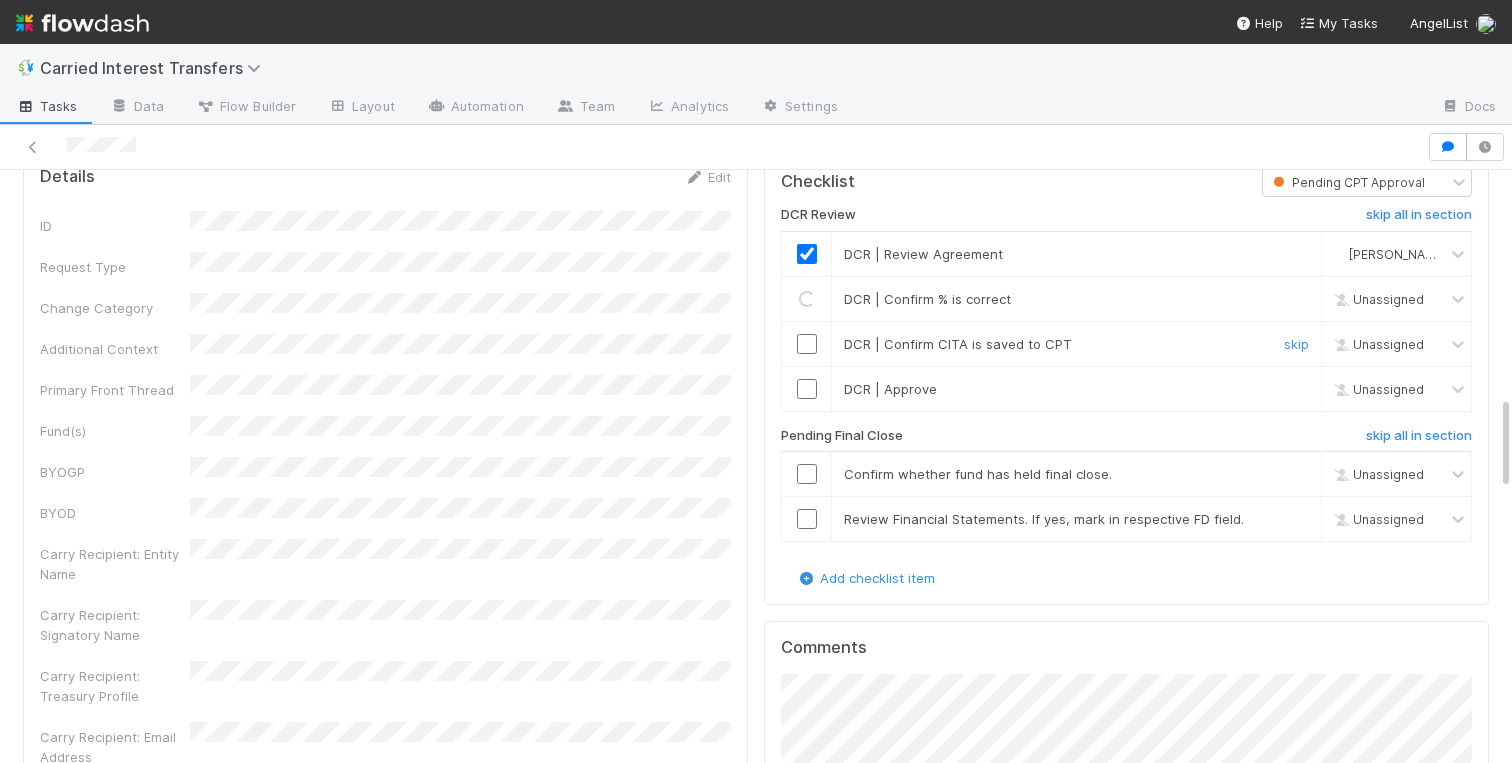 click at bounding box center (807, 344) 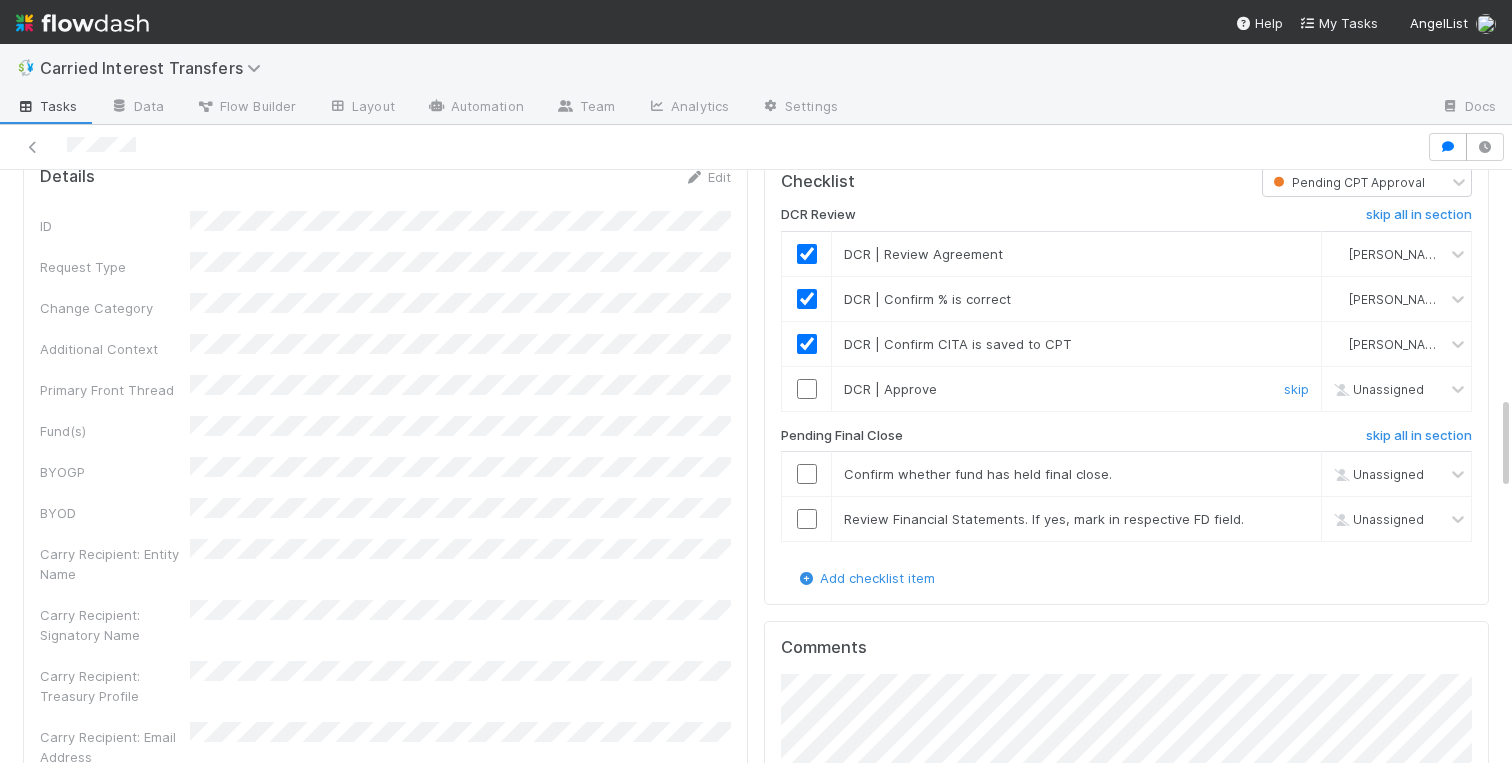 click at bounding box center (807, 389) 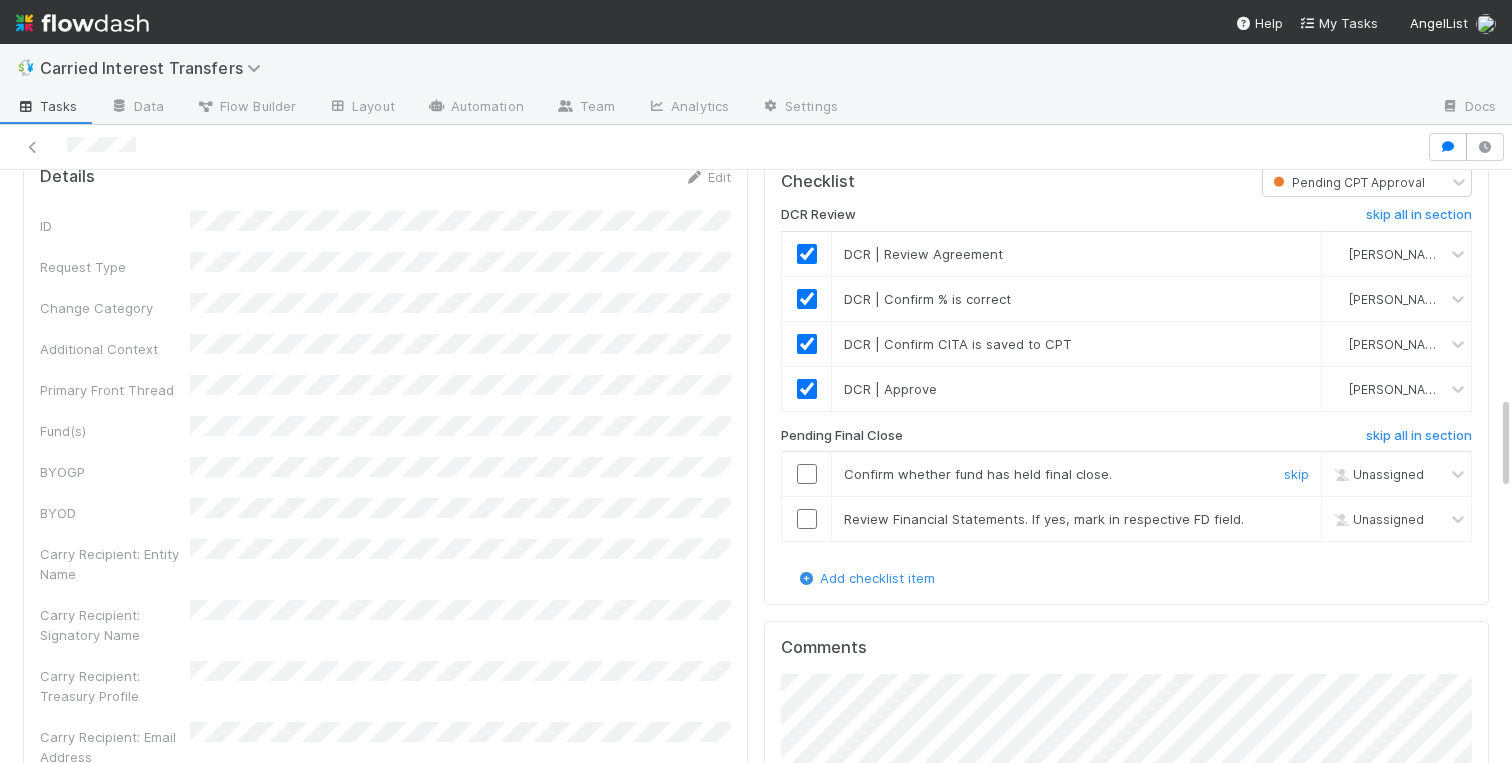 click at bounding box center (807, 474) 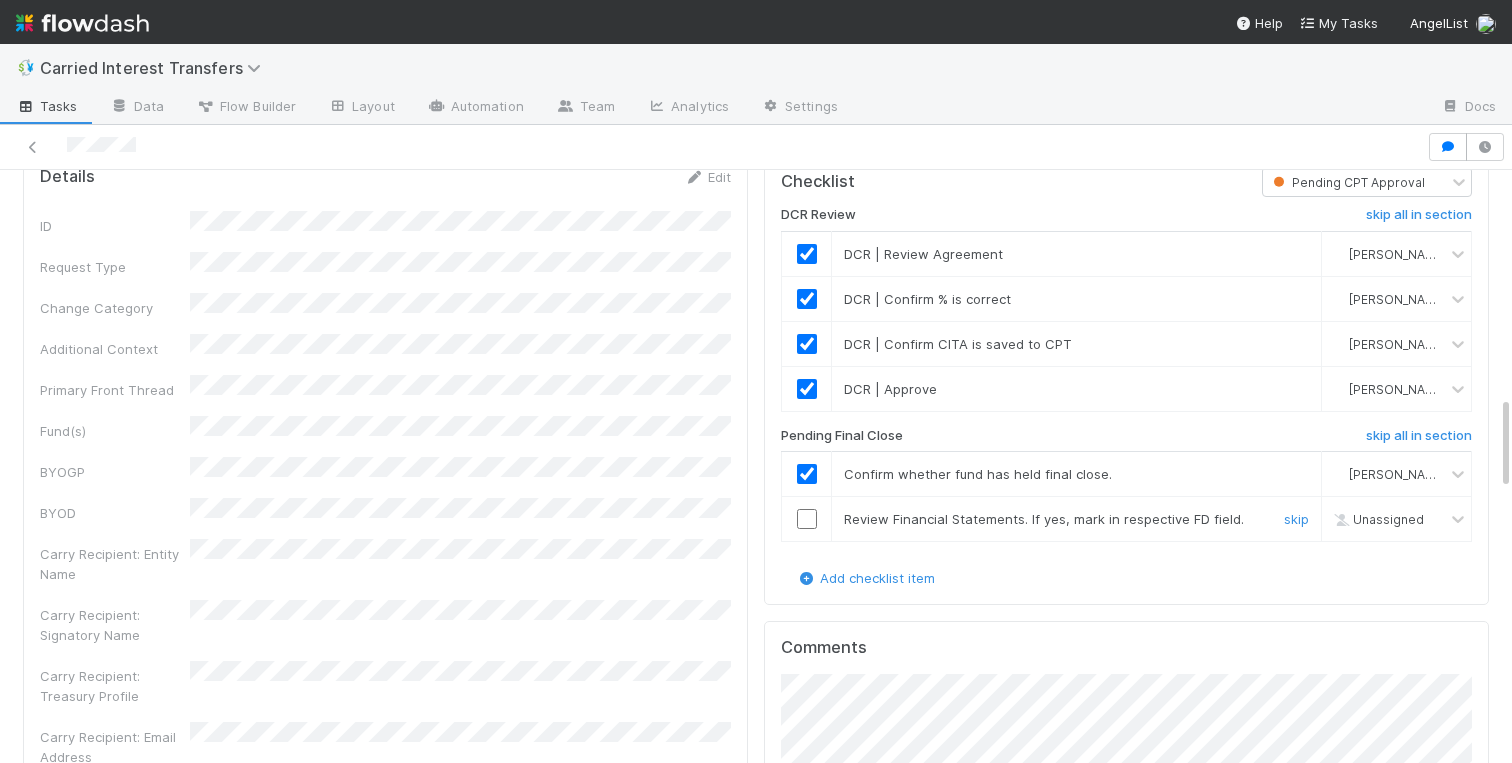 click at bounding box center (807, 519) 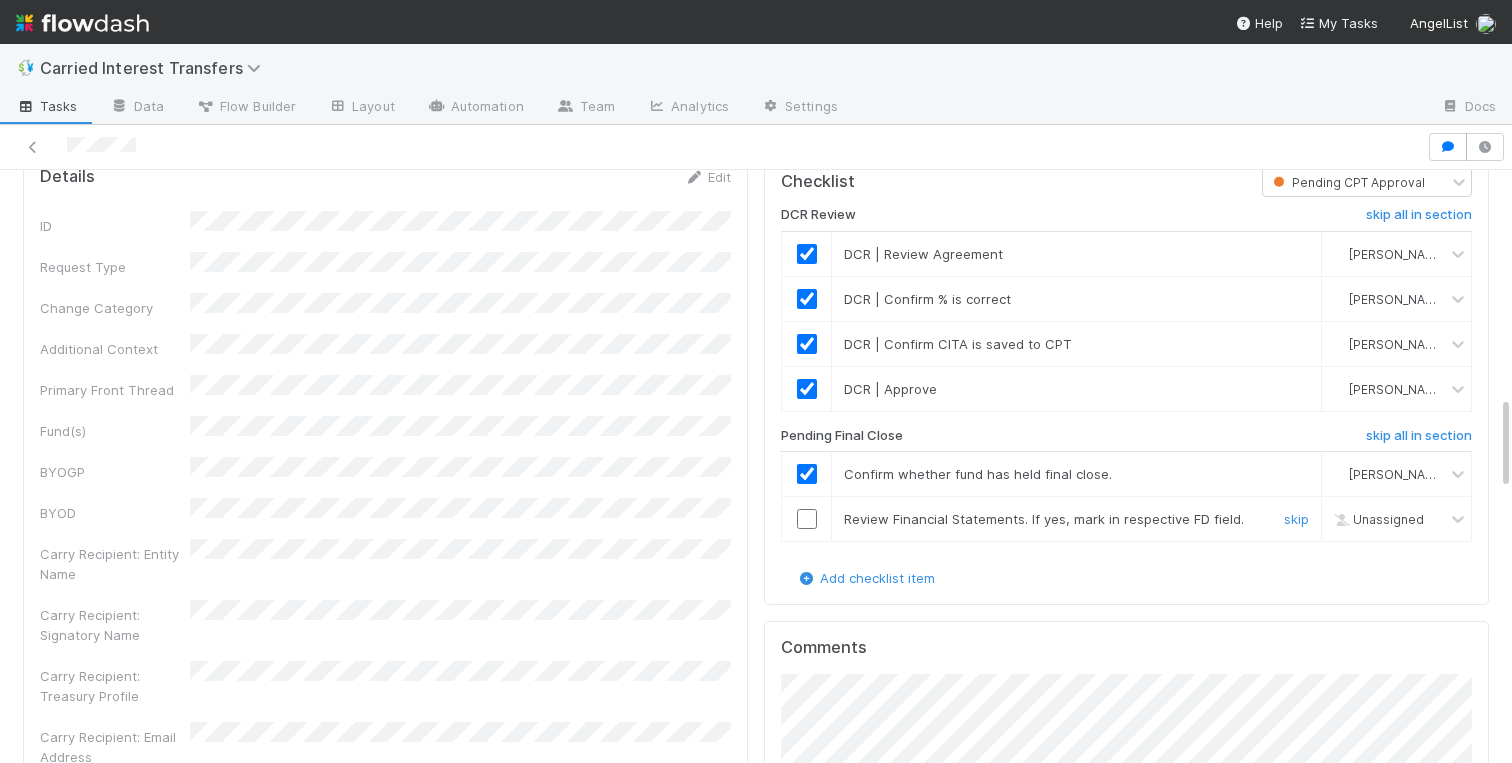 click at bounding box center (807, 519) 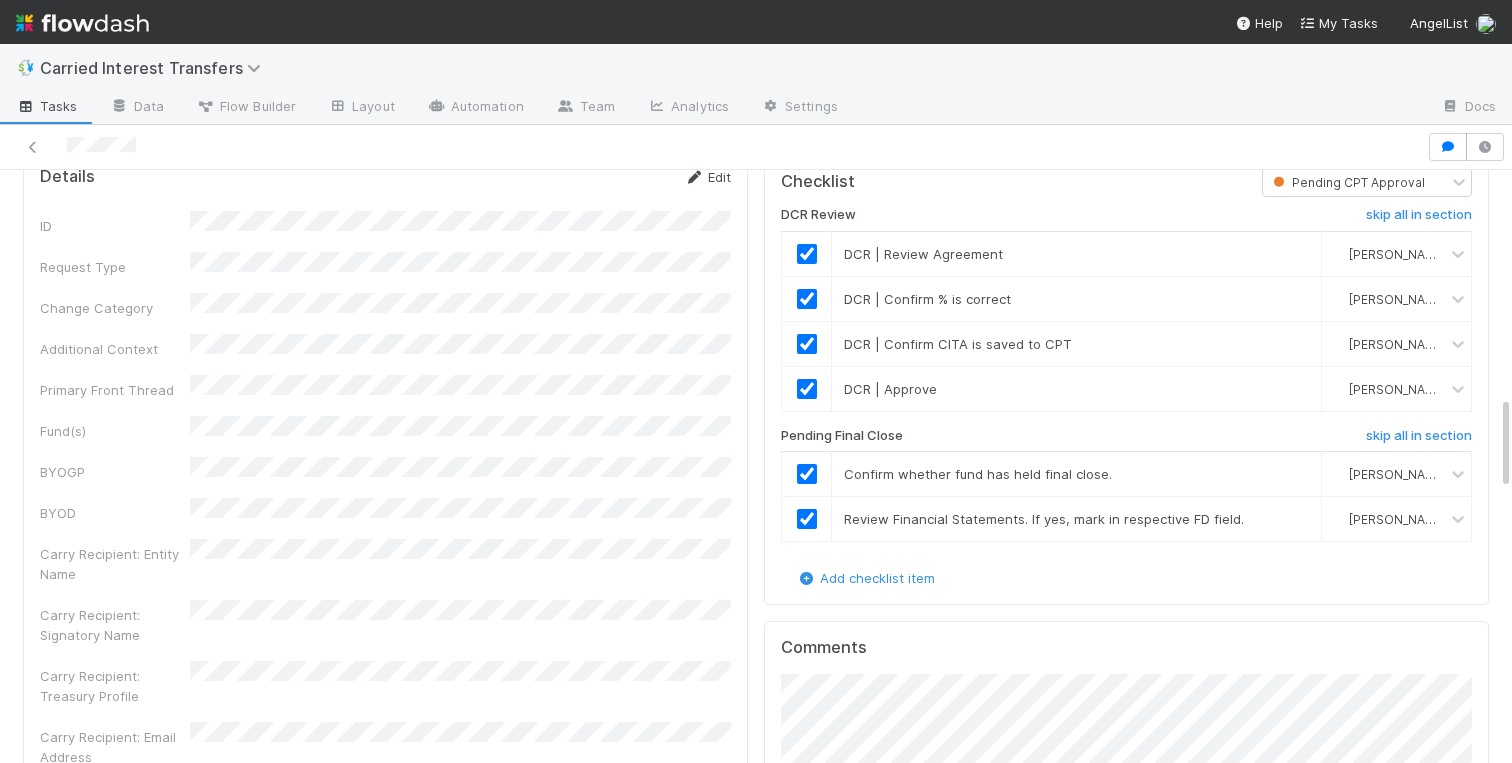 click on "Edit" at bounding box center (707, 177) 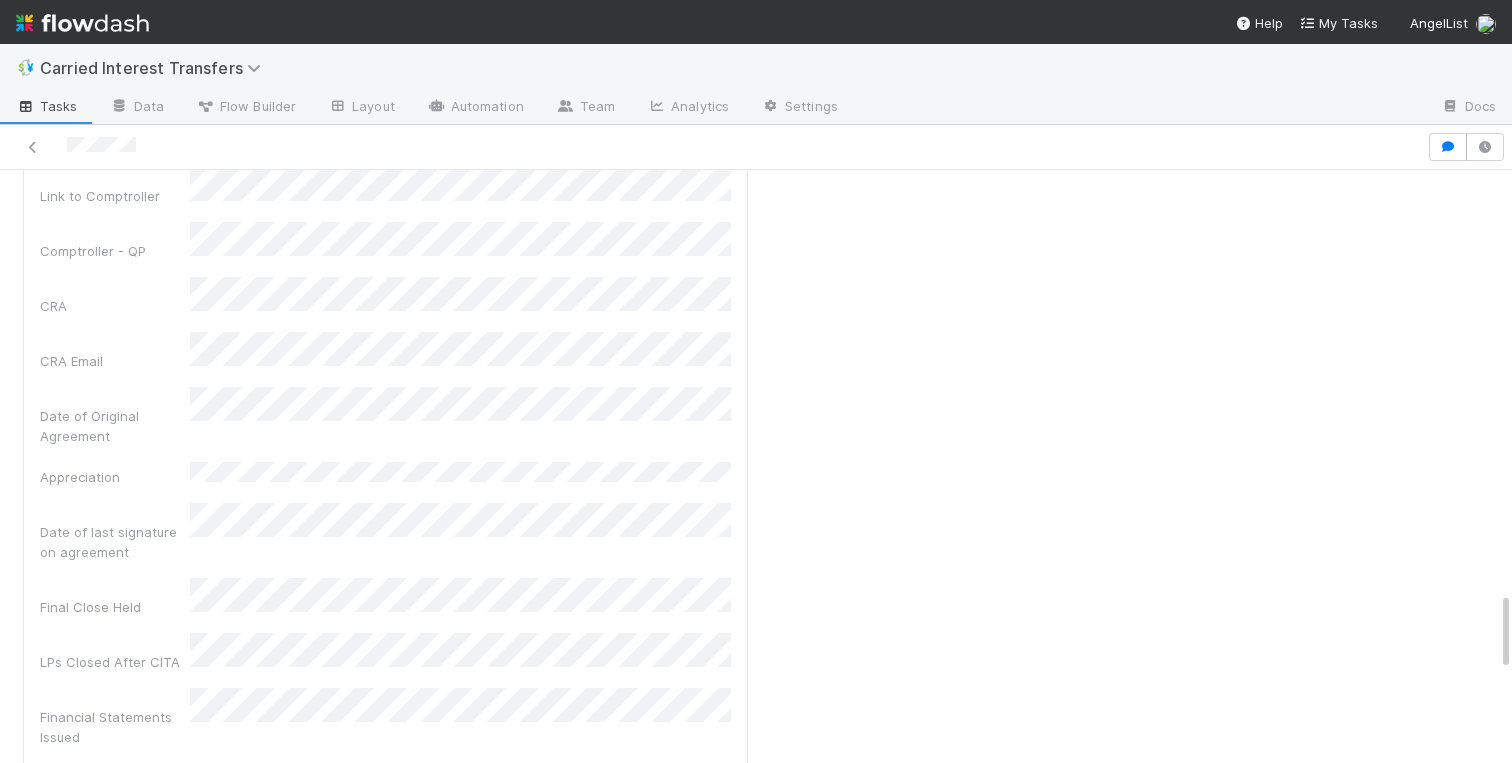 scroll, scrollTop: 3097, scrollLeft: 0, axis: vertical 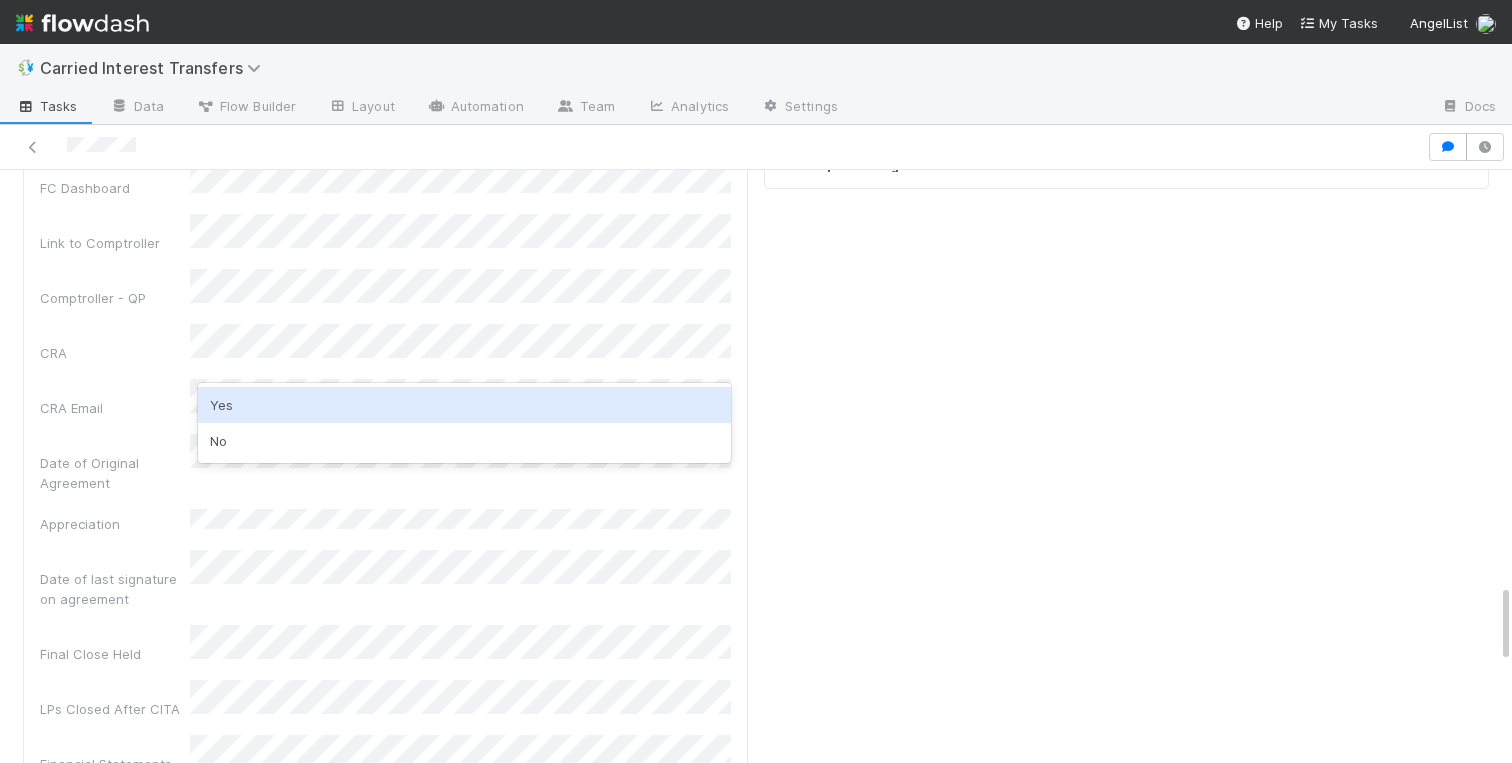click on "Yes" at bounding box center [464, 405] 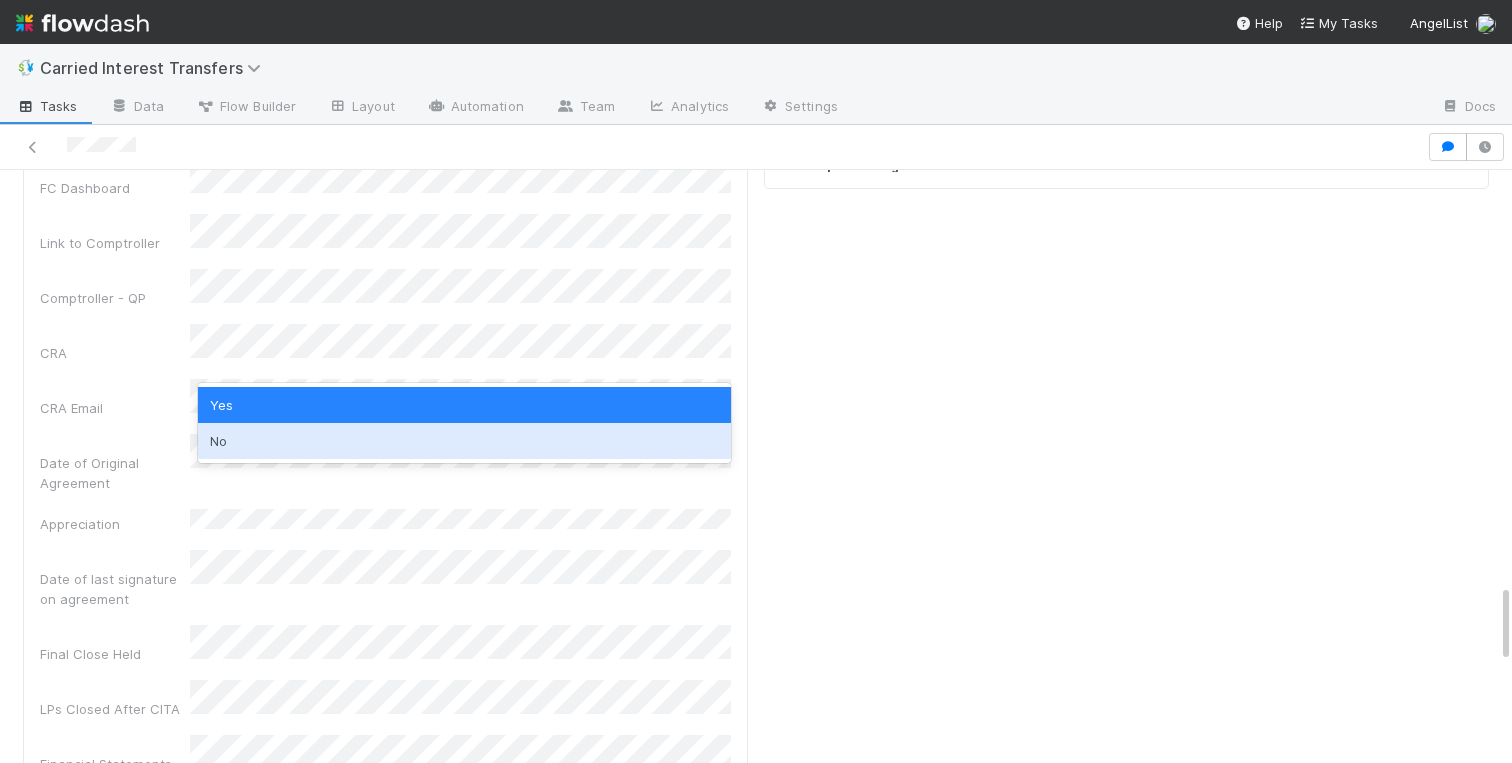 click on "No" at bounding box center (464, 441) 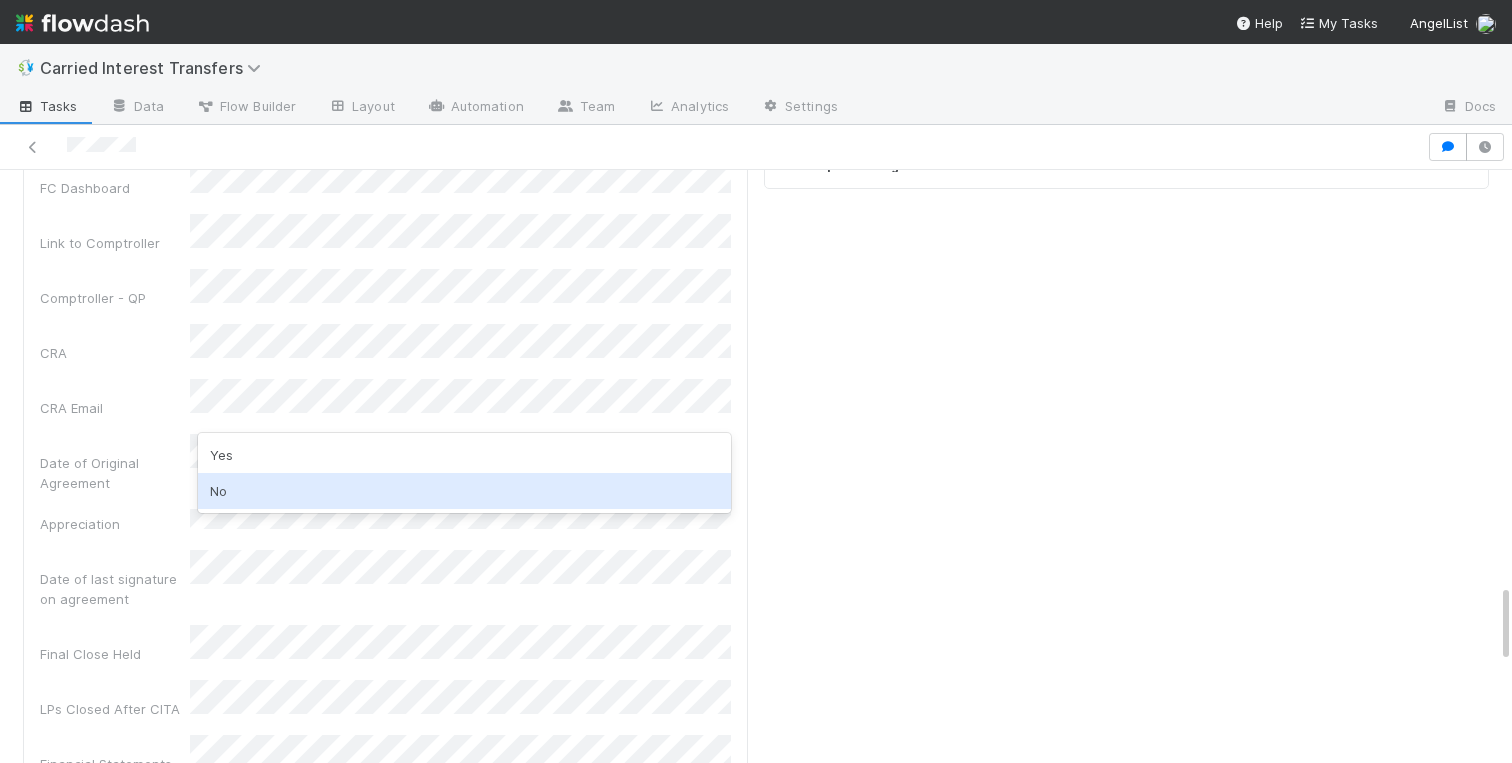 click on "No" at bounding box center [464, 491] 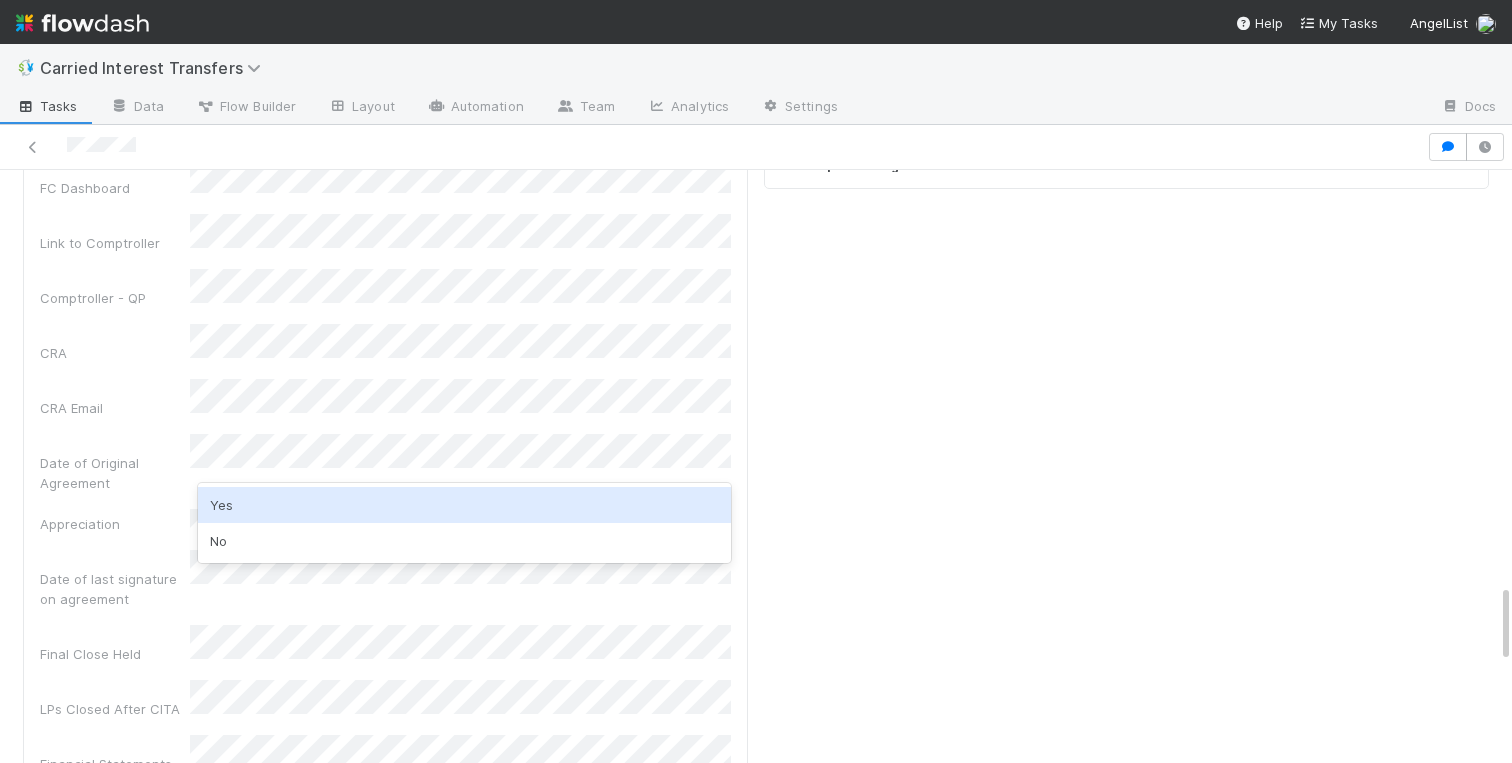 click on "Yes" at bounding box center [464, 505] 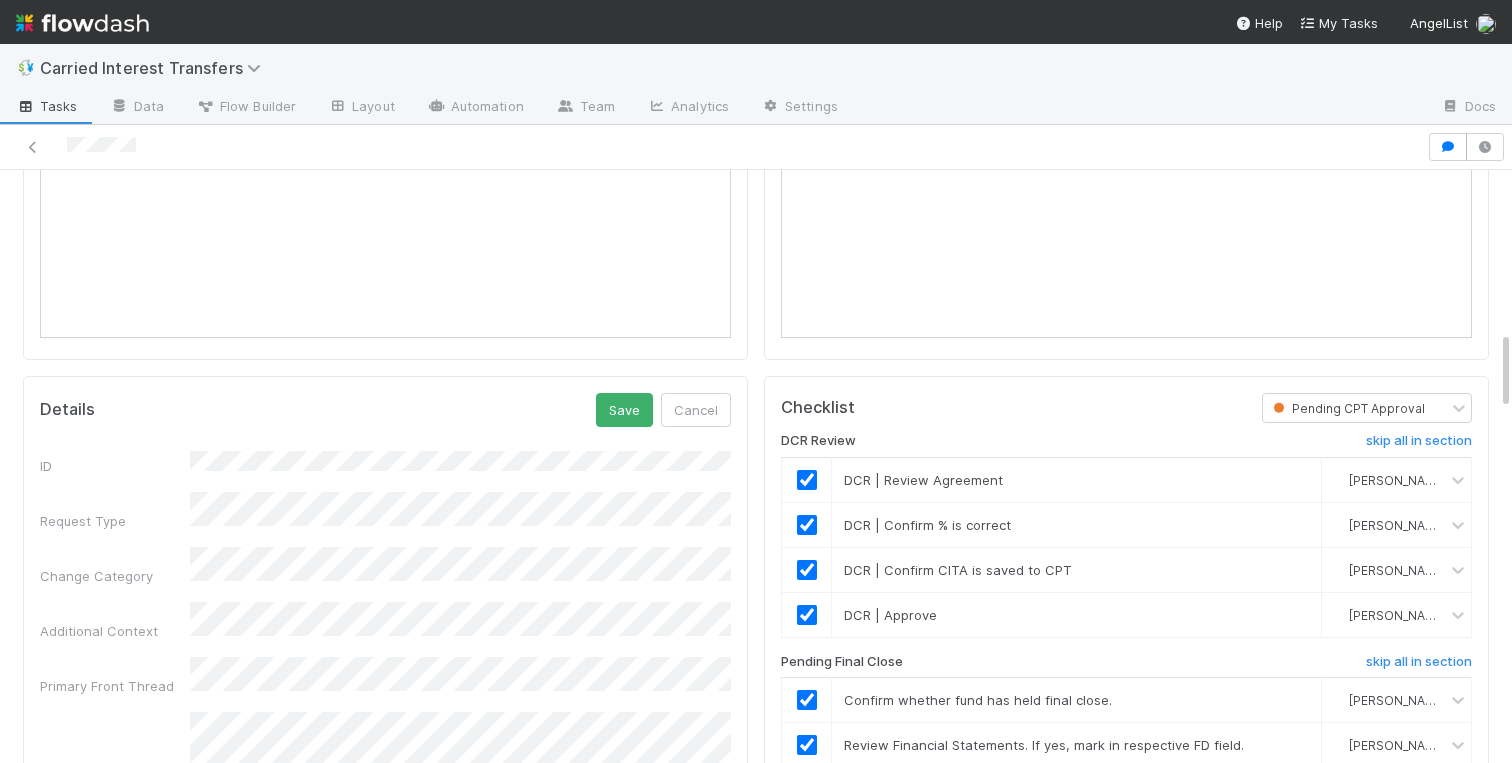 scroll, scrollTop: 1206, scrollLeft: 0, axis: vertical 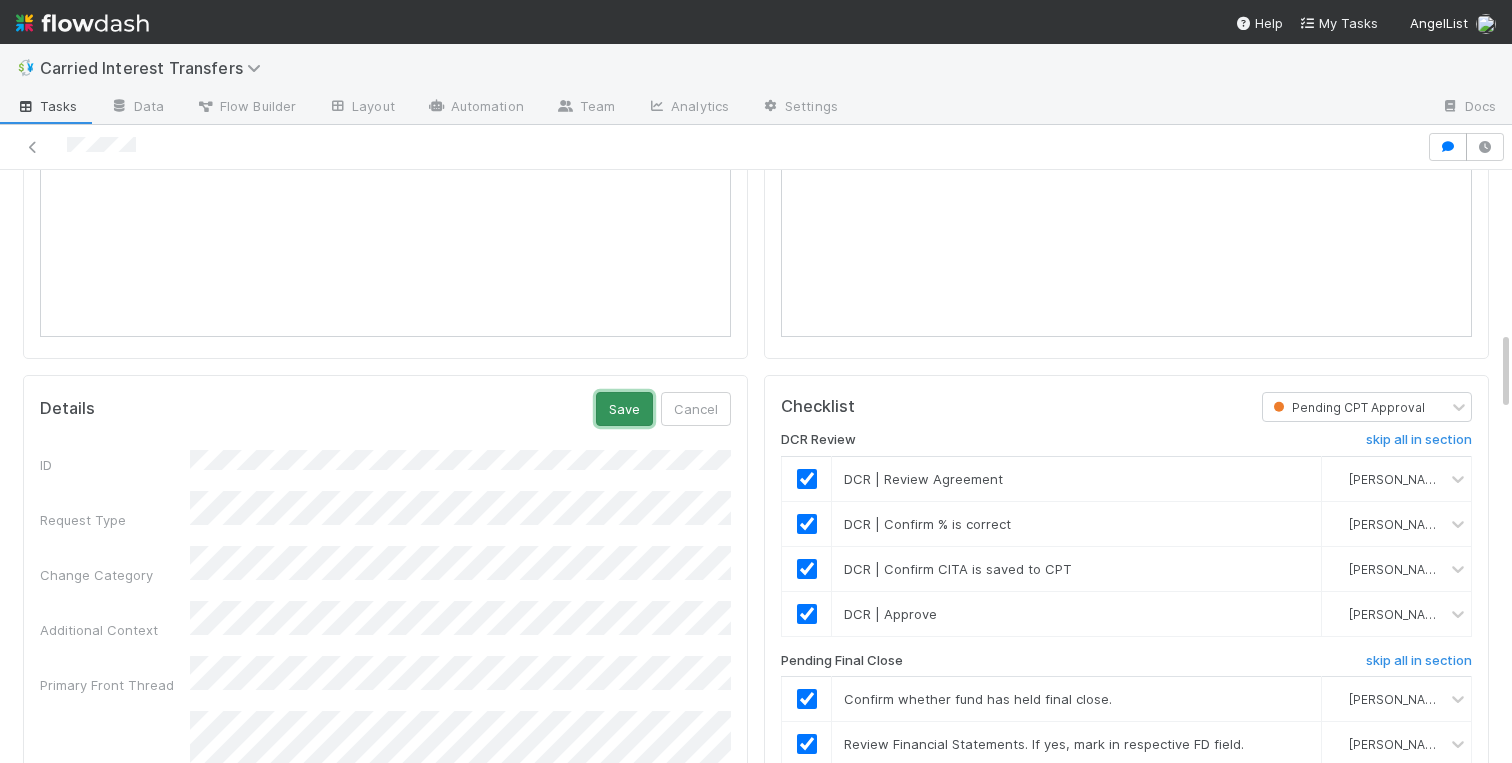 click on "Save" at bounding box center (624, 409) 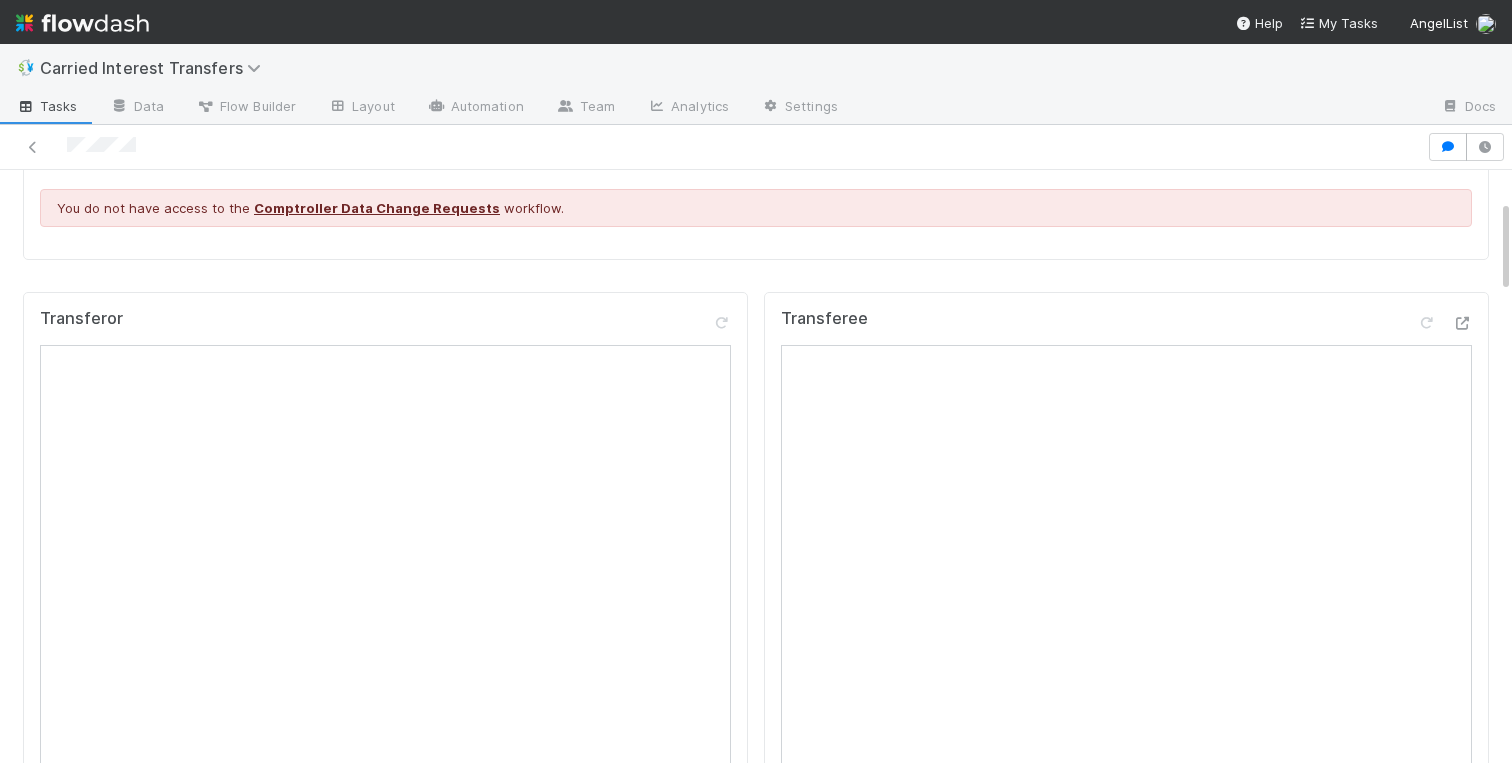 scroll, scrollTop: 0, scrollLeft: 0, axis: both 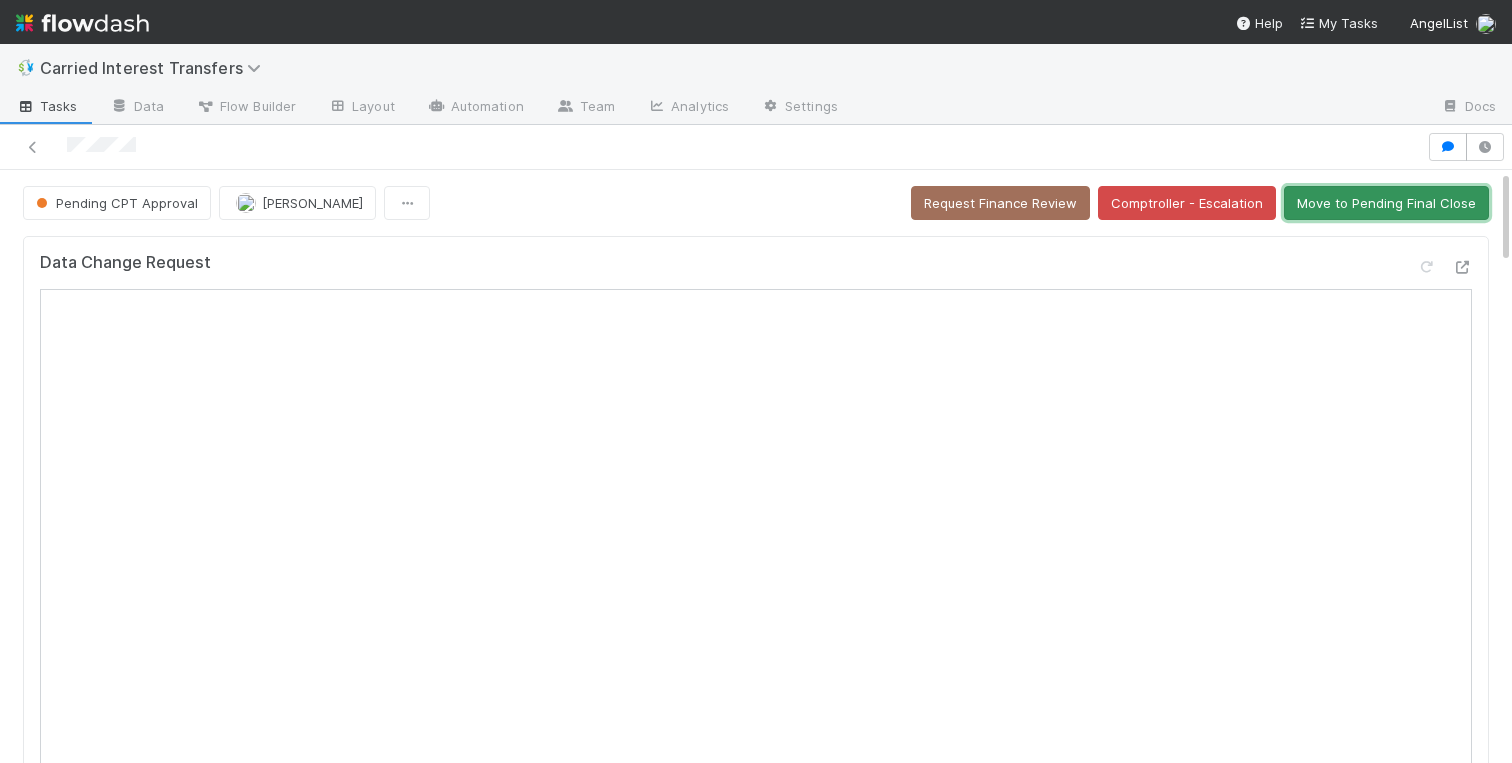 click on "Move to Pending Final Close" at bounding box center [1386, 203] 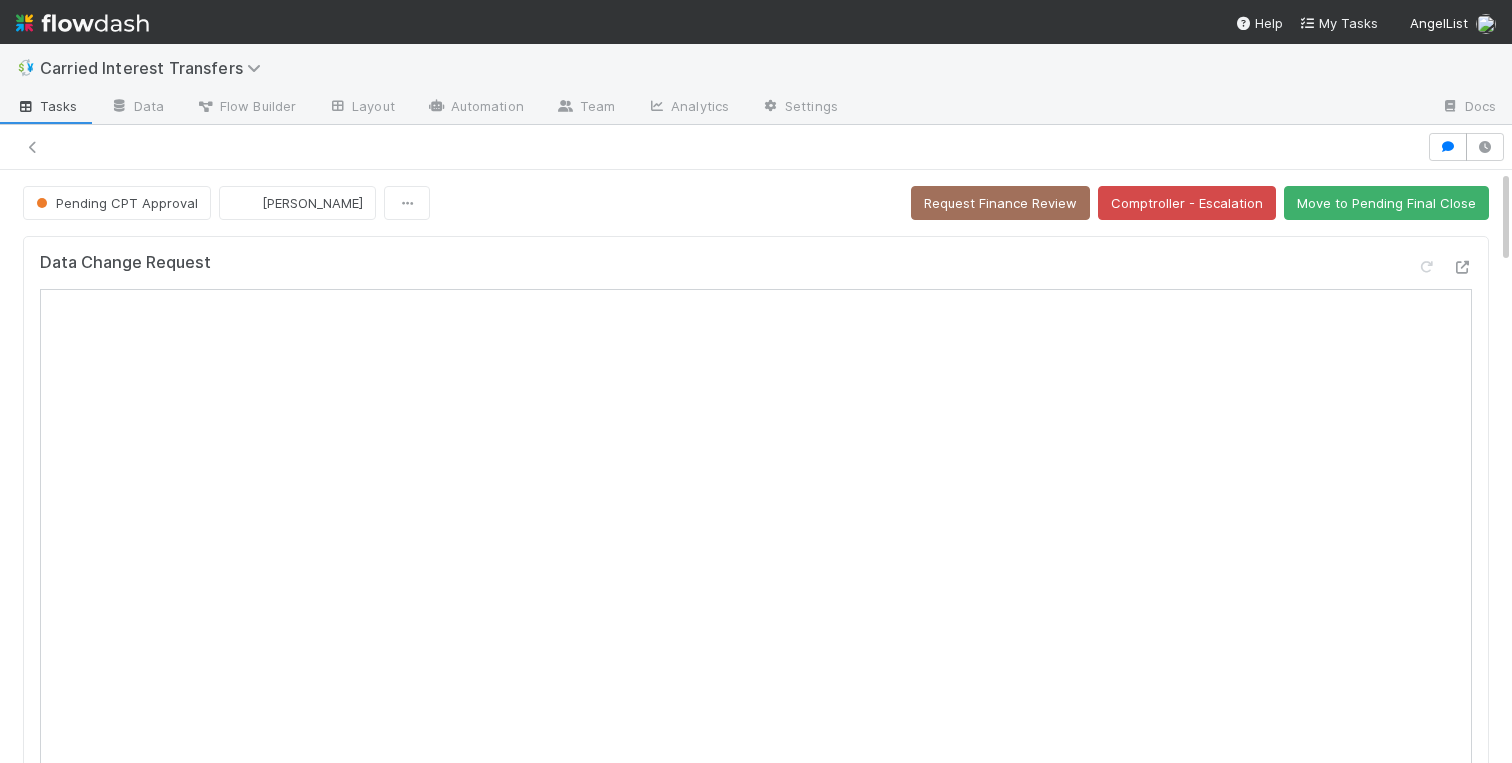scroll, scrollTop: 0, scrollLeft: 0, axis: both 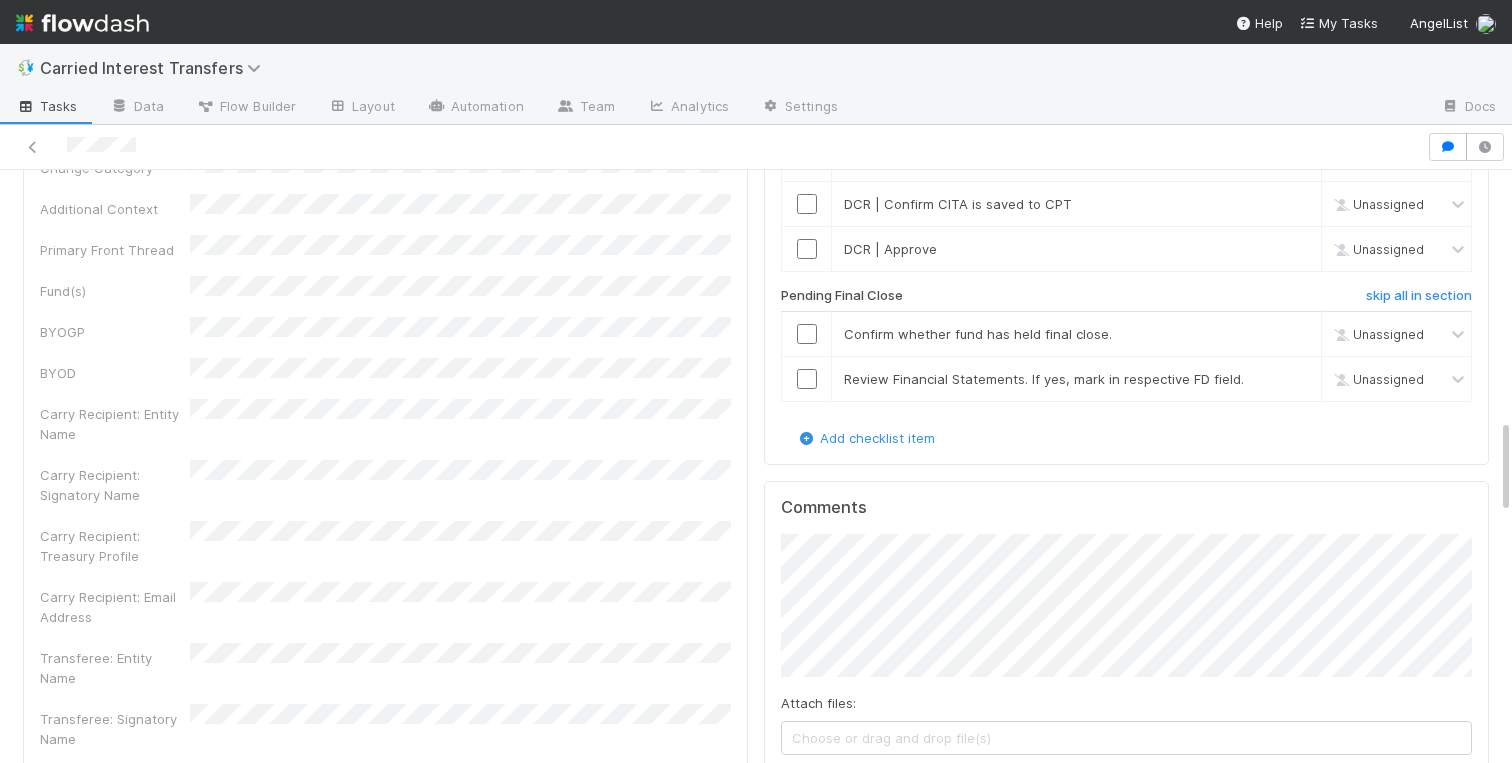click on "Transferor Details Edit ID  Request Type  Change Category  Additional Context  Primary Front Thread  Fund(s)  BYOGP   BYOD  Carry Recipient: Entity Name  Carry Recipient: Signatory Name  Carry Recipient: Treasury Profile  Carry Recipient: Email Address  Transferee: Entity Name  Transferee: Signatory Name  Transferee: Treasury Profile  Transferee: Email Address  Carry Share (#)  Carry Share (text)  New CITA Draft  Signed Agreements  CITAx Draft  DocuSign URL  FC Dashboard  Link to Comptroller  Comptroller - QP  CRA  CRA Email  Date of Original Agreement  Appreciation  Date of last signature on agreement  Final Close Held  LPs Closed After CITA  Financial Statements Issued  OC Ticket  Tax Consult   Fund Formation or Legal Ticket   Member Ledger CSV   Data Change Request  DCR - QP  Multiple TE Tracker  IOS Owner Slack ID   New Carry Recipient: Name   New Carry Recipient: Treasury Profile  New Carry Recipient: Signatory  New Carry Recipient: Email  New Transferee: Name   New Transferee: Treasury Profile  Test?" at bounding box center (385, 1009) 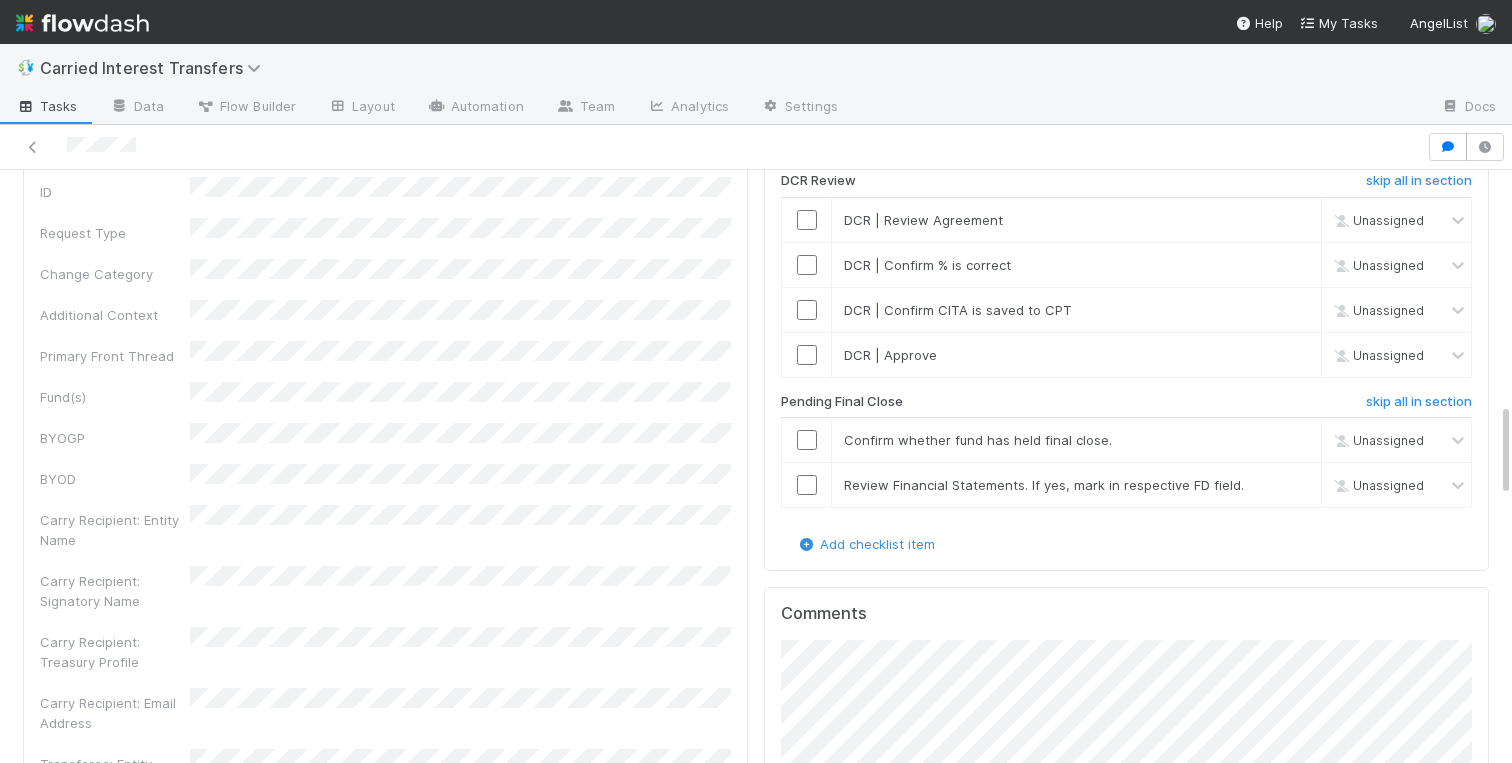 scroll, scrollTop: 1428, scrollLeft: 0, axis: vertical 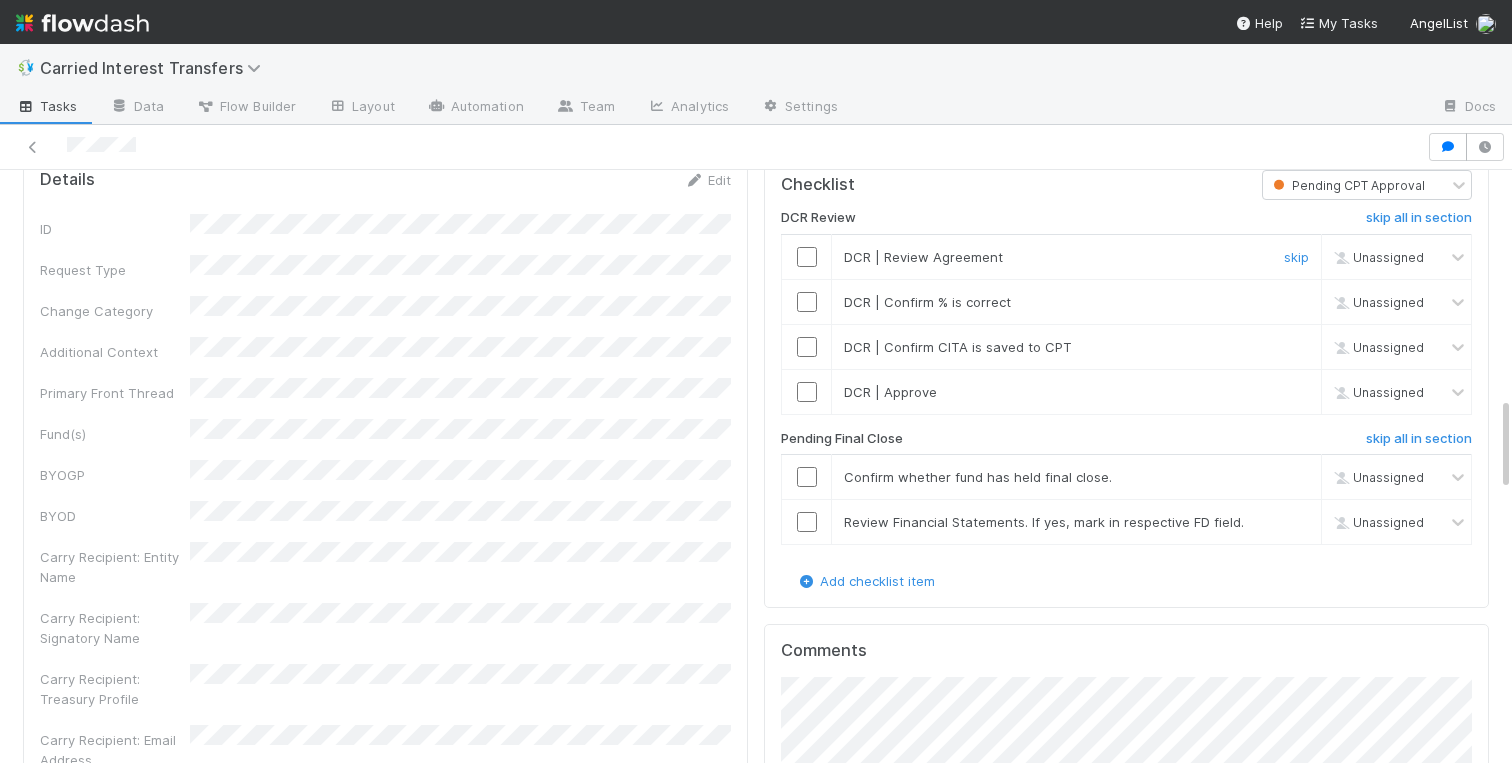 click at bounding box center (807, 257) 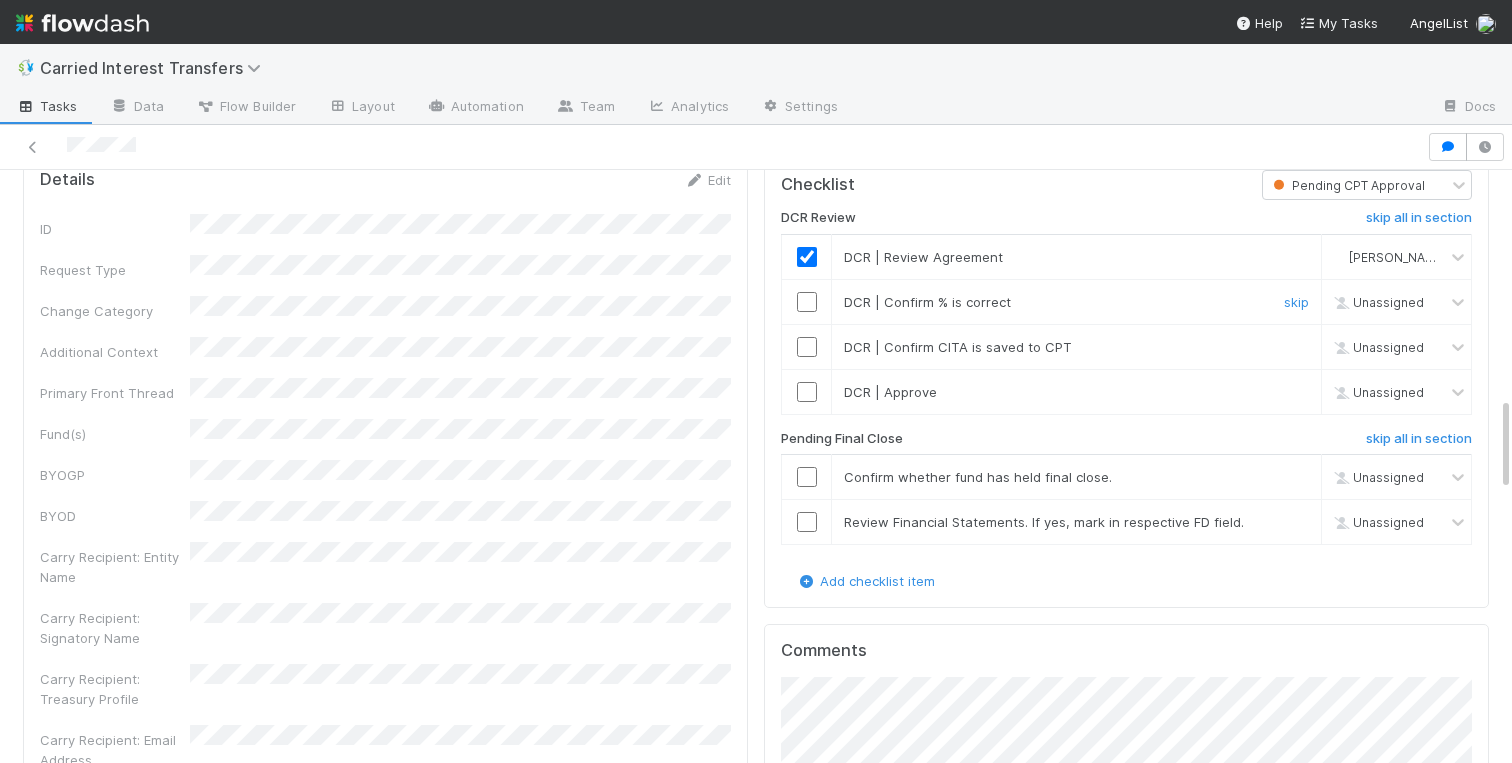 click at bounding box center [807, 302] 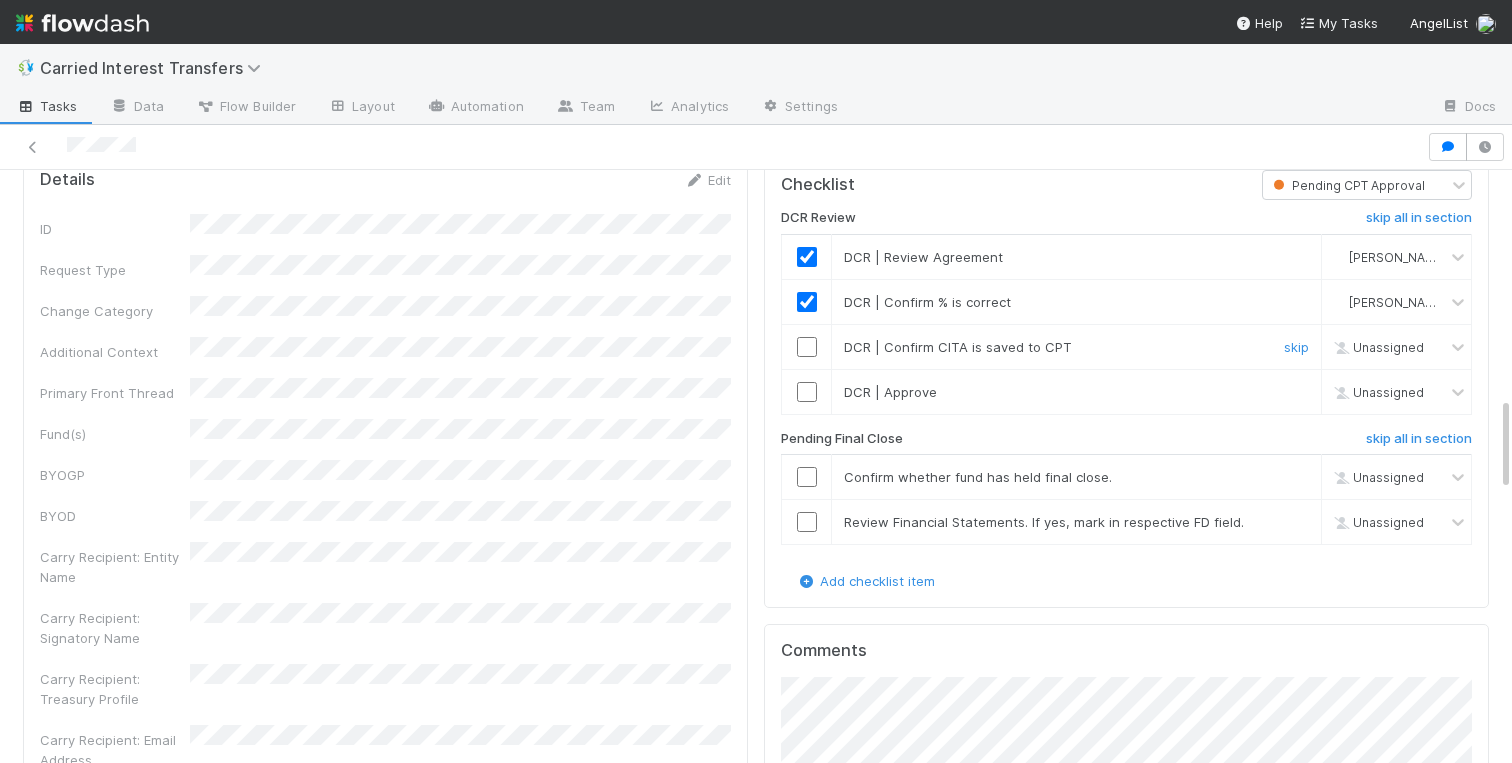 click at bounding box center (807, 347) 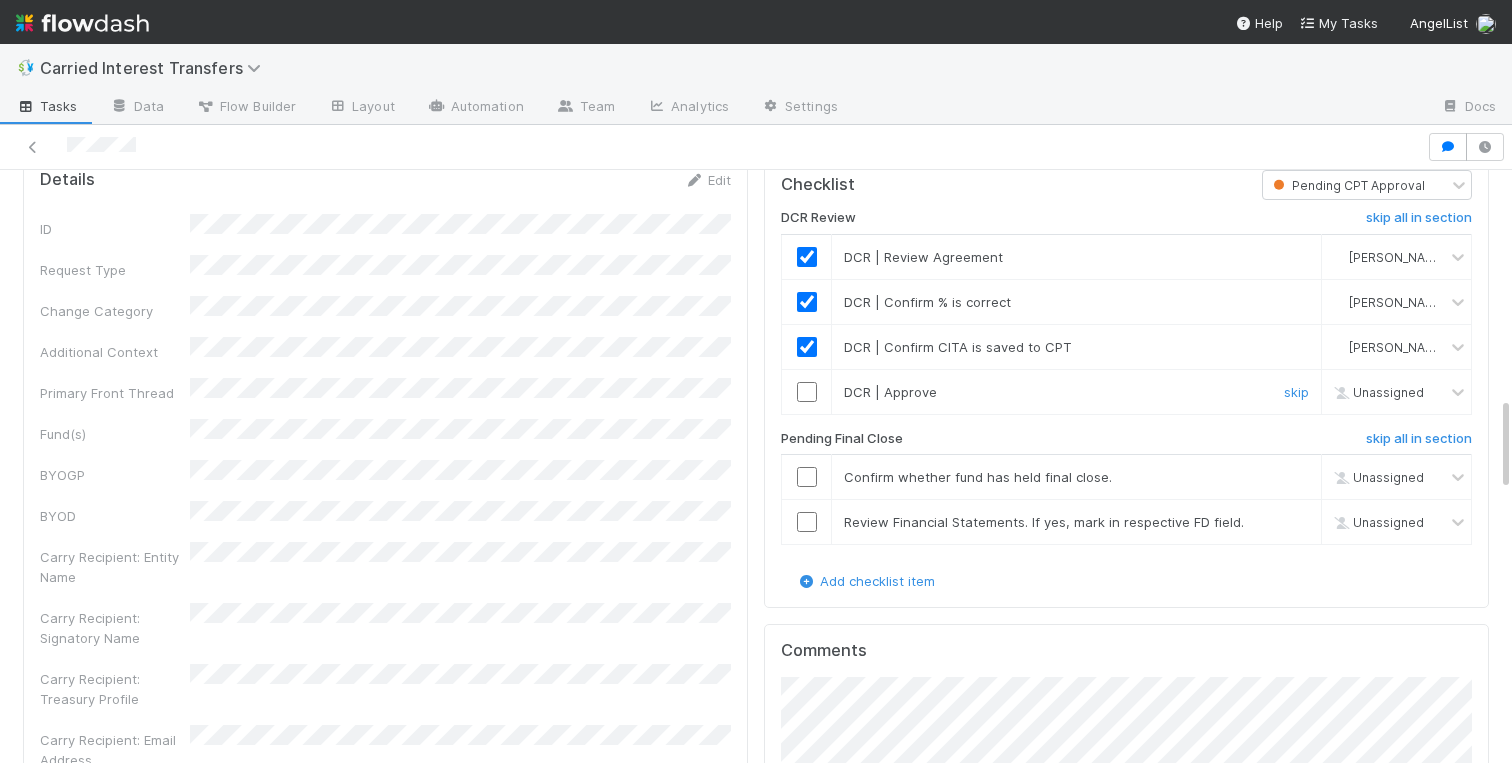 click at bounding box center (807, 391) 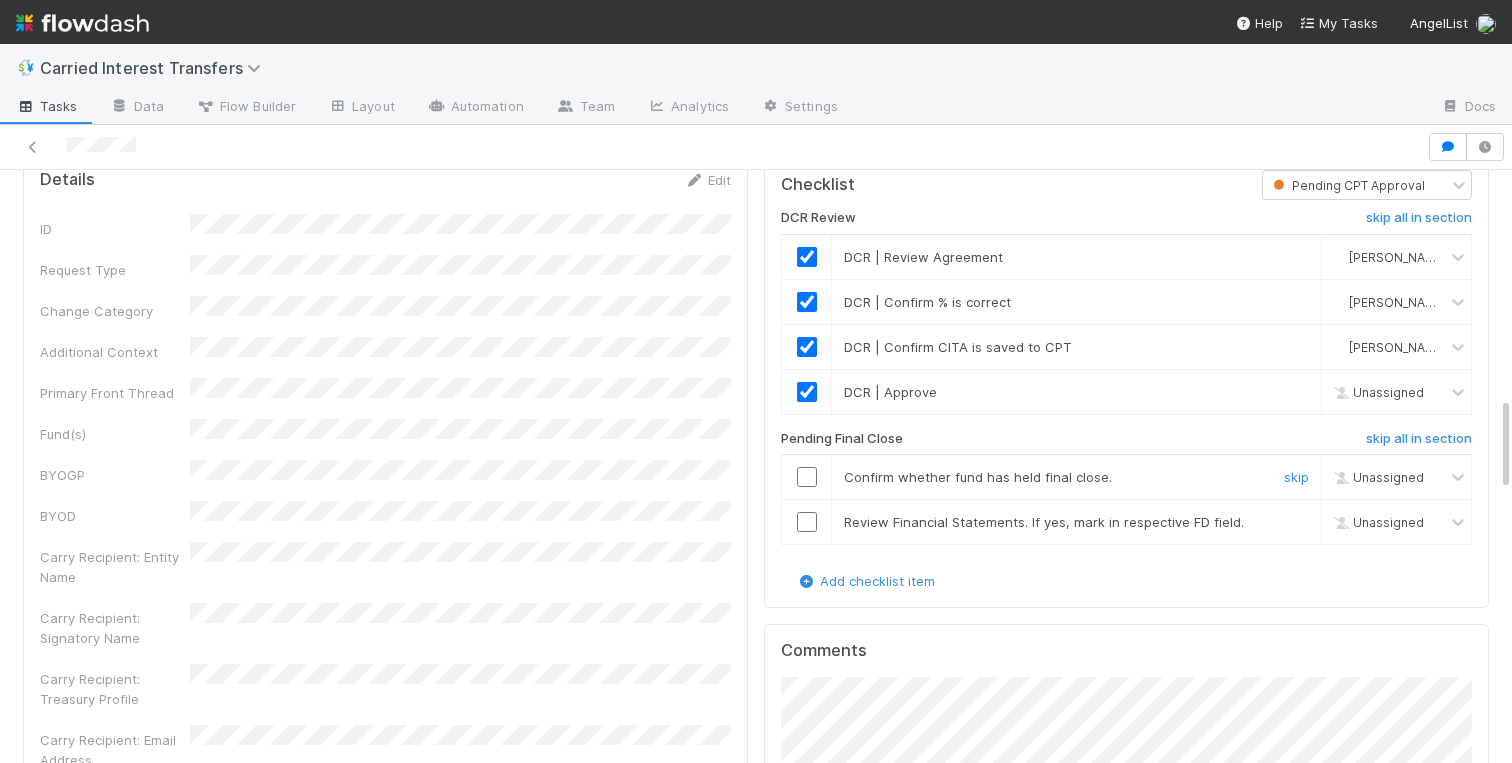 click at bounding box center [807, 477] 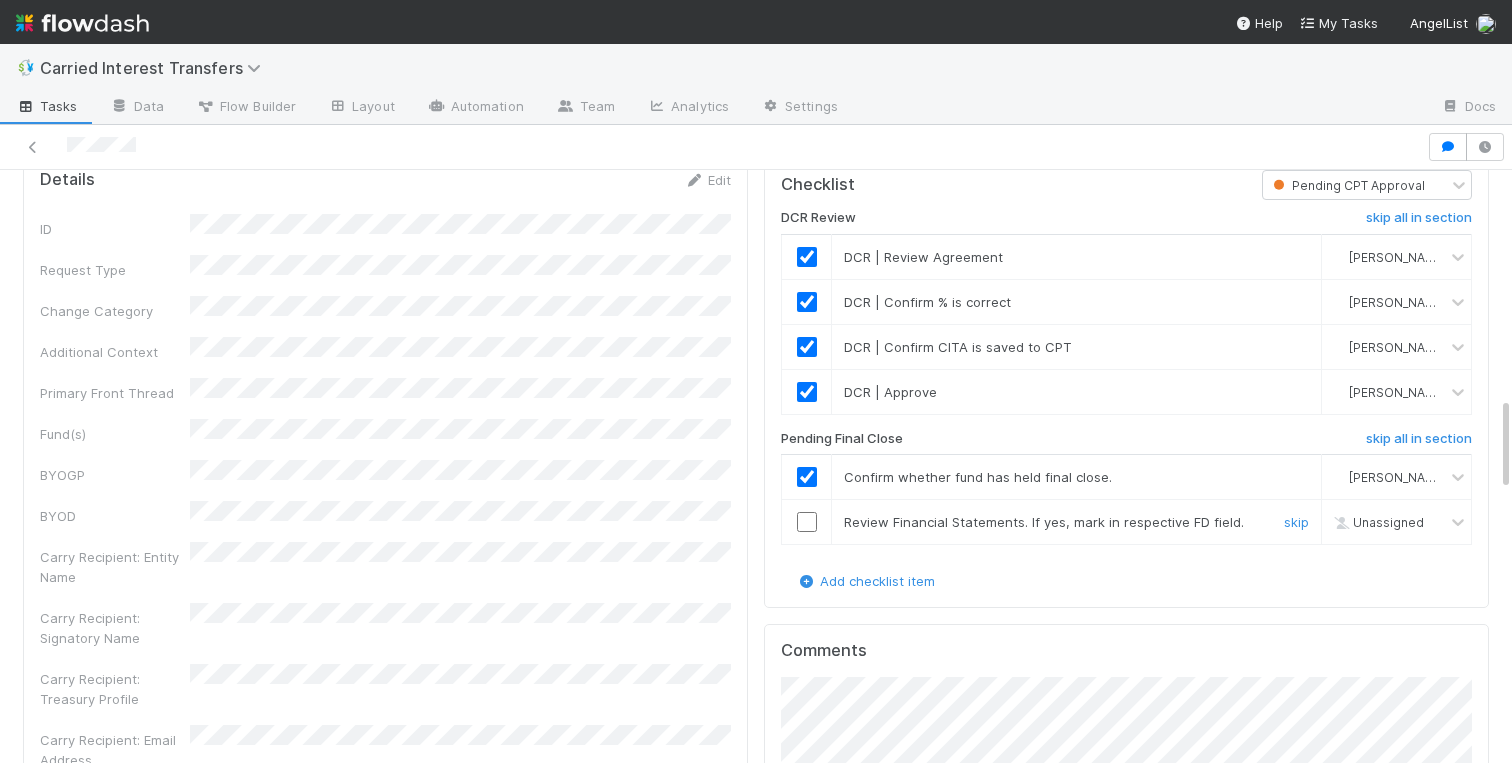 click at bounding box center (807, 522) 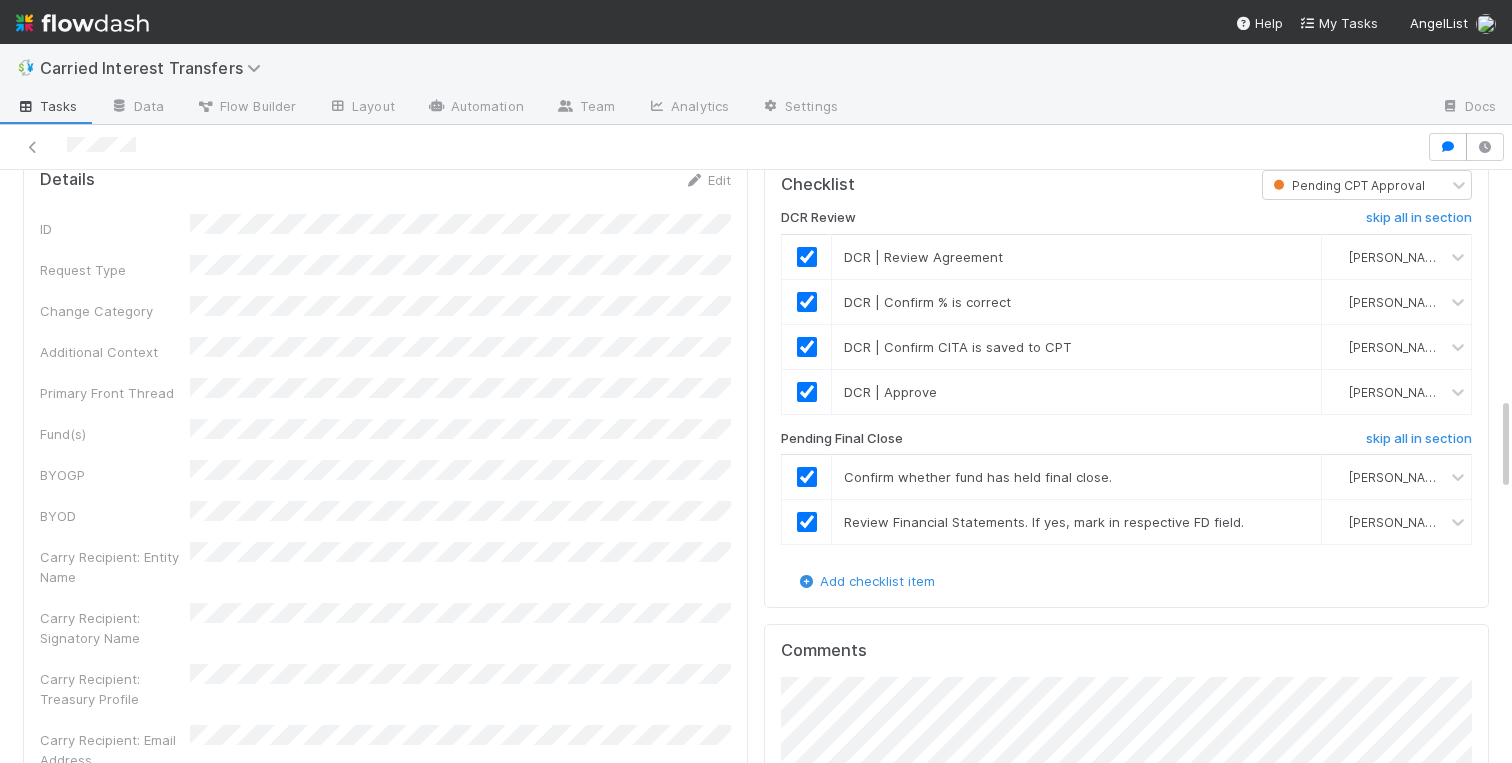 click on "Edit" at bounding box center (707, 180) 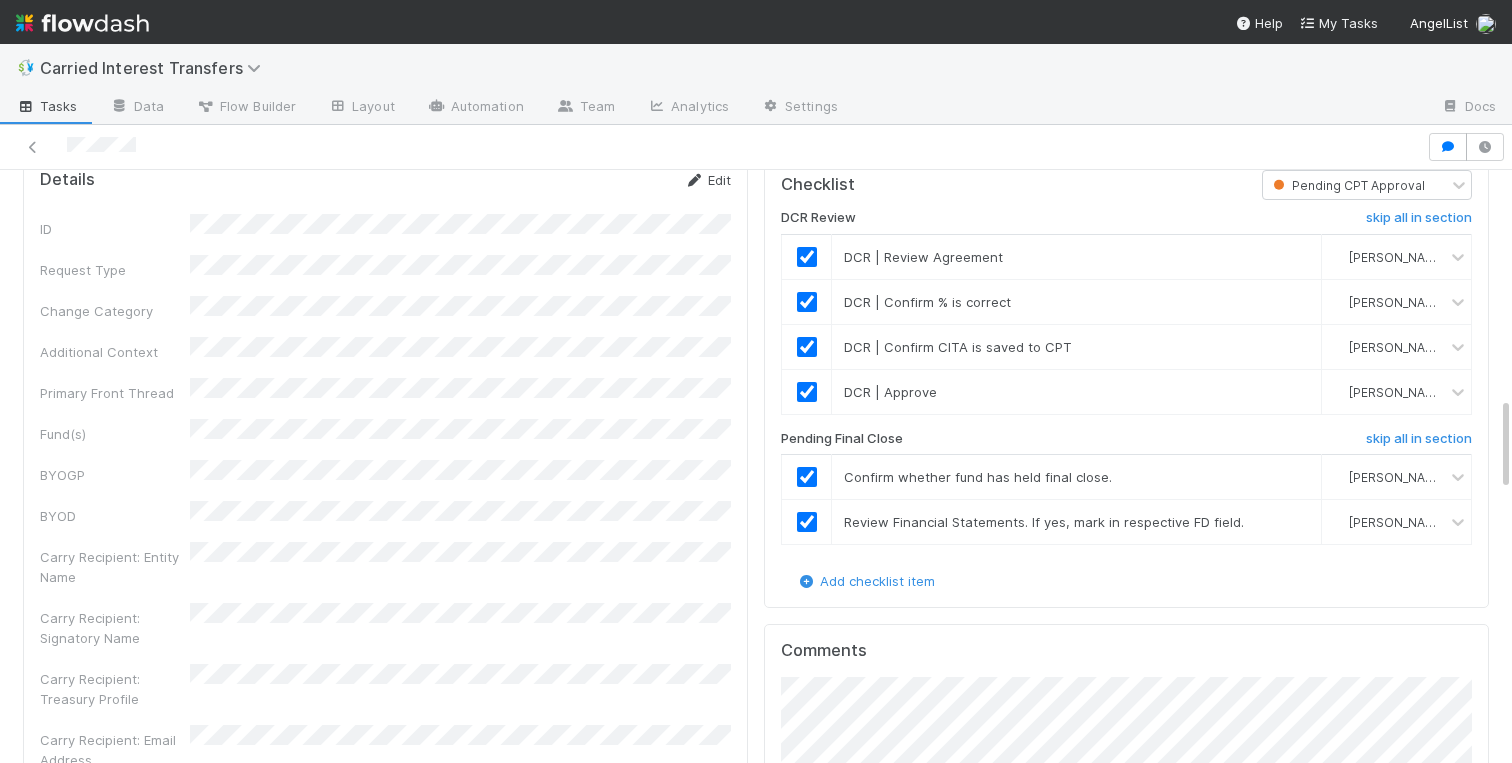 click on "Edit" at bounding box center [707, 180] 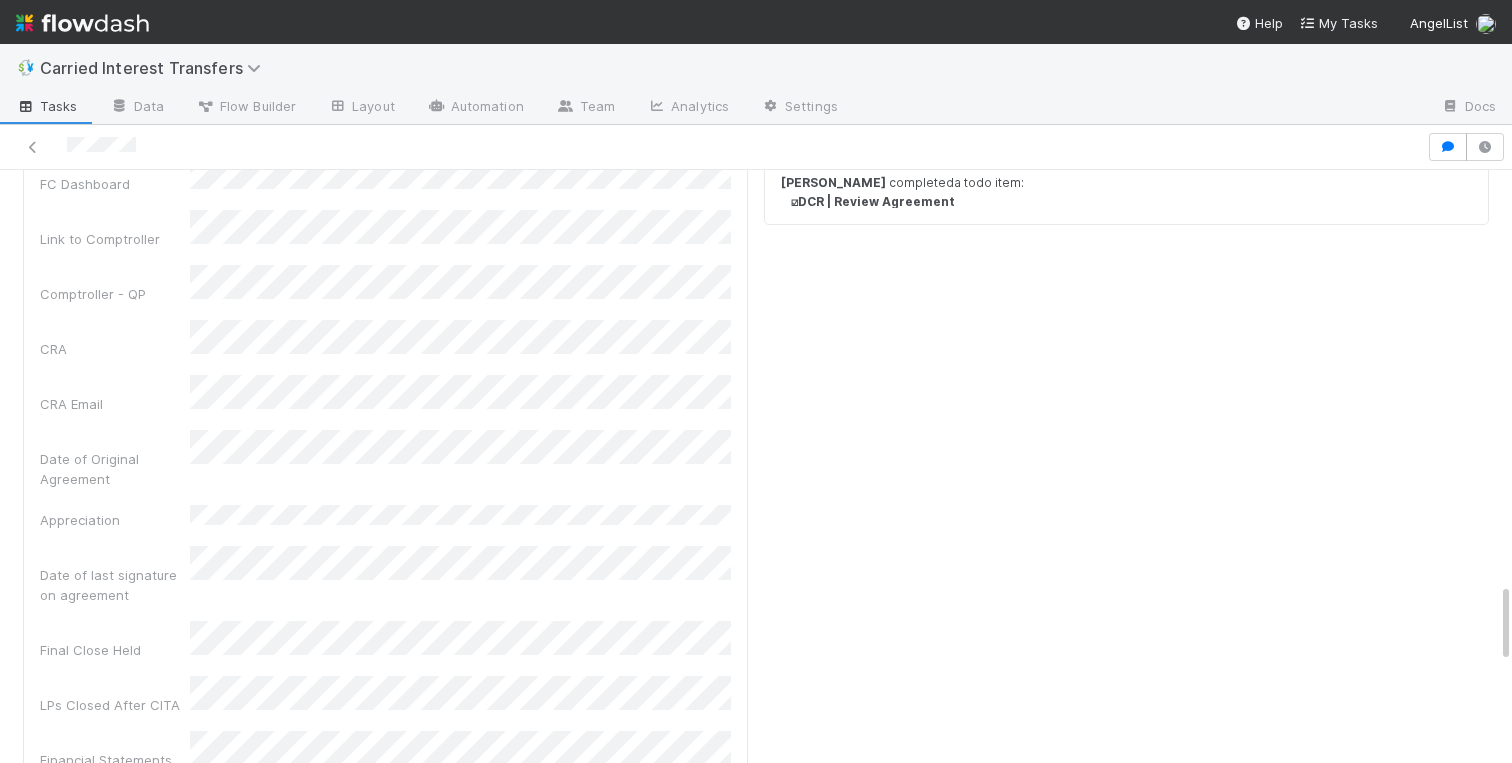 scroll, scrollTop: 3056, scrollLeft: 0, axis: vertical 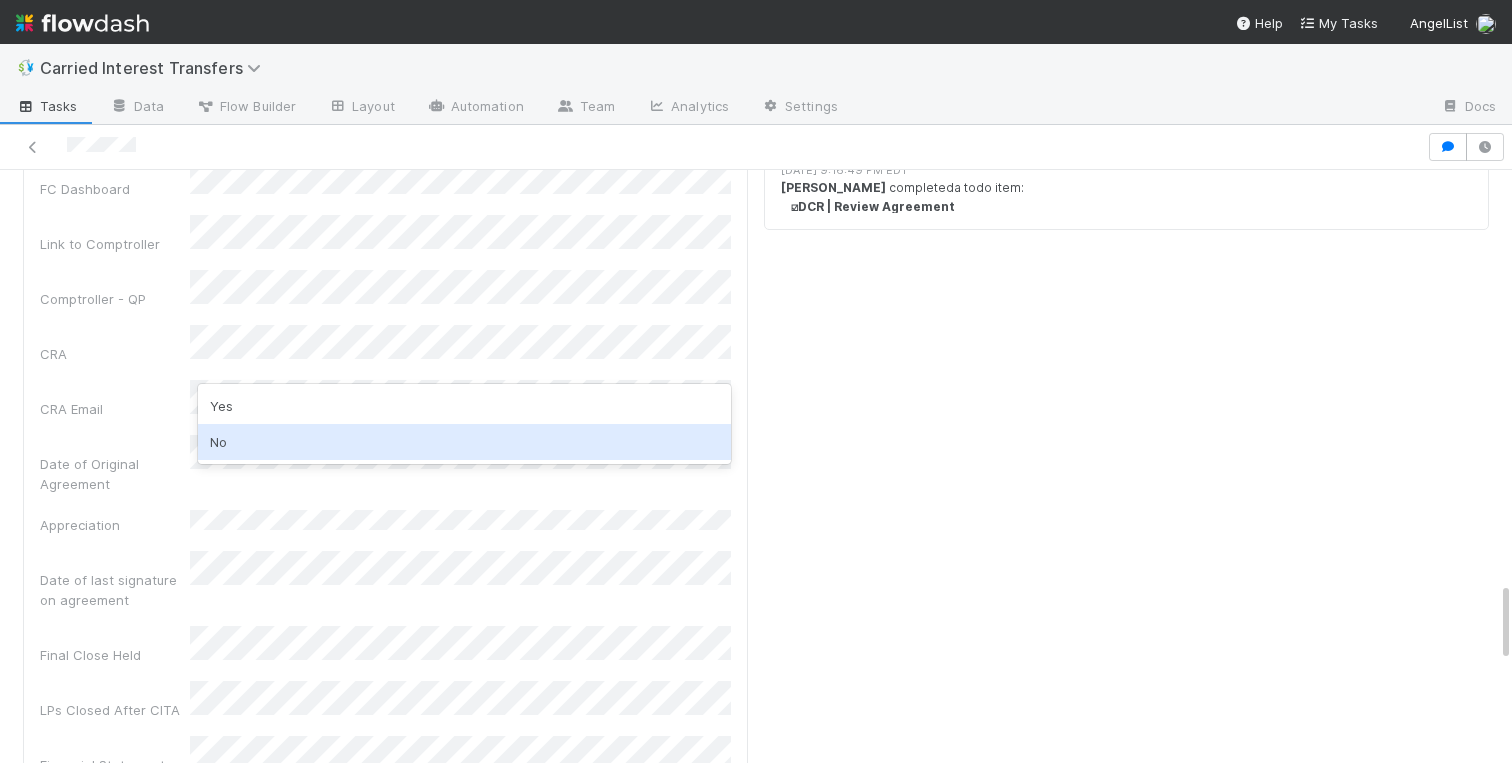 click on "No" at bounding box center (464, 442) 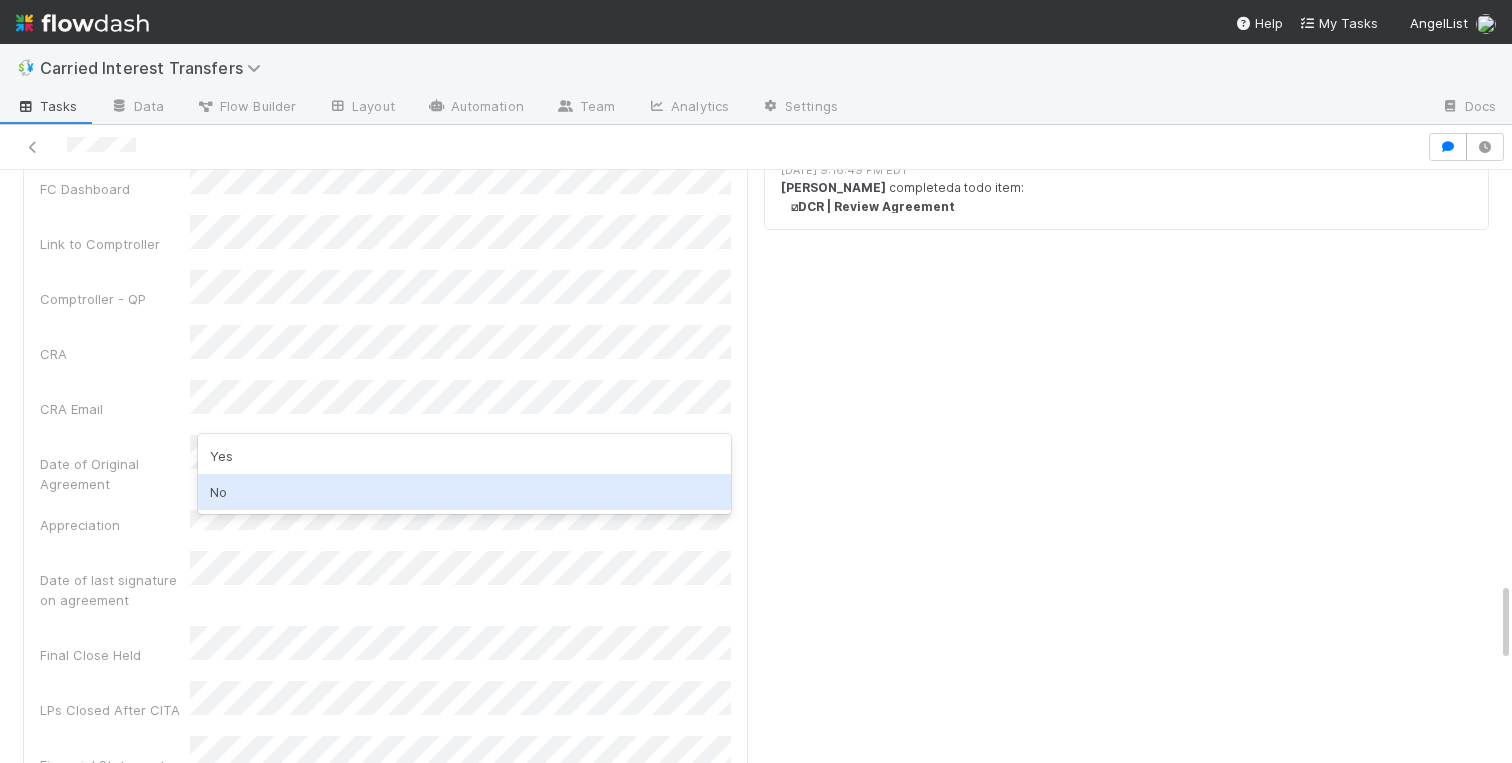 click on "No" at bounding box center (464, 492) 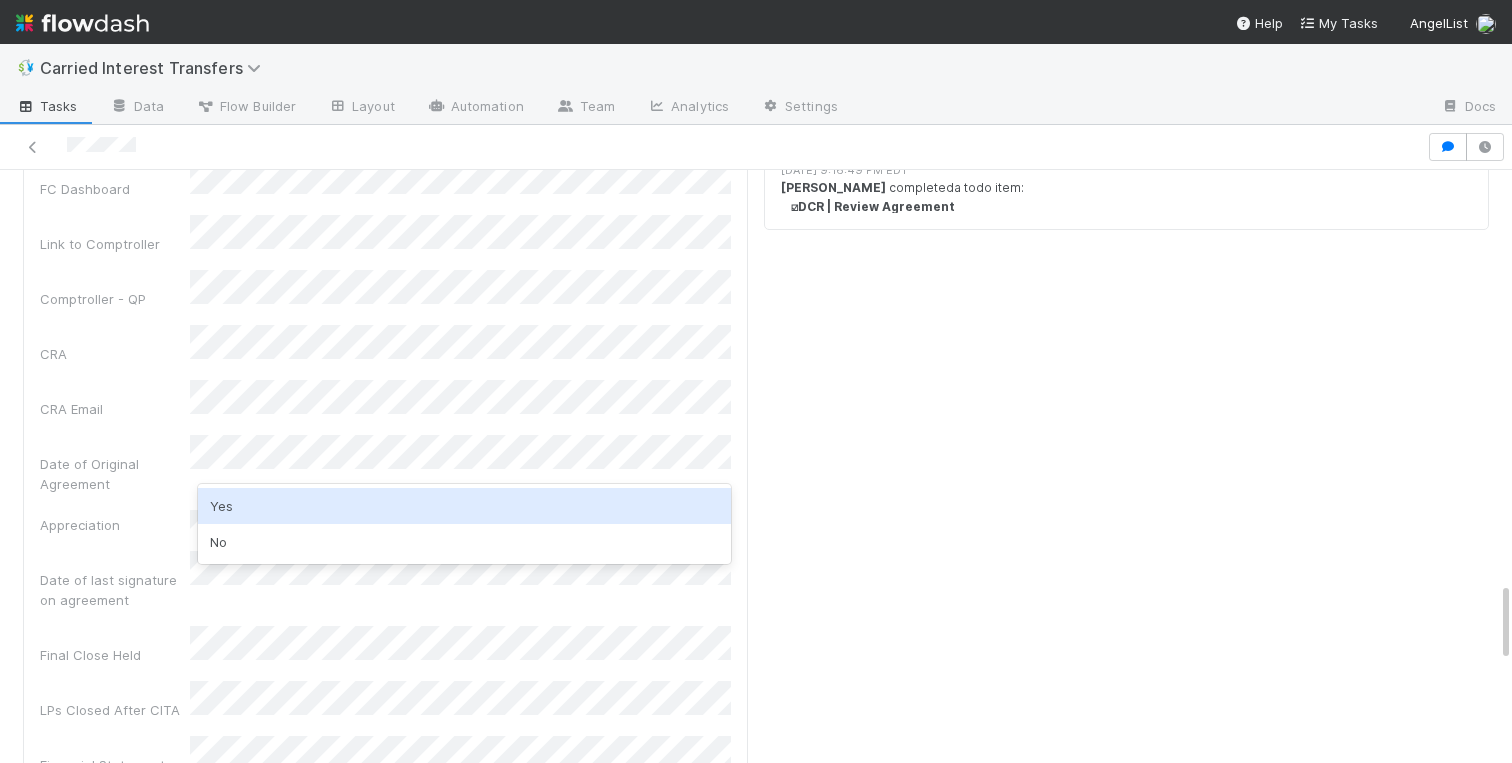 click on "Yes" at bounding box center (464, 506) 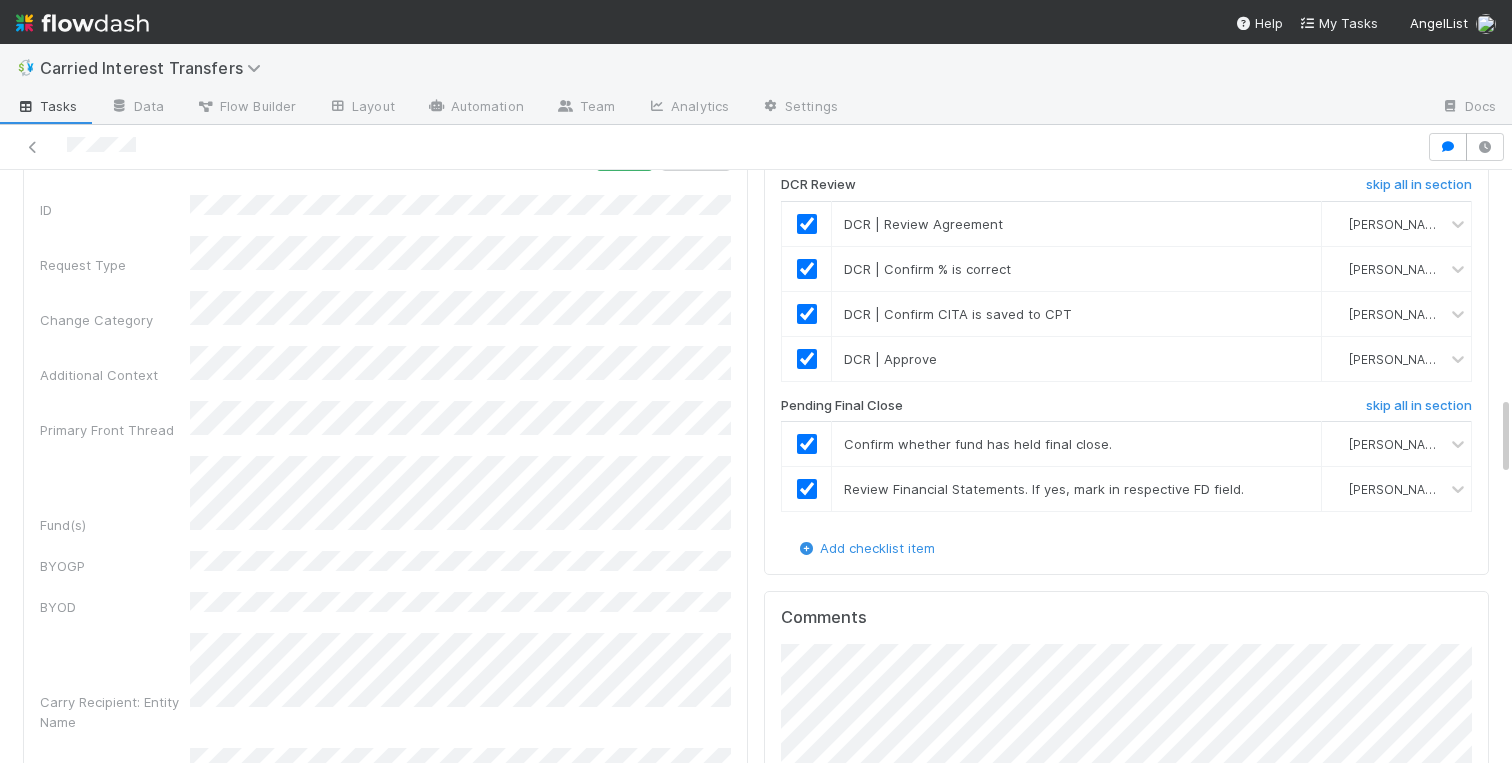 scroll, scrollTop: 1245, scrollLeft: 0, axis: vertical 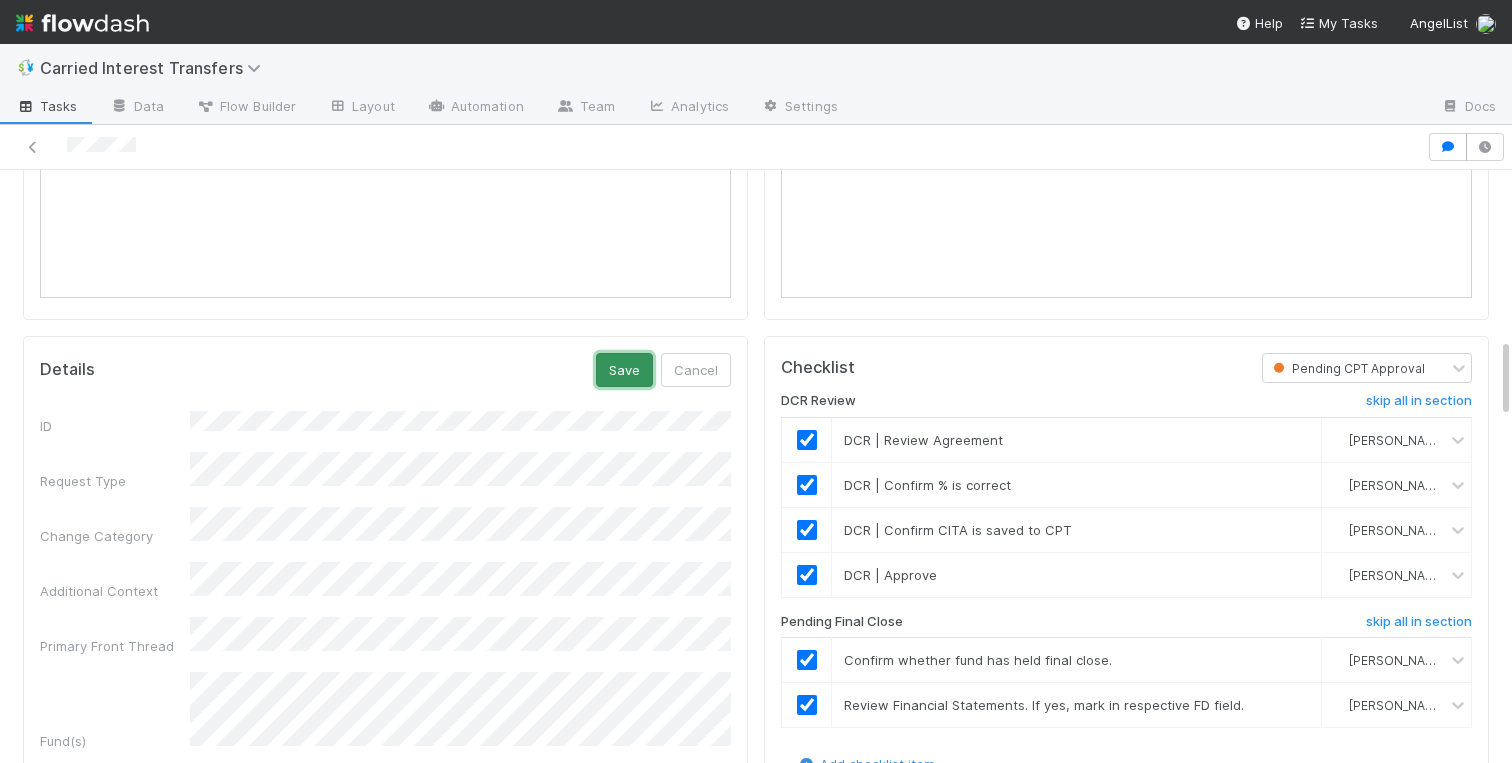 click on "Save" at bounding box center [624, 370] 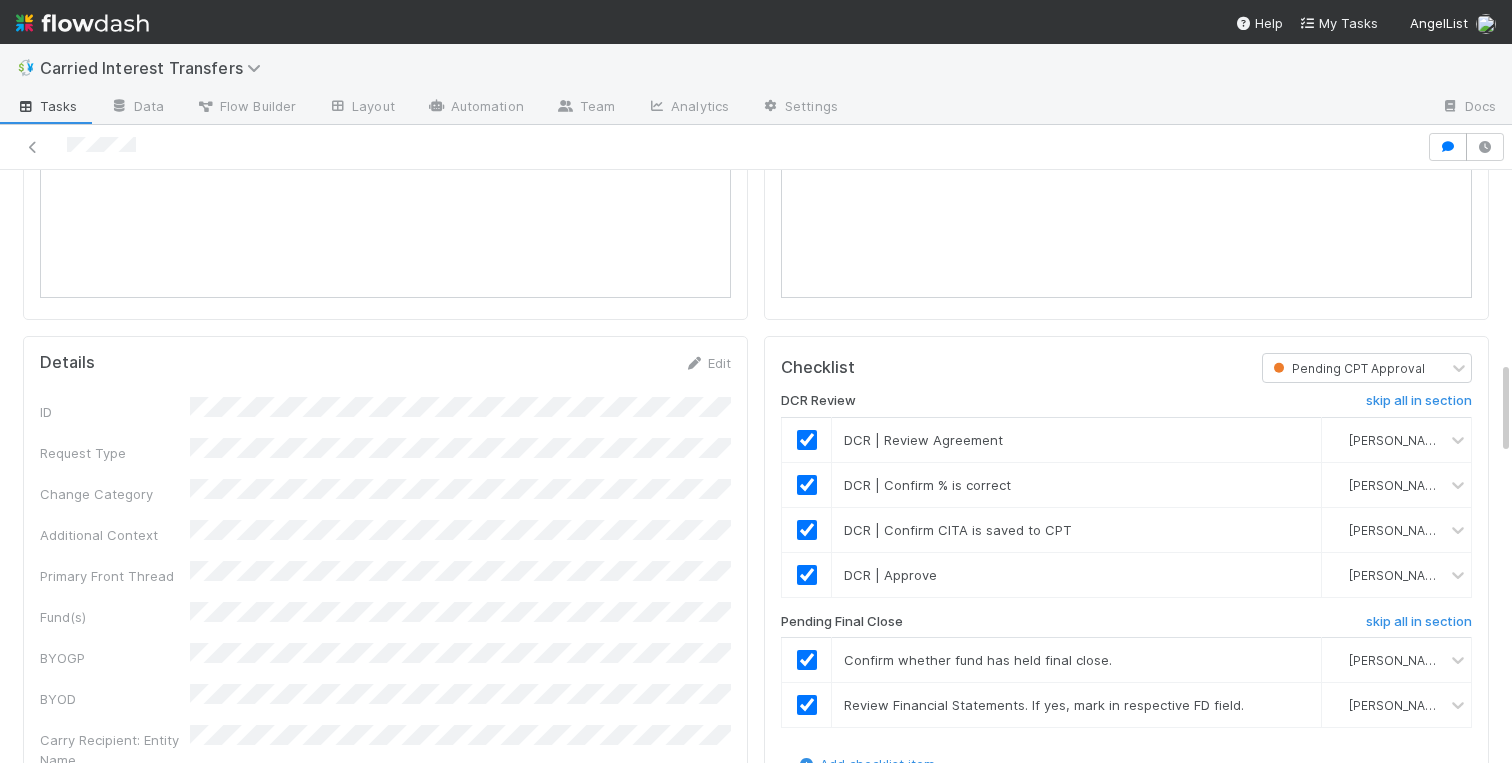 scroll, scrollTop: 0, scrollLeft: 0, axis: both 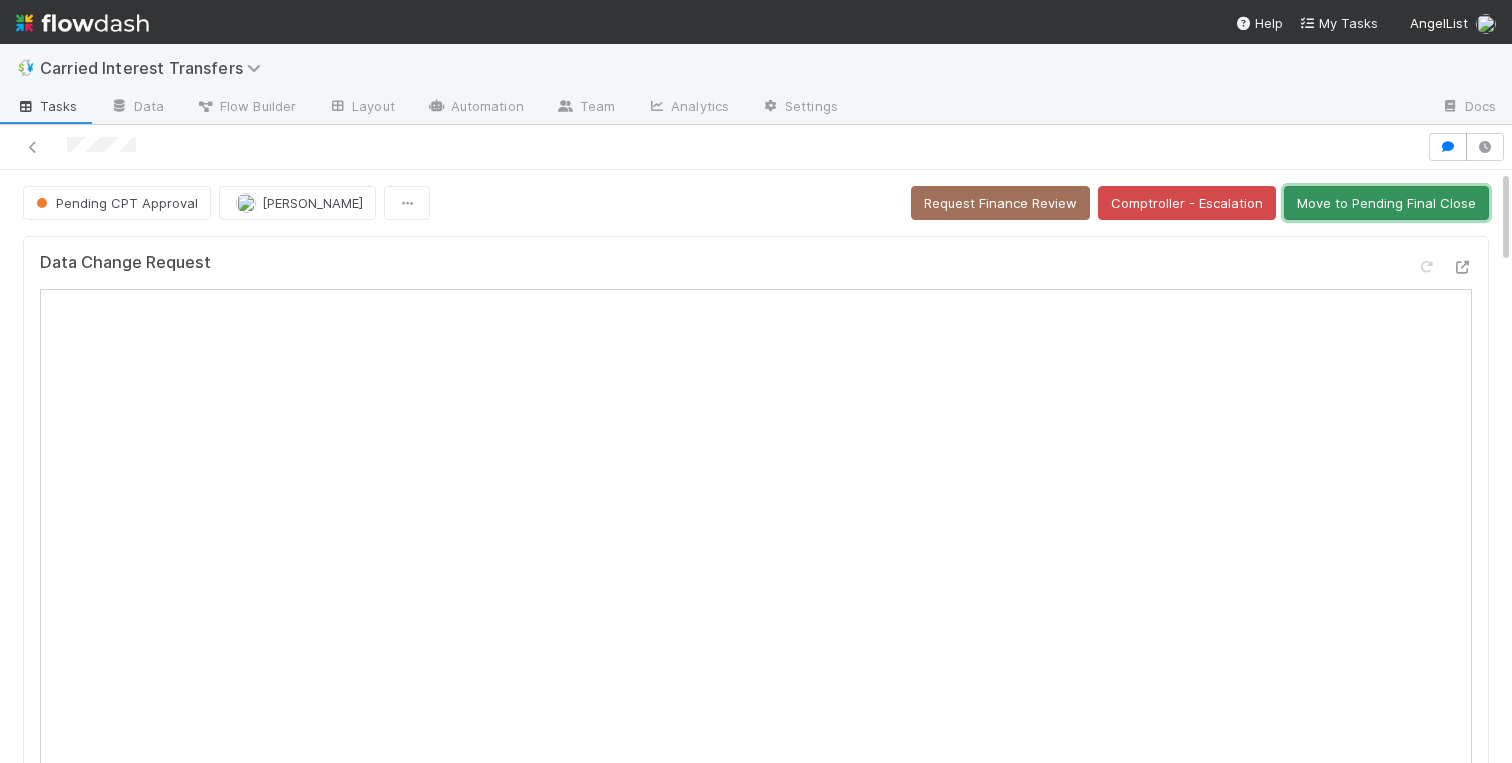 click on "Move to Pending Final Close" at bounding box center [1386, 203] 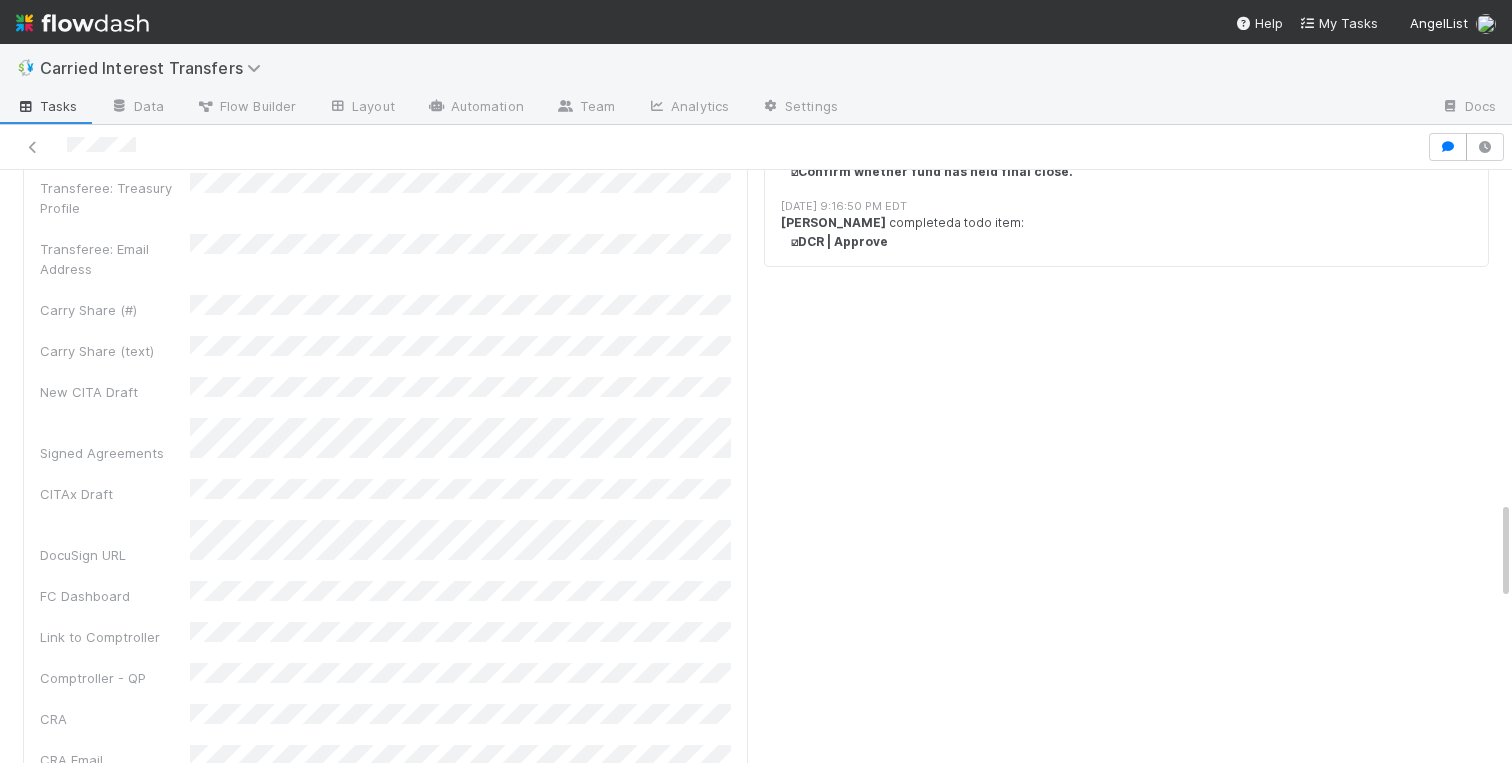 scroll, scrollTop: 1981, scrollLeft: 0, axis: vertical 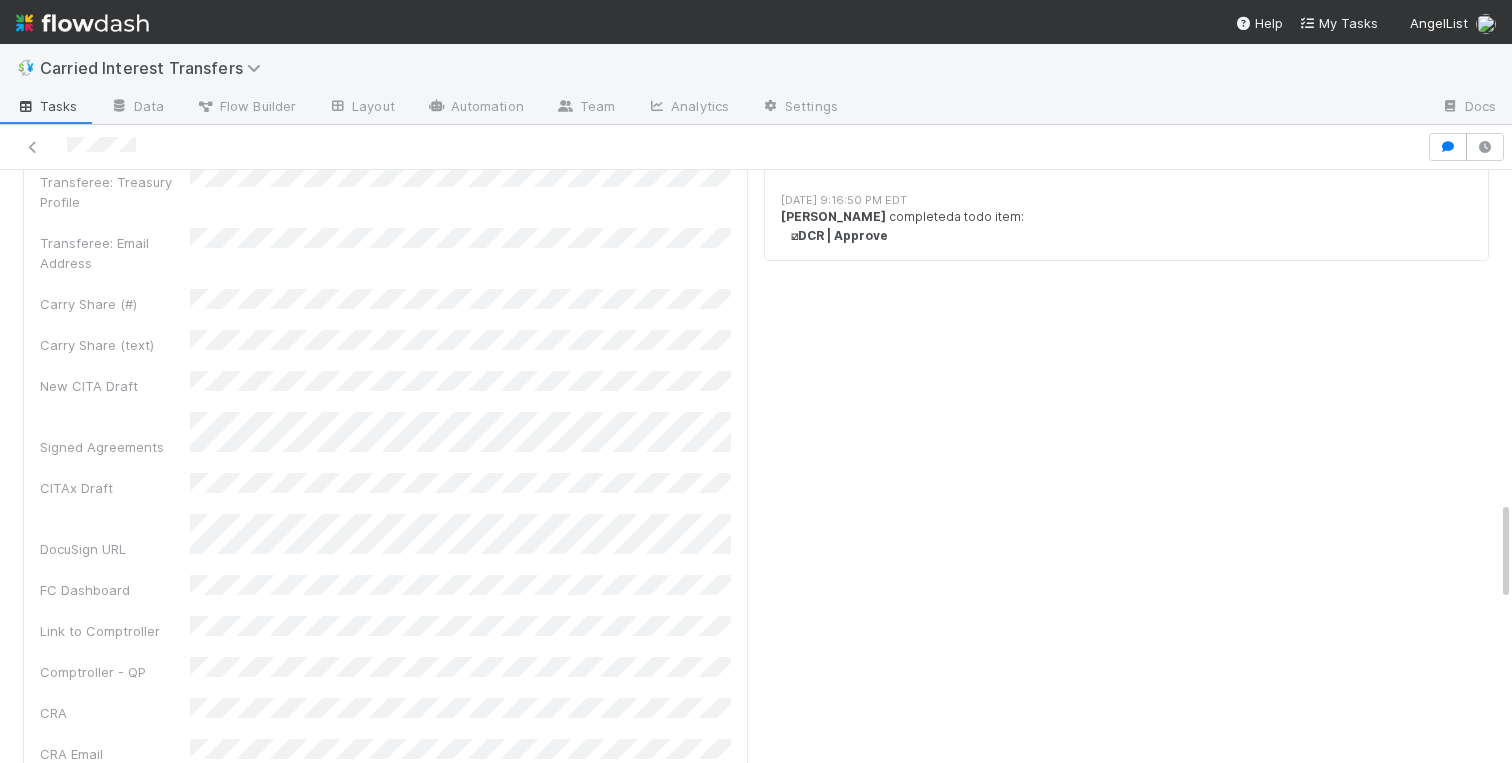 click on "FC Dashboard" at bounding box center (115, 590) 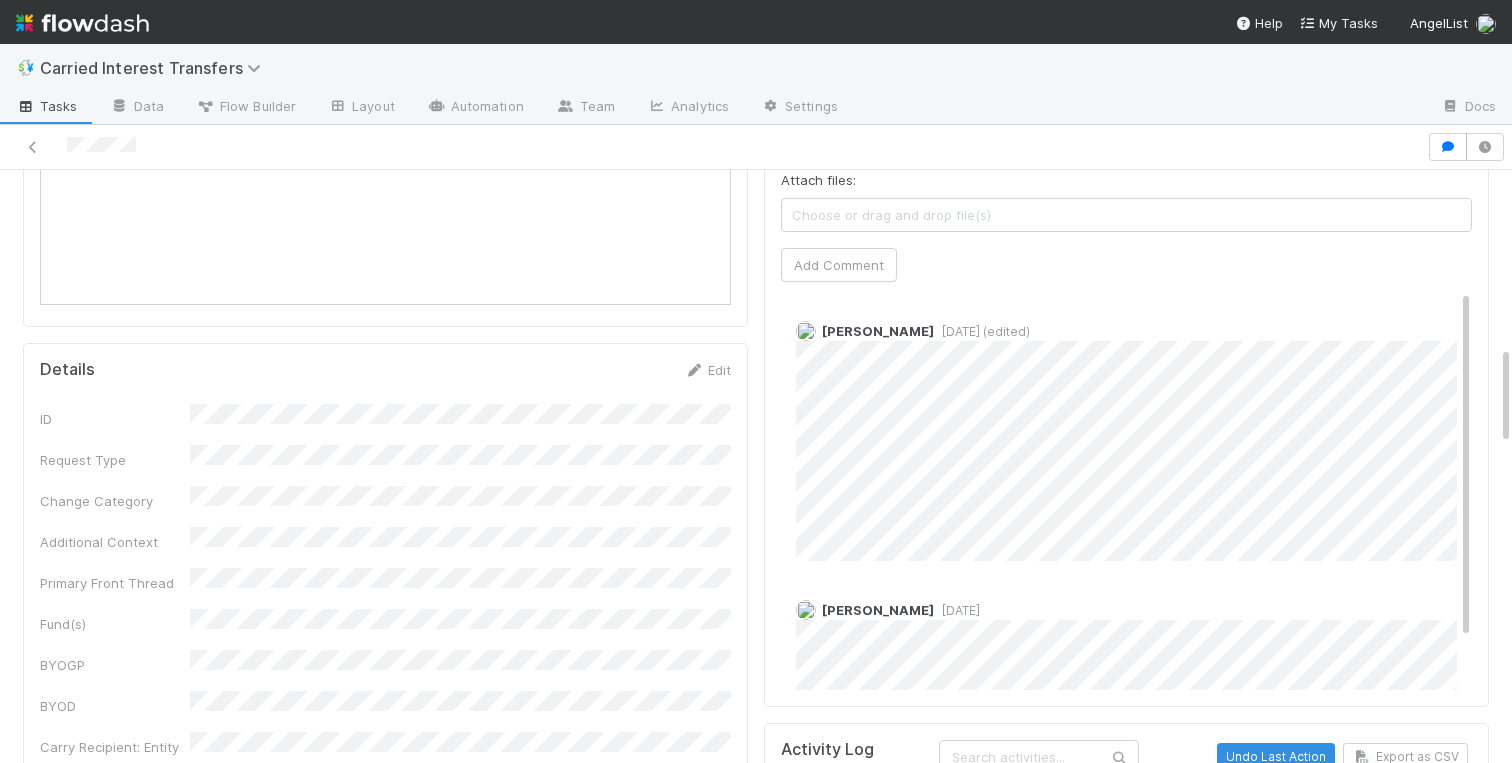 scroll, scrollTop: 1048, scrollLeft: 0, axis: vertical 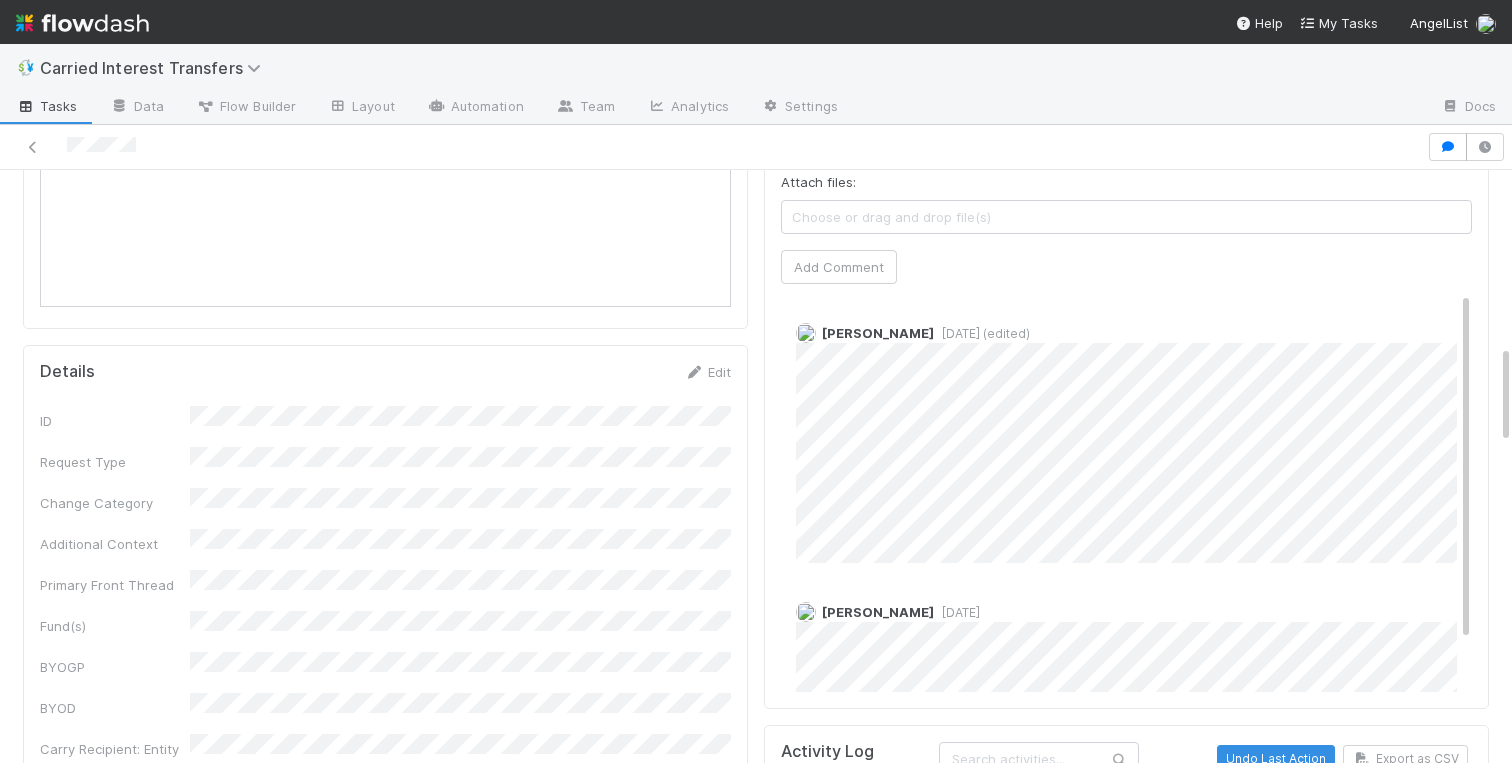 click on "ID  Request Type  Change Category  Additional Context  Primary Front Thread  Fund(s)  BYOGP   BYOD  Carry Recipient: Entity Name  Carry Recipient: Signatory Name  Carry Recipient: Treasury Profile  Carry Recipient: Email Address  Transferee: Entity Name  Transferee: Signatory Name  Transferee: Treasury Profile  Transferee: Email Address  Carry Share (#)  Carry Share (text)  New CITA Draft  Signed Agreements  CITAx Draft  DocuSign URL  FC Dashboard  Link to Comptroller  Comptroller - QP  CRA  CRA Email  Date of Original Agreement  Appreciation  Date of last signature on agreement  Final Close Held  LPs Closed After CITA  Financial Statements Issued  OC Ticket  Tax Consult   Fund Formation or Legal Ticket   Member Ledger CSV   Data Change Request  DCR - QP  Multiple TE Tracker  IOS Owner Slack ID   New Carry Recipient: Name   New Carry Recipient: Treasury Profile  New Carry Recipient: Signatory  New Carry Recipient: Email  New Transferee: Name   New Transferee: Treasury Profile  New Transferee: Signatory" at bounding box center (385, 1653) 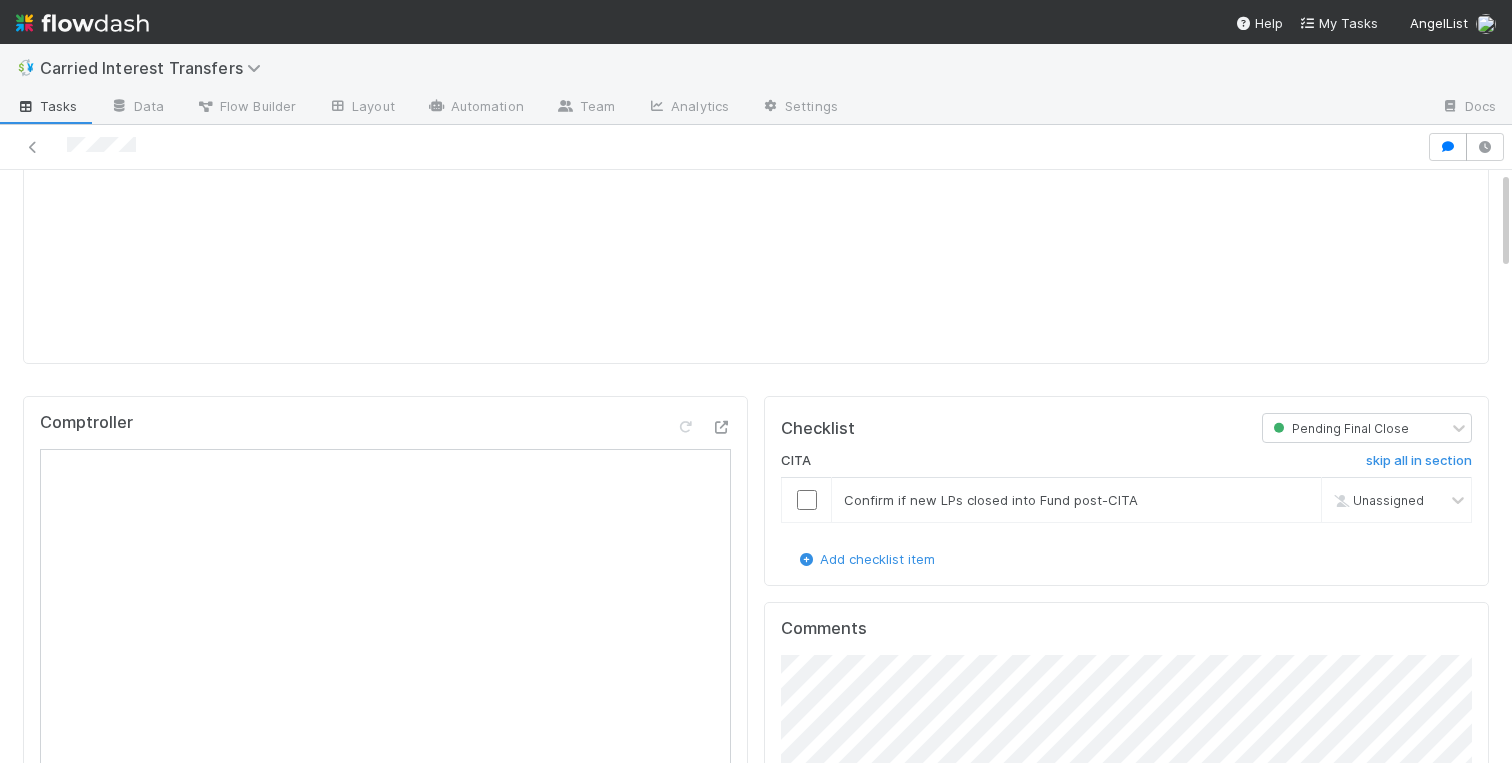 scroll, scrollTop: 0, scrollLeft: 0, axis: both 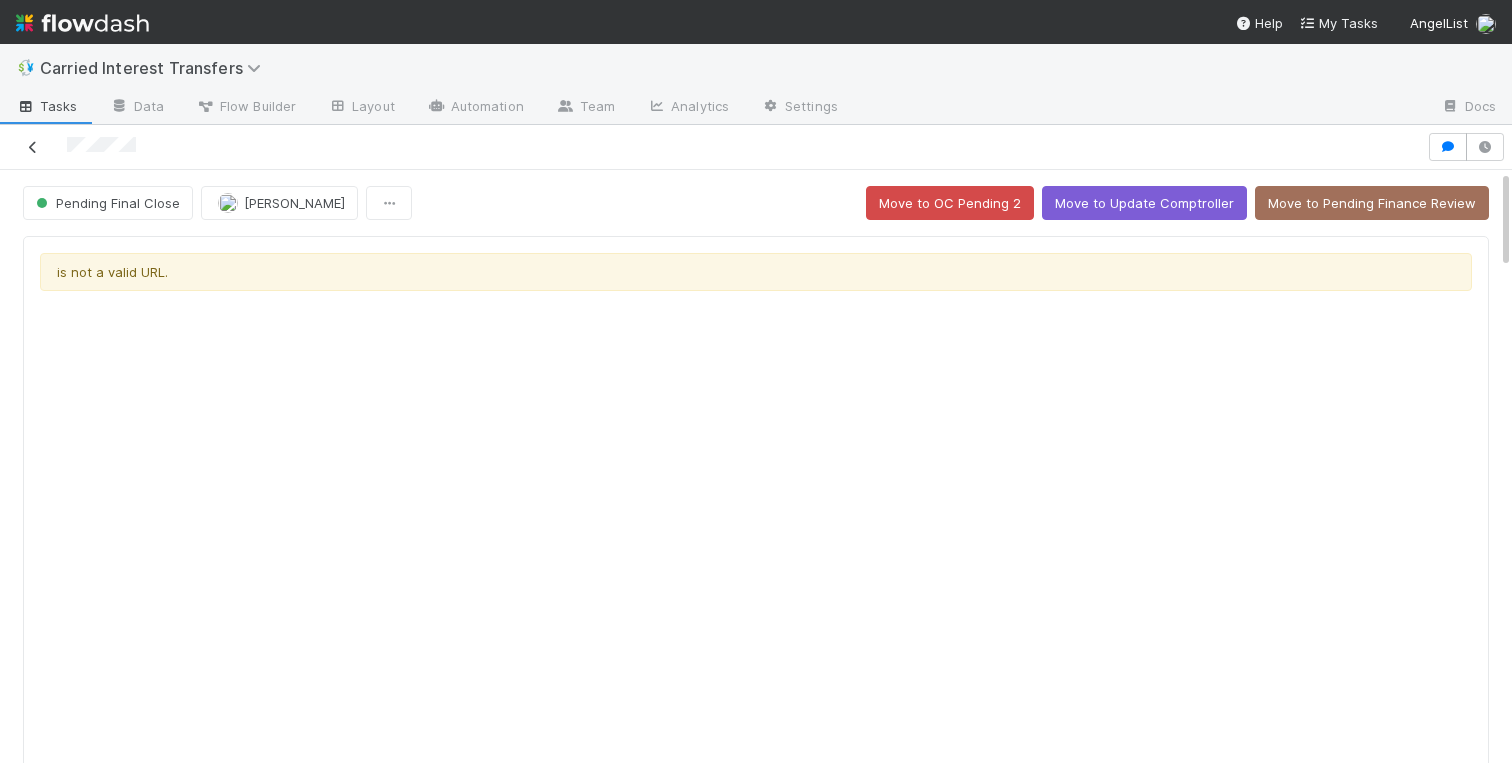 click at bounding box center (33, 147) 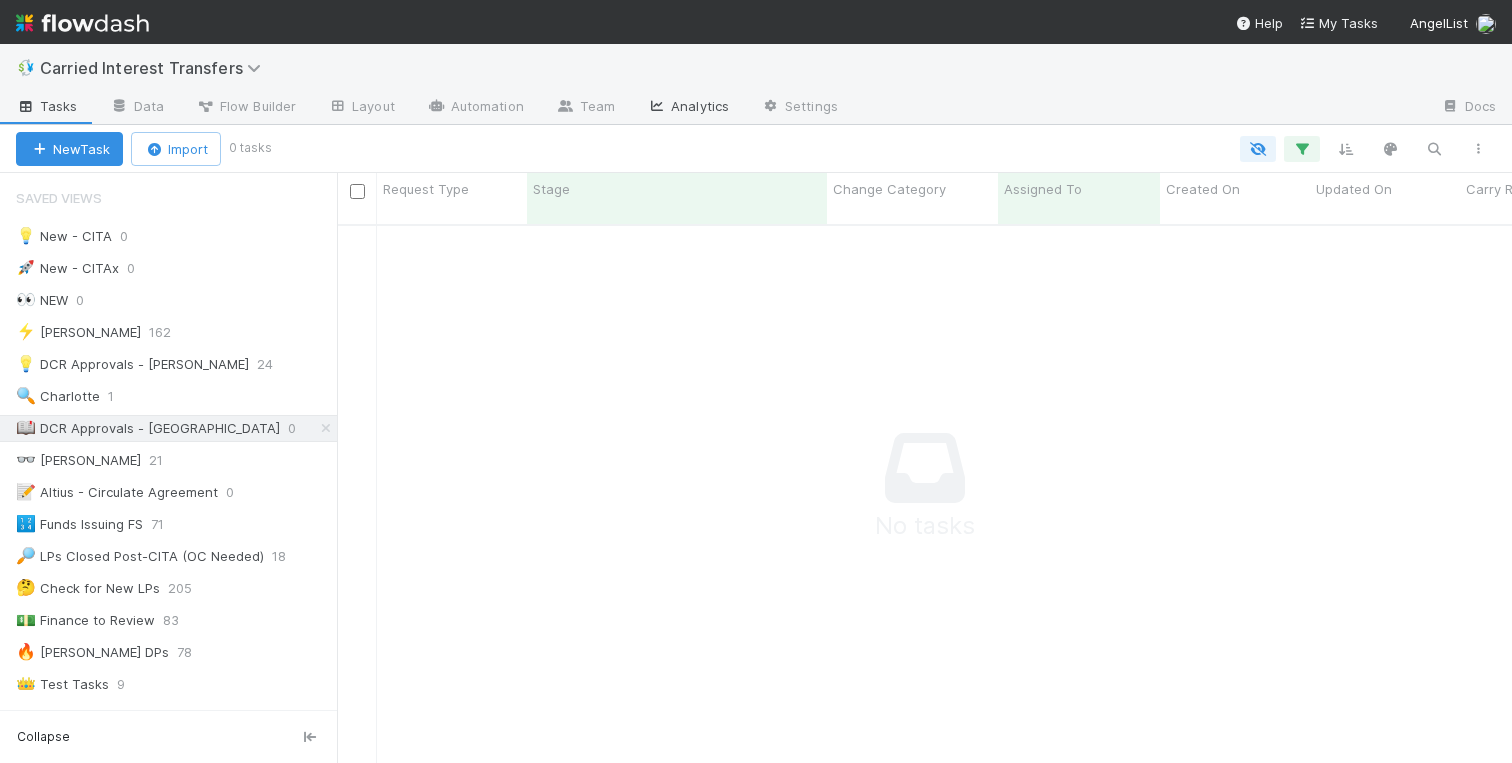 scroll, scrollTop: 0, scrollLeft: 1, axis: horizontal 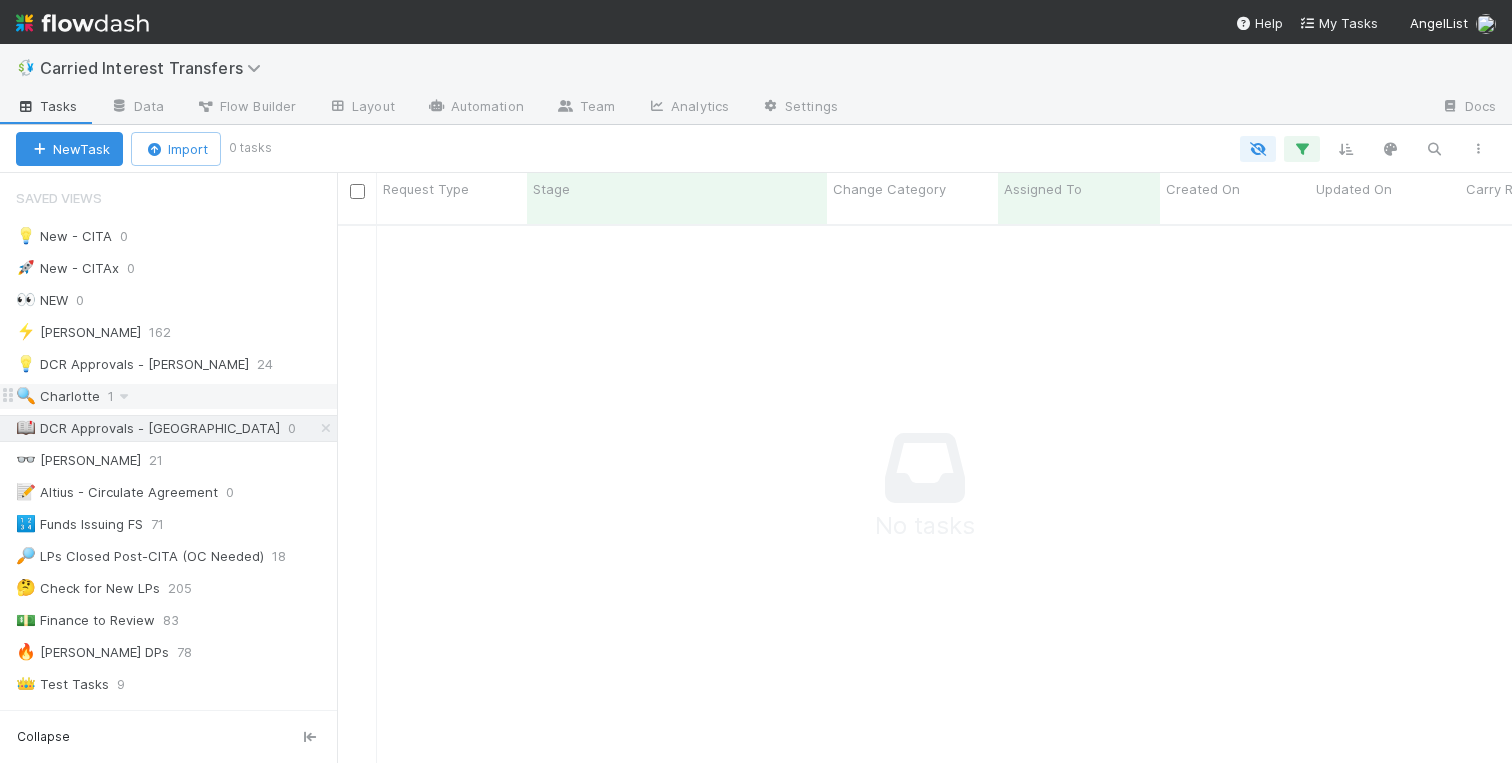 click on "🔍 Charlotte" at bounding box center (58, 396) 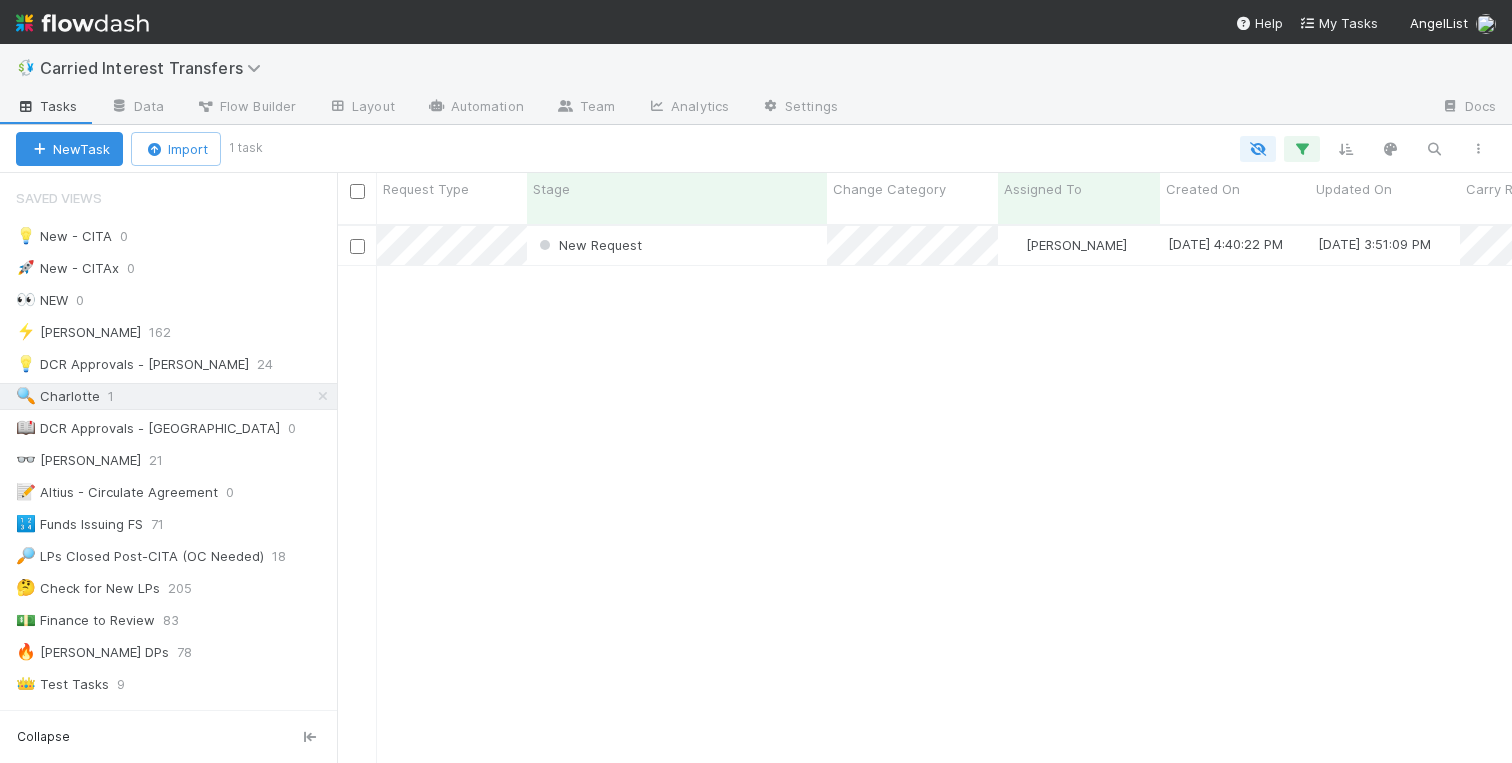 scroll, scrollTop: 0, scrollLeft: 1, axis: horizontal 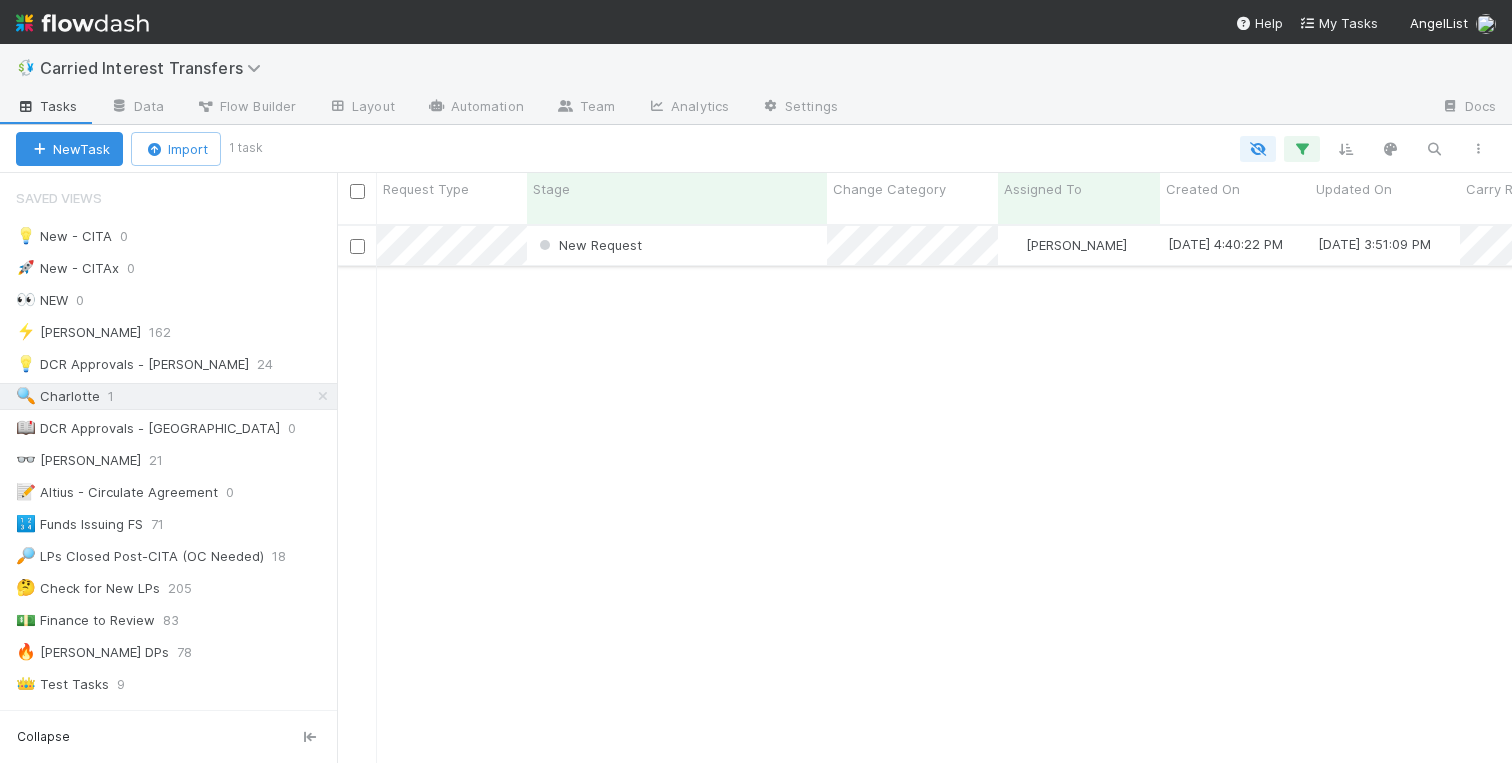 click on "New Request" at bounding box center (677, 245) 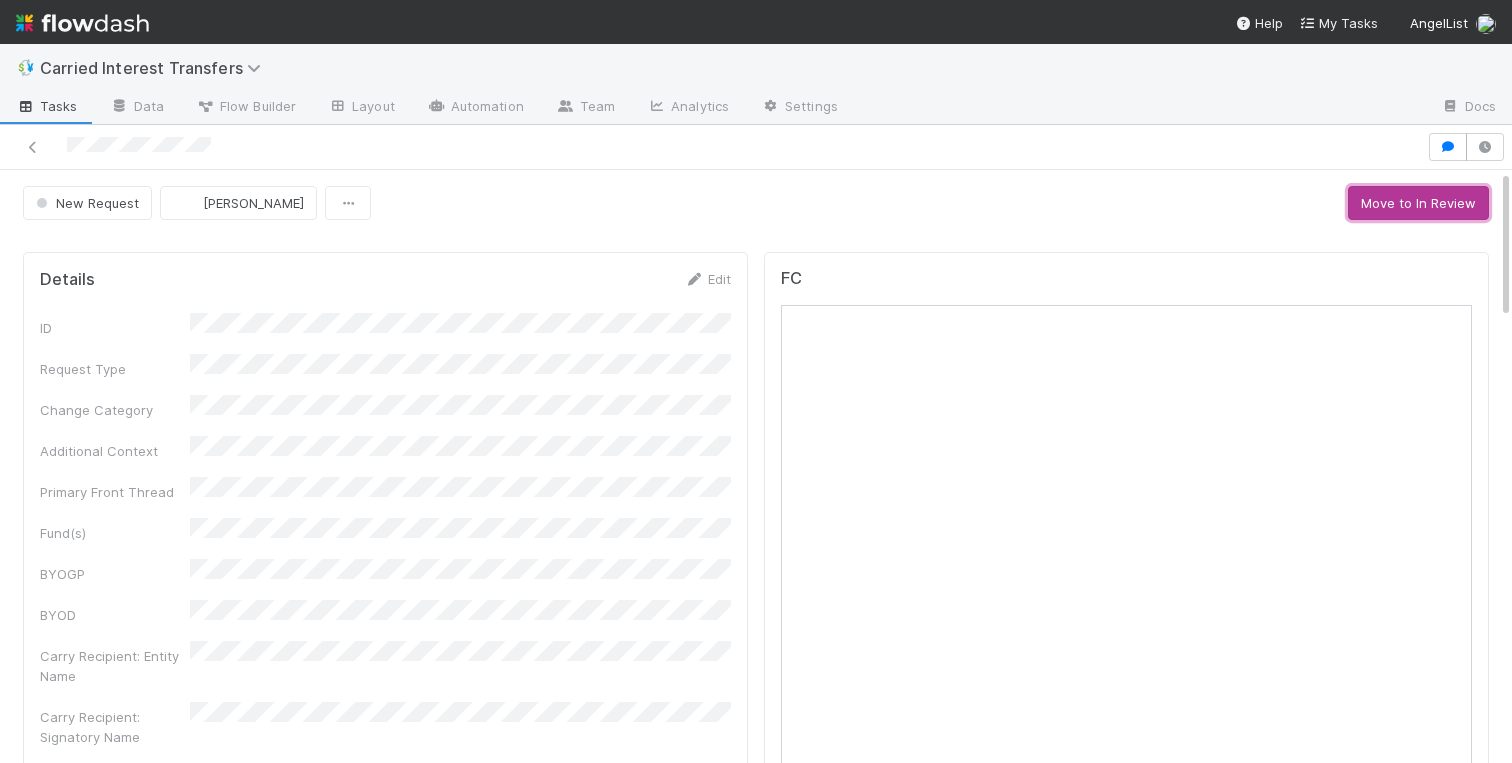 click on "Move to In Review" at bounding box center [1418, 203] 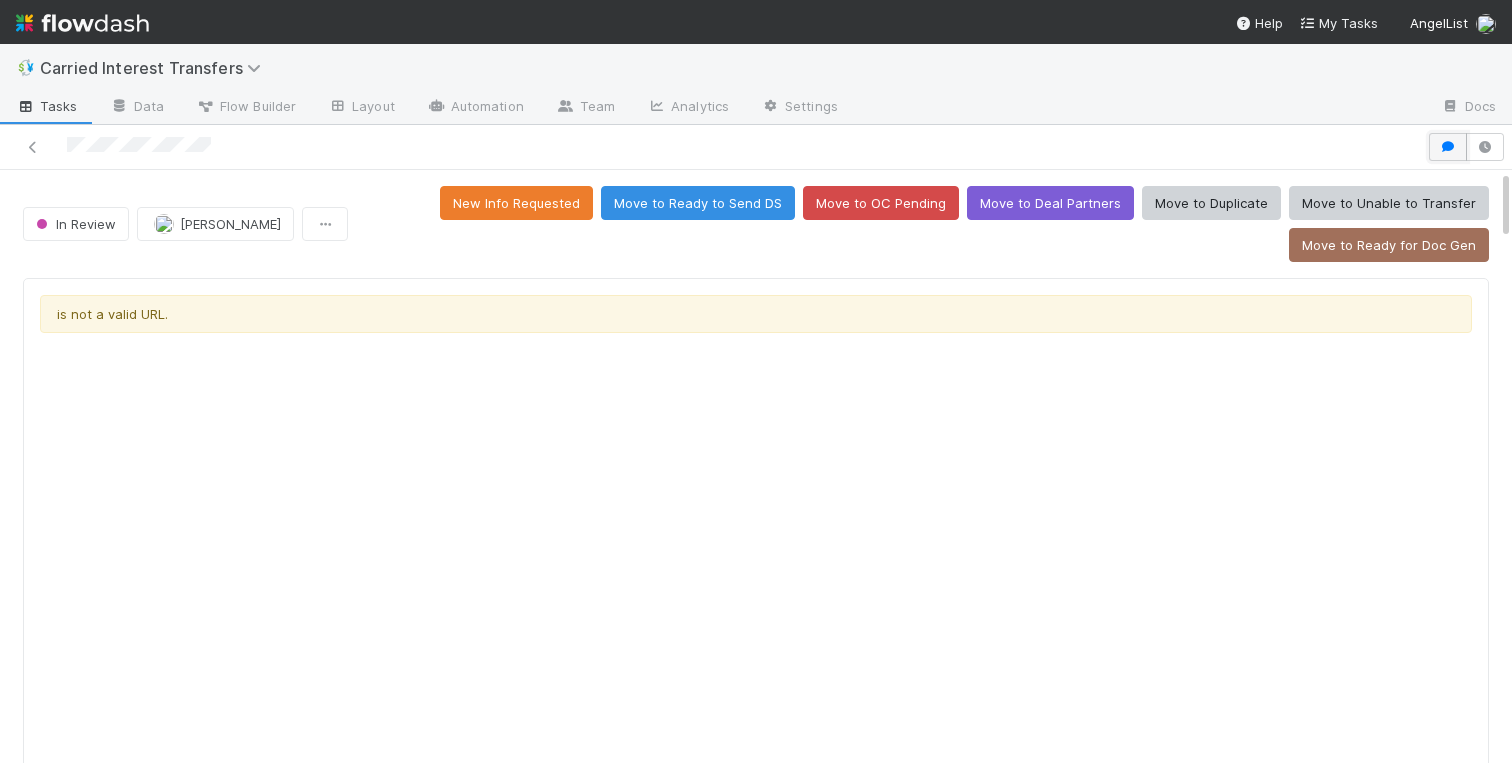 click at bounding box center [1448, 147] 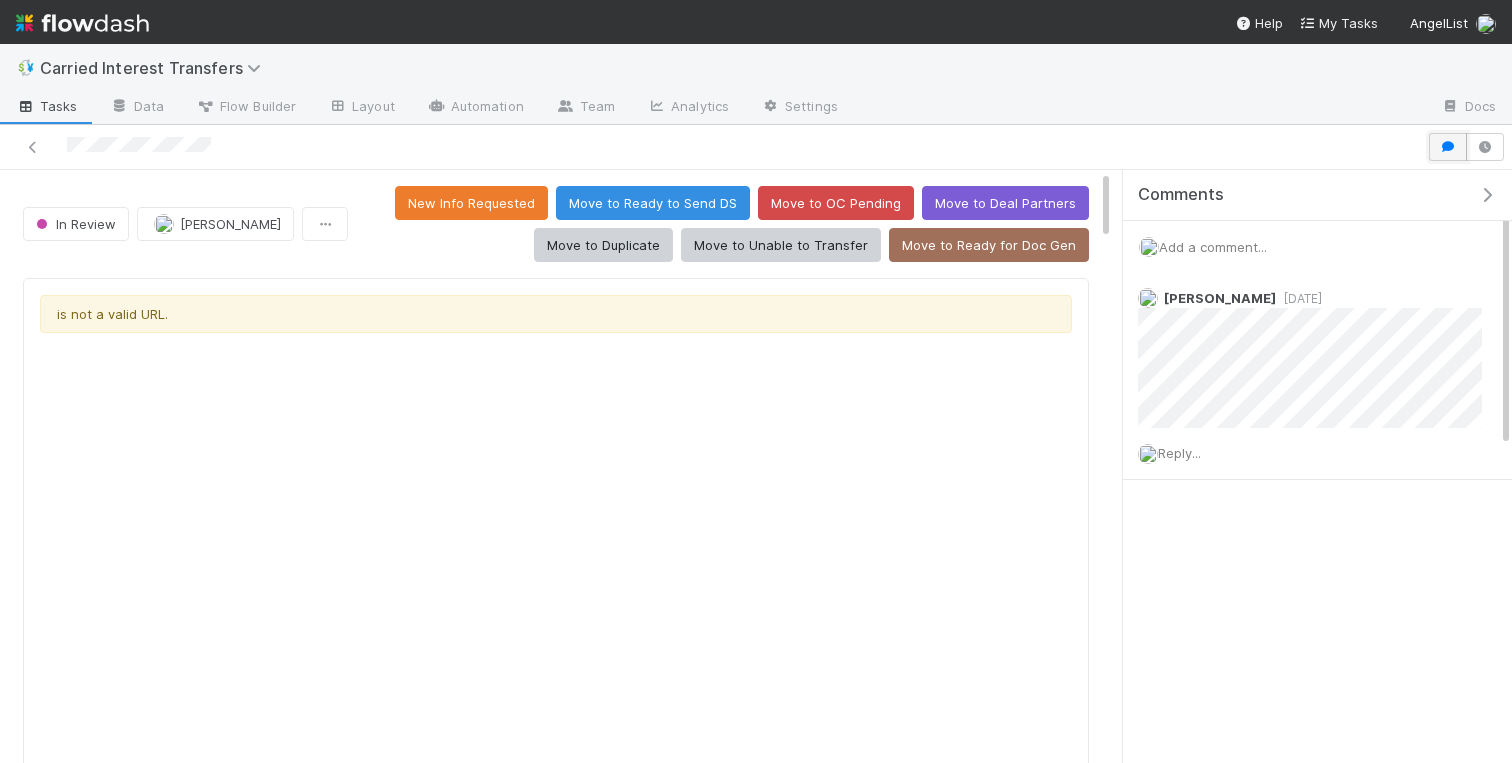 click at bounding box center (1448, 147) 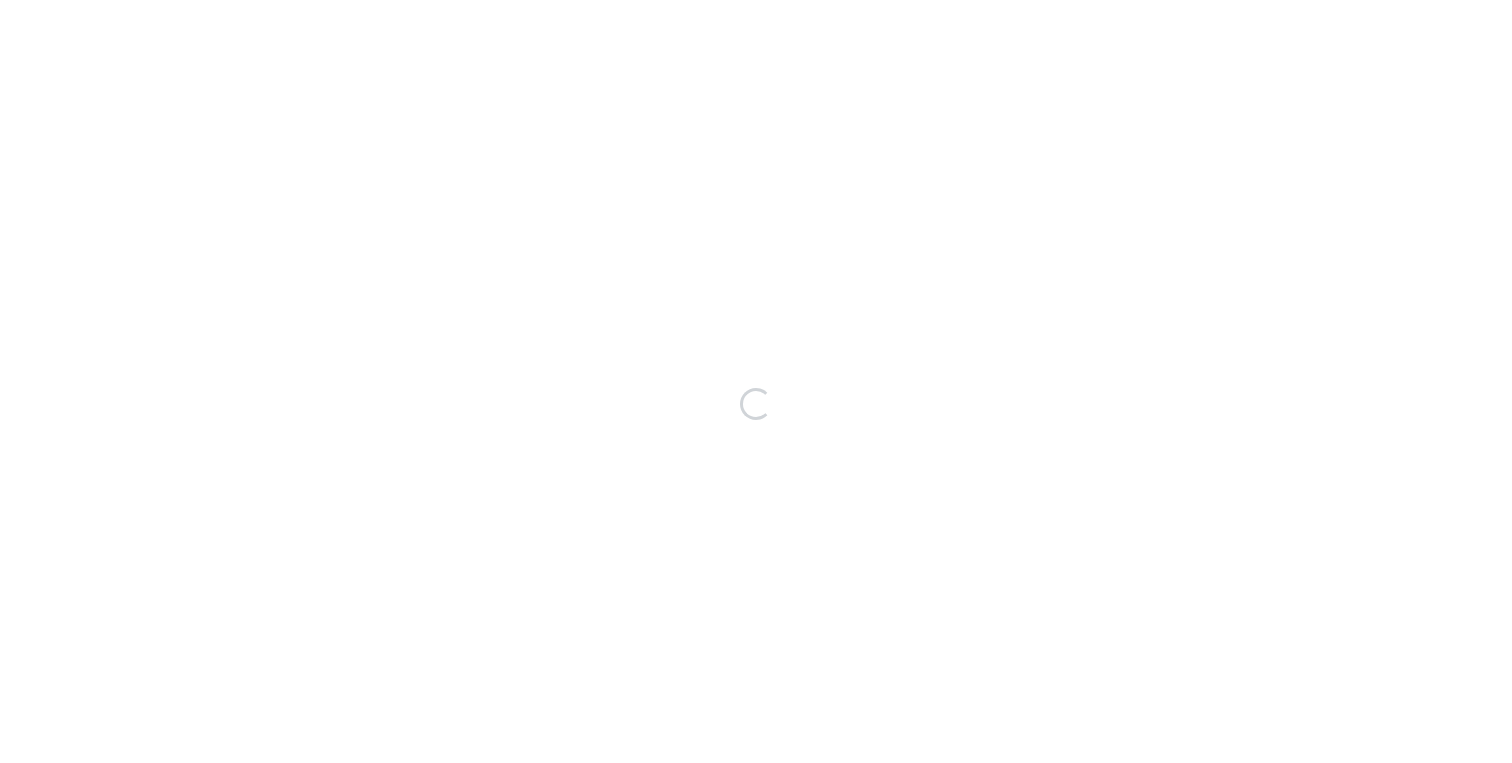 scroll, scrollTop: 0, scrollLeft: 0, axis: both 